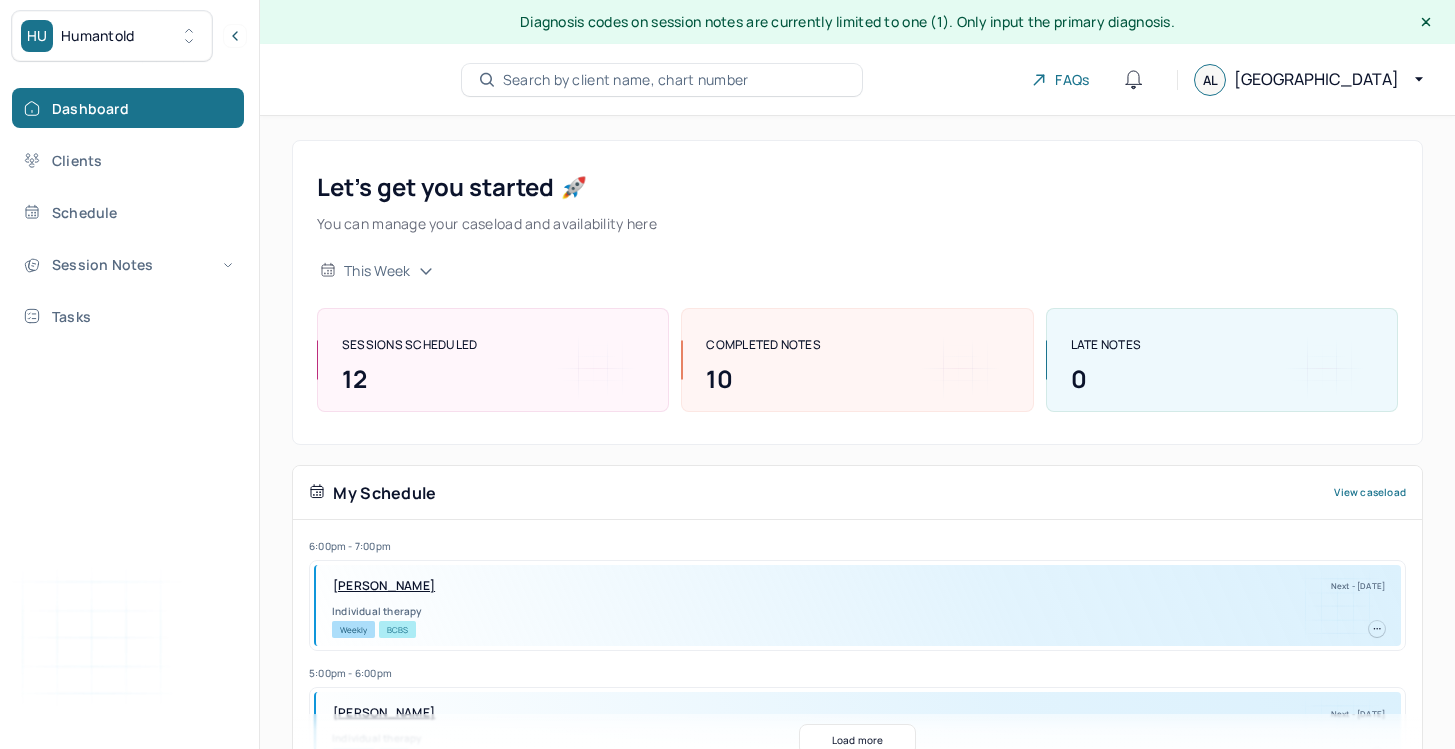 scroll, scrollTop: 305, scrollLeft: 0, axis: vertical 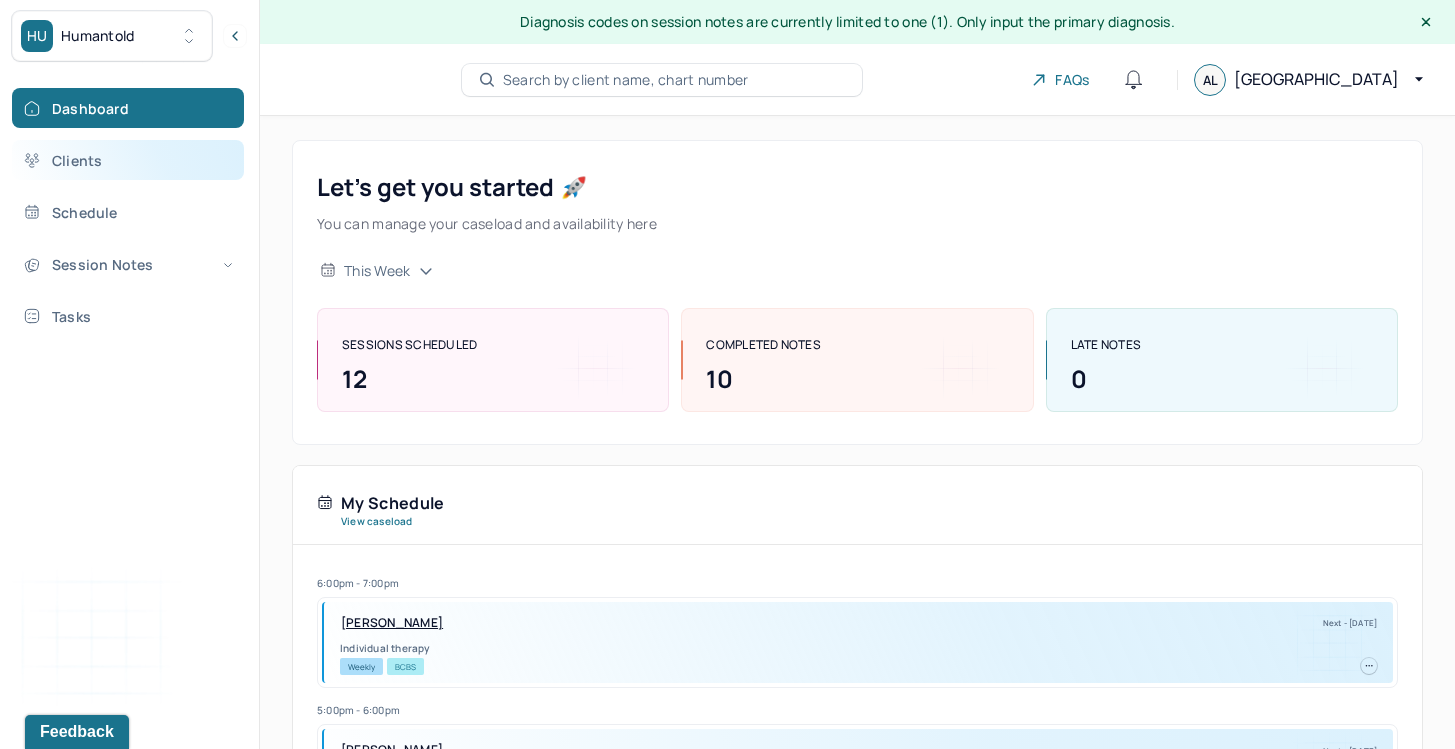 click on "Clients" at bounding box center [128, 160] 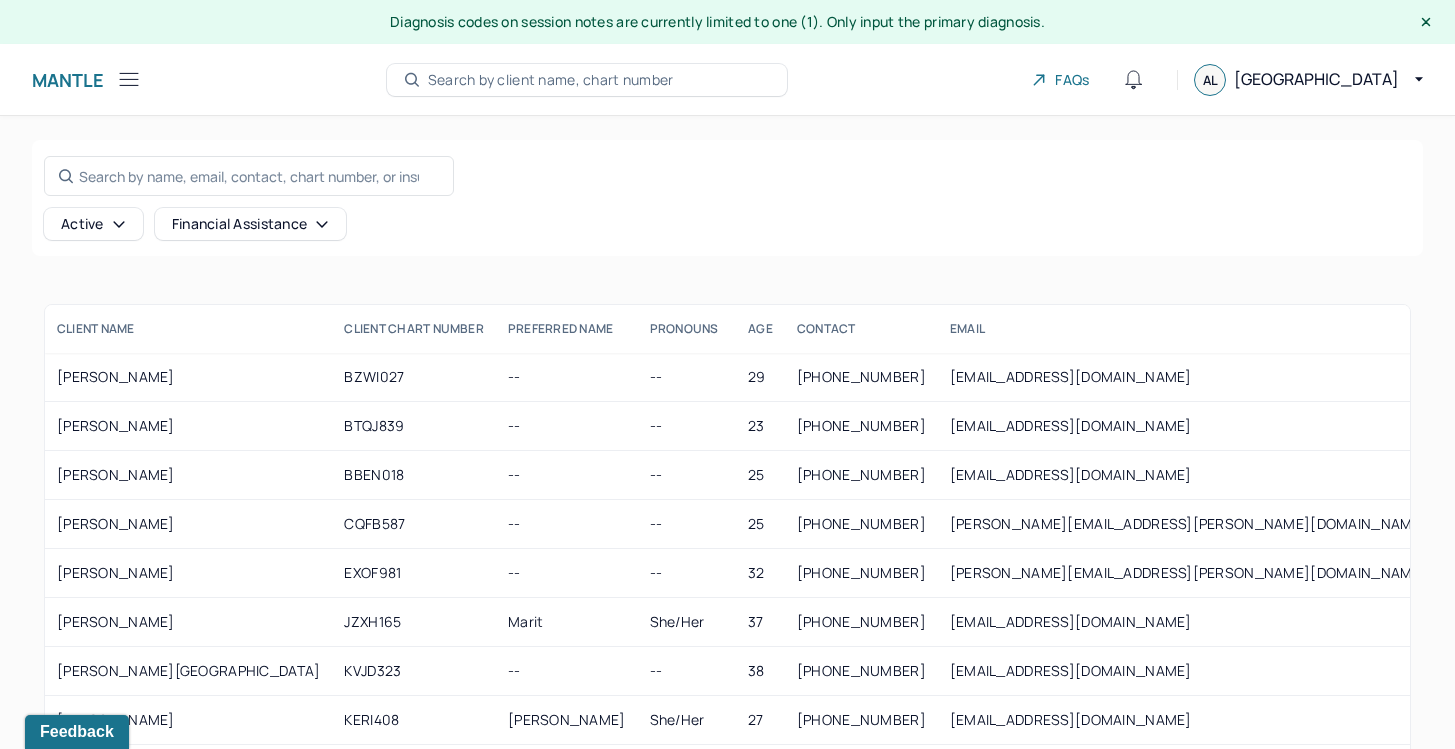 click 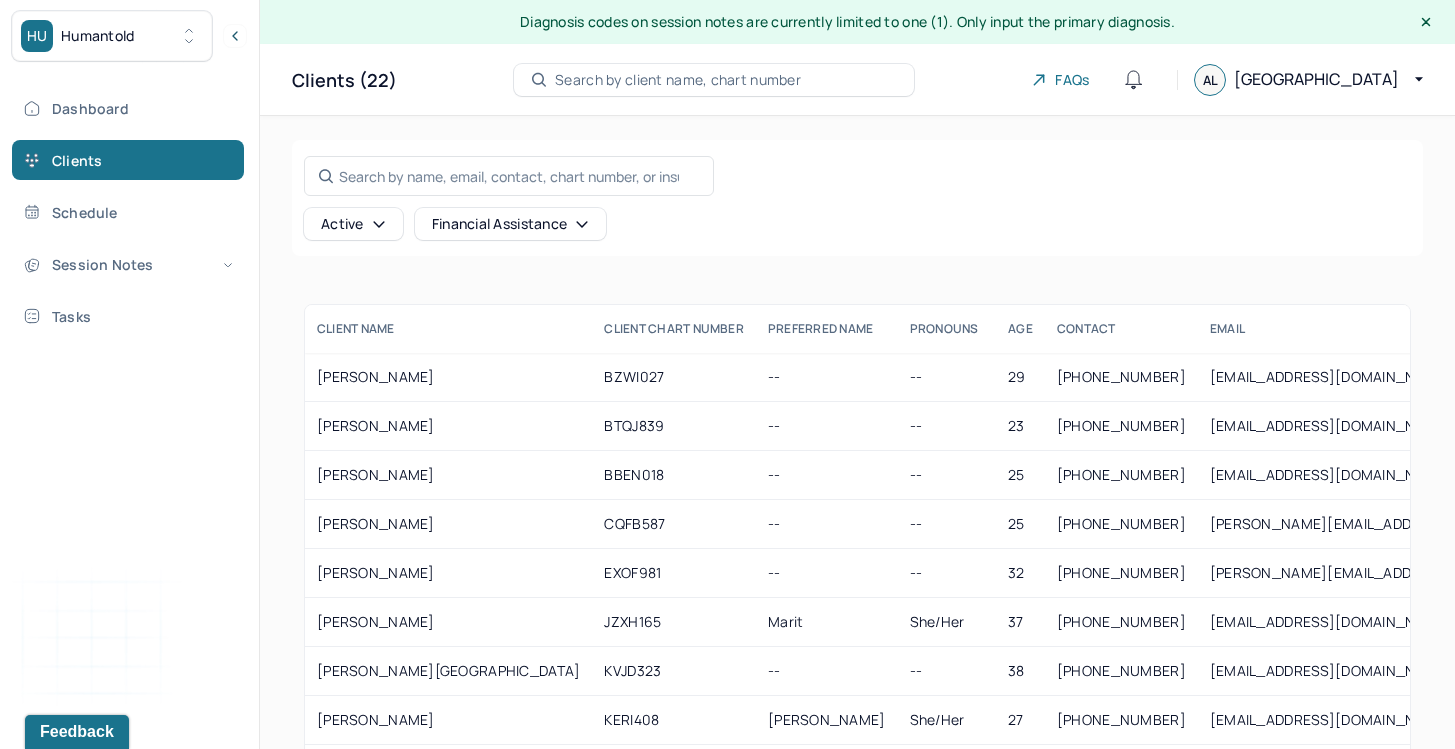 click on "Dashboard Clients Schedule Session Notes Tasks" at bounding box center (129, 212) 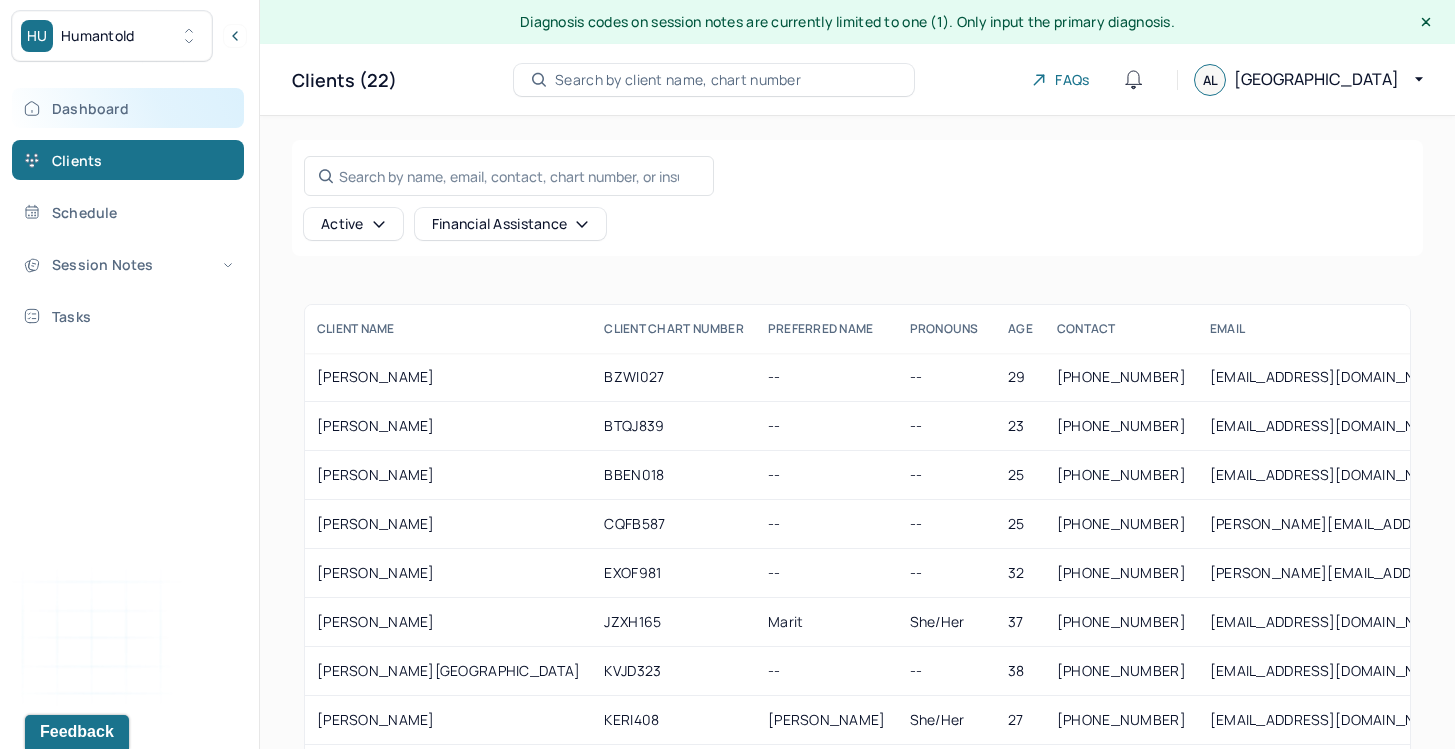 click on "Dashboard" at bounding box center (128, 108) 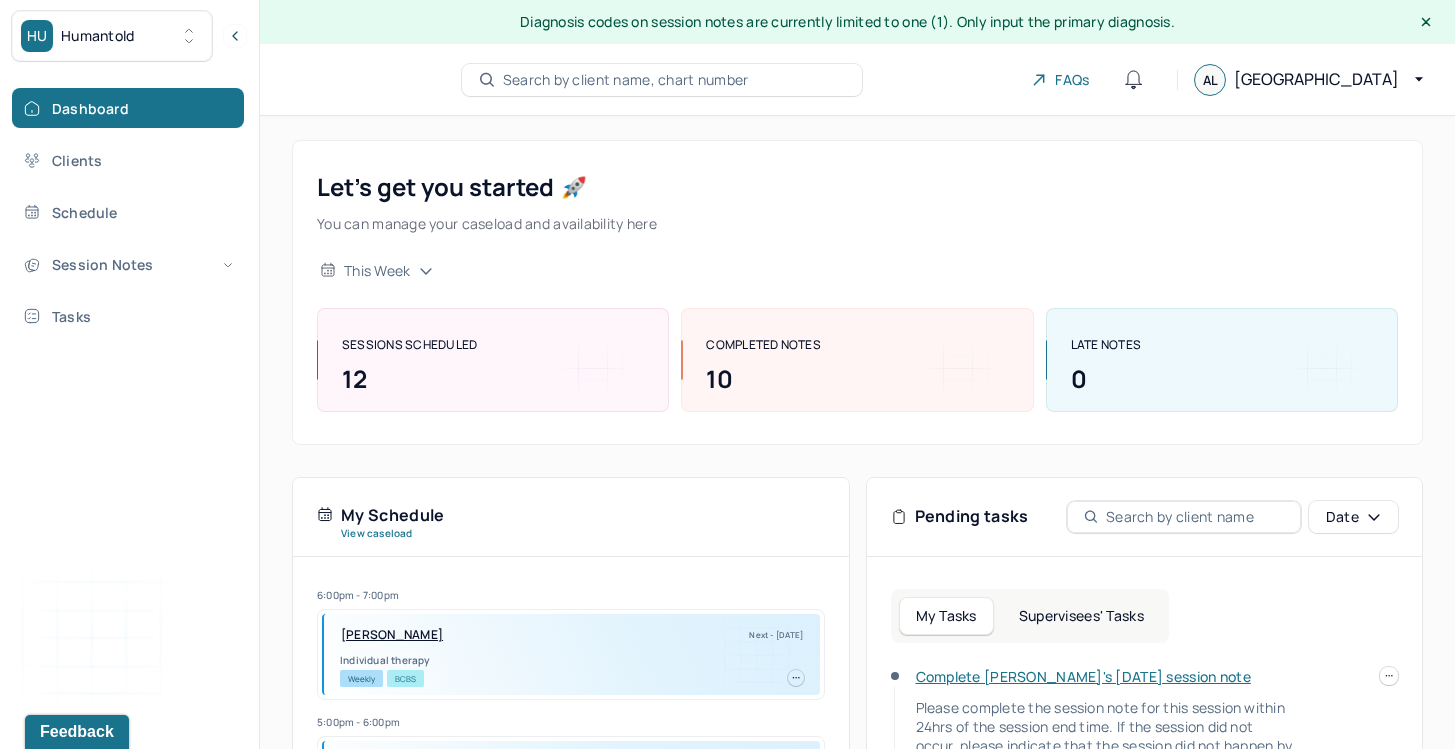 click on "Complete [PERSON_NAME]'s [DATE] session note" at bounding box center (1083, 676) 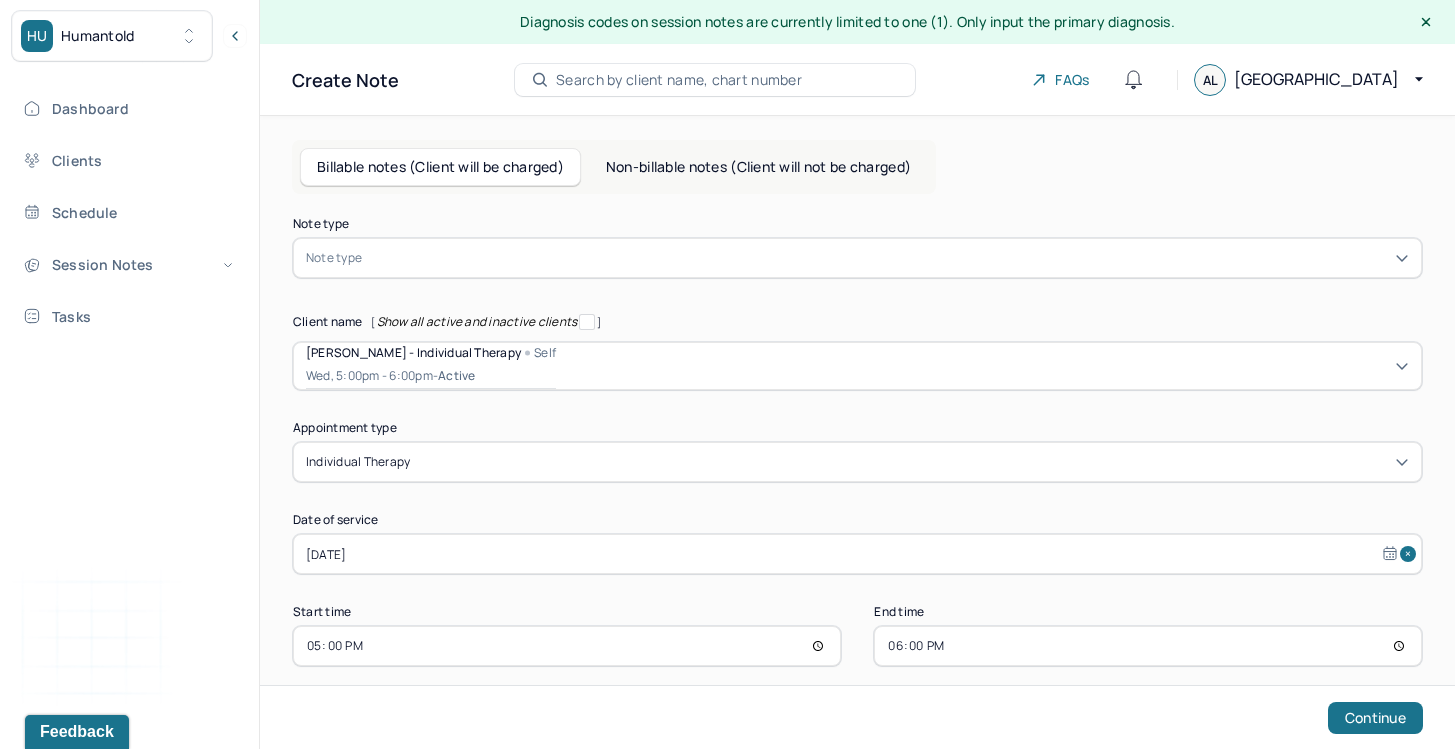 click at bounding box center (887, 258) 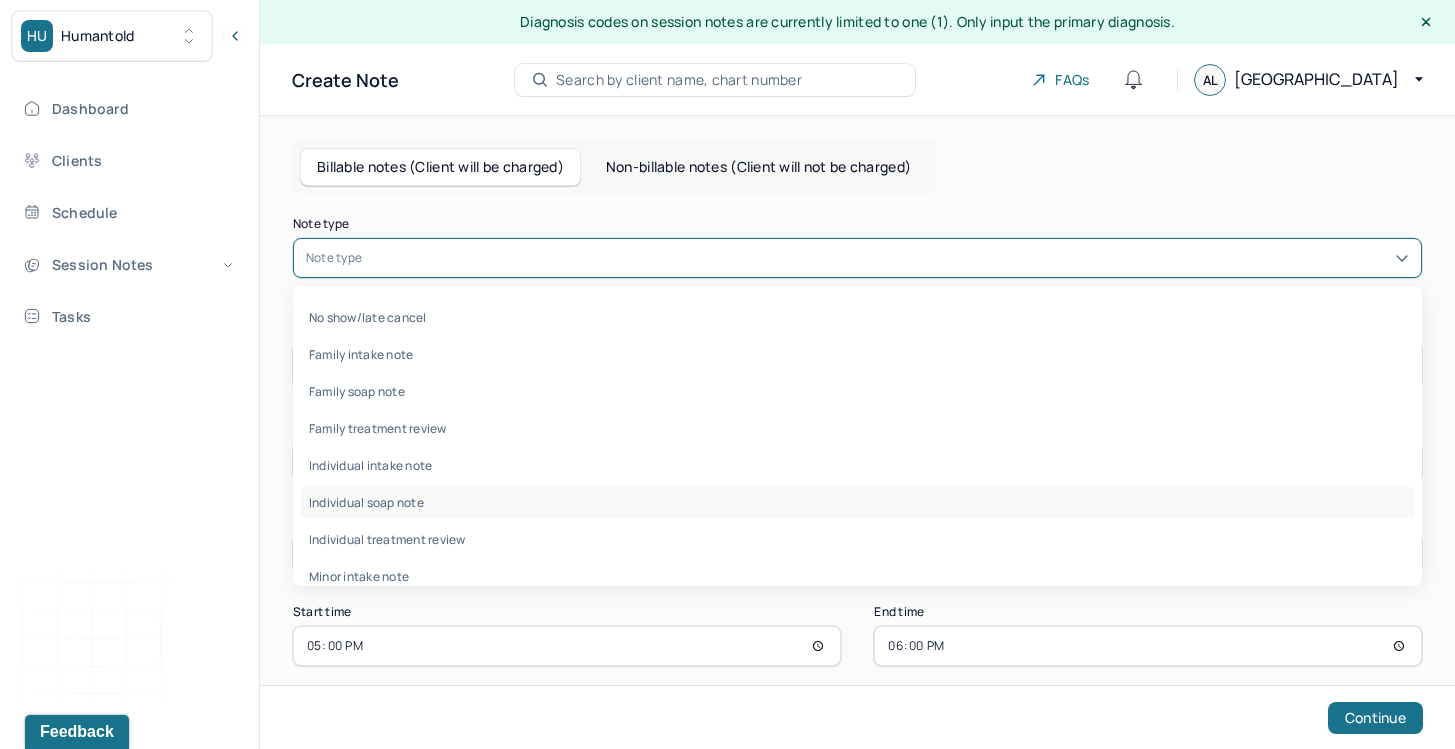 click on "Individual soap note" at bounding box center (857, 502) 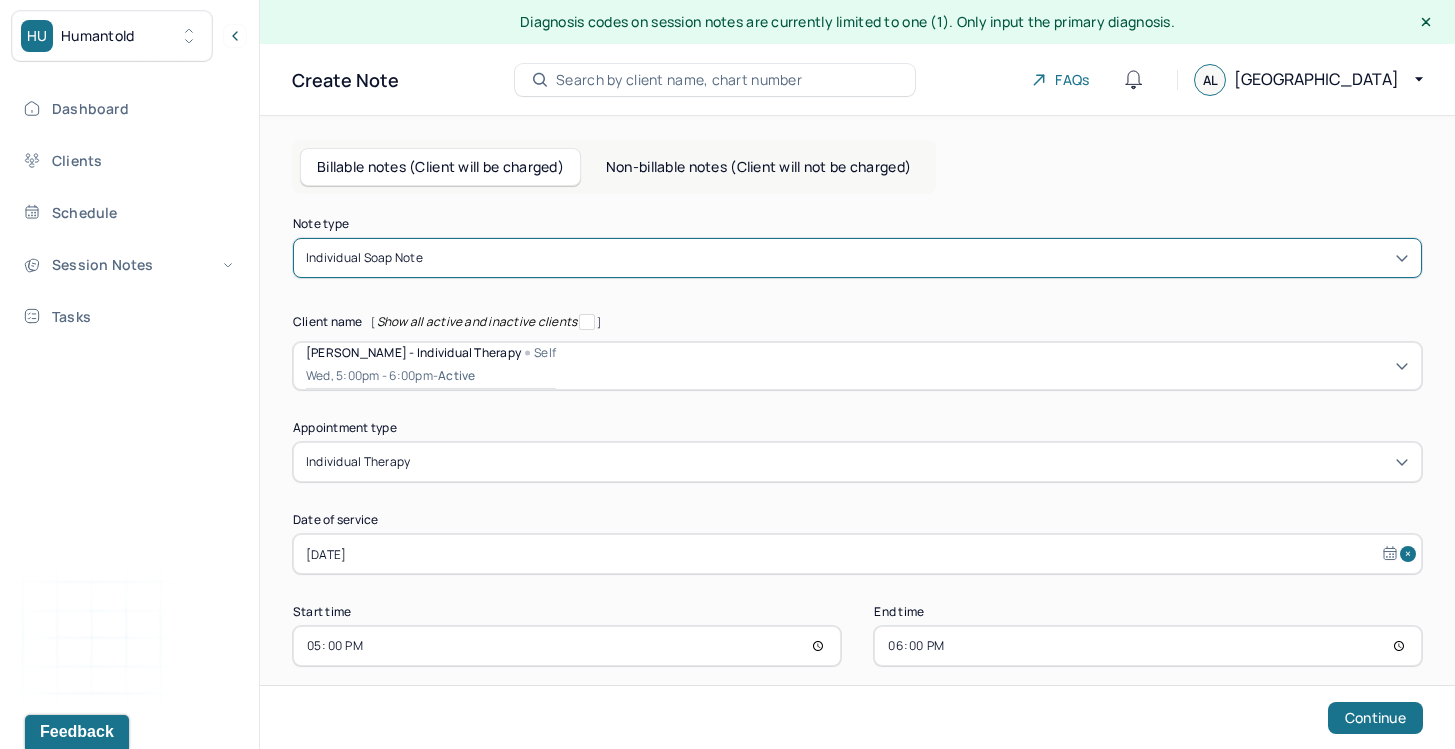 scroll, scrollTop: 22, scrollLeft: 0, axis: vertical 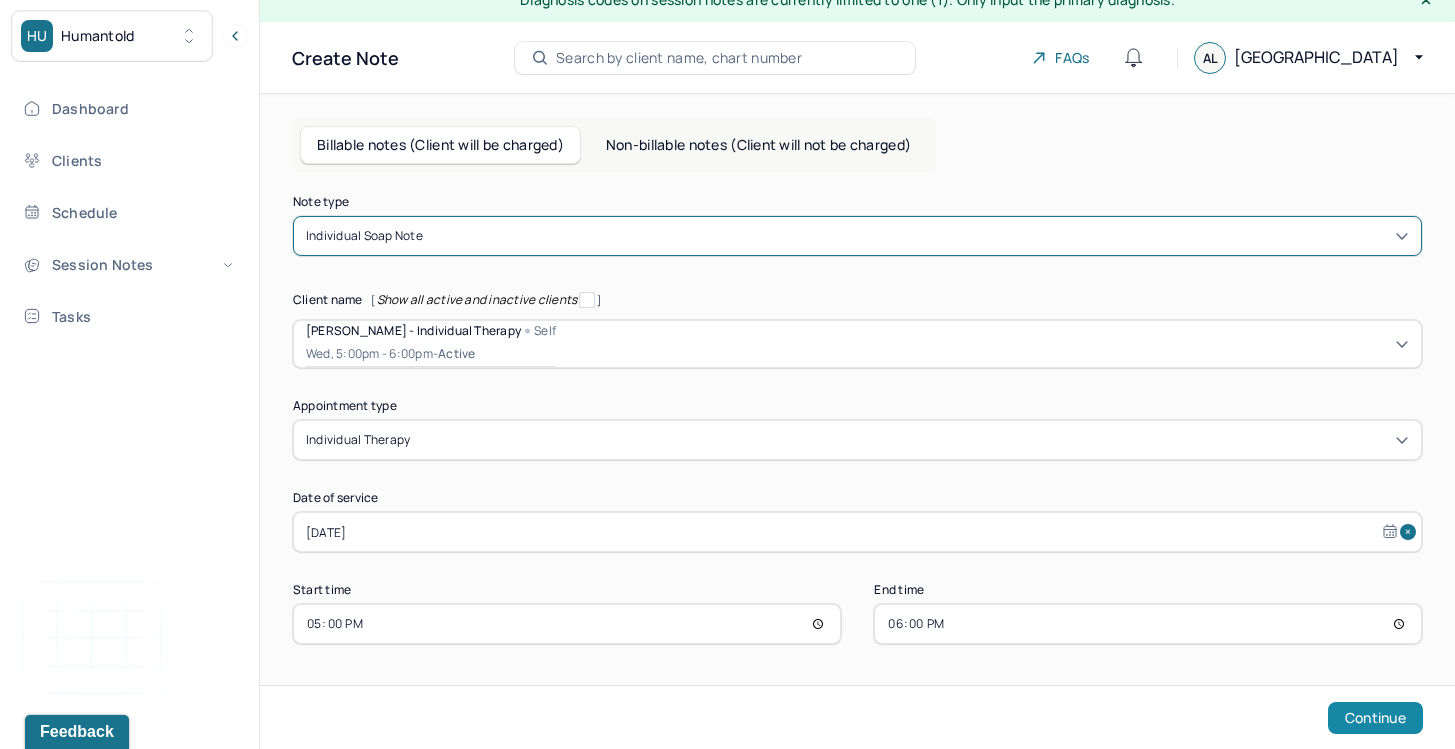 click on "Continue" at bounding box center [1375, 718] 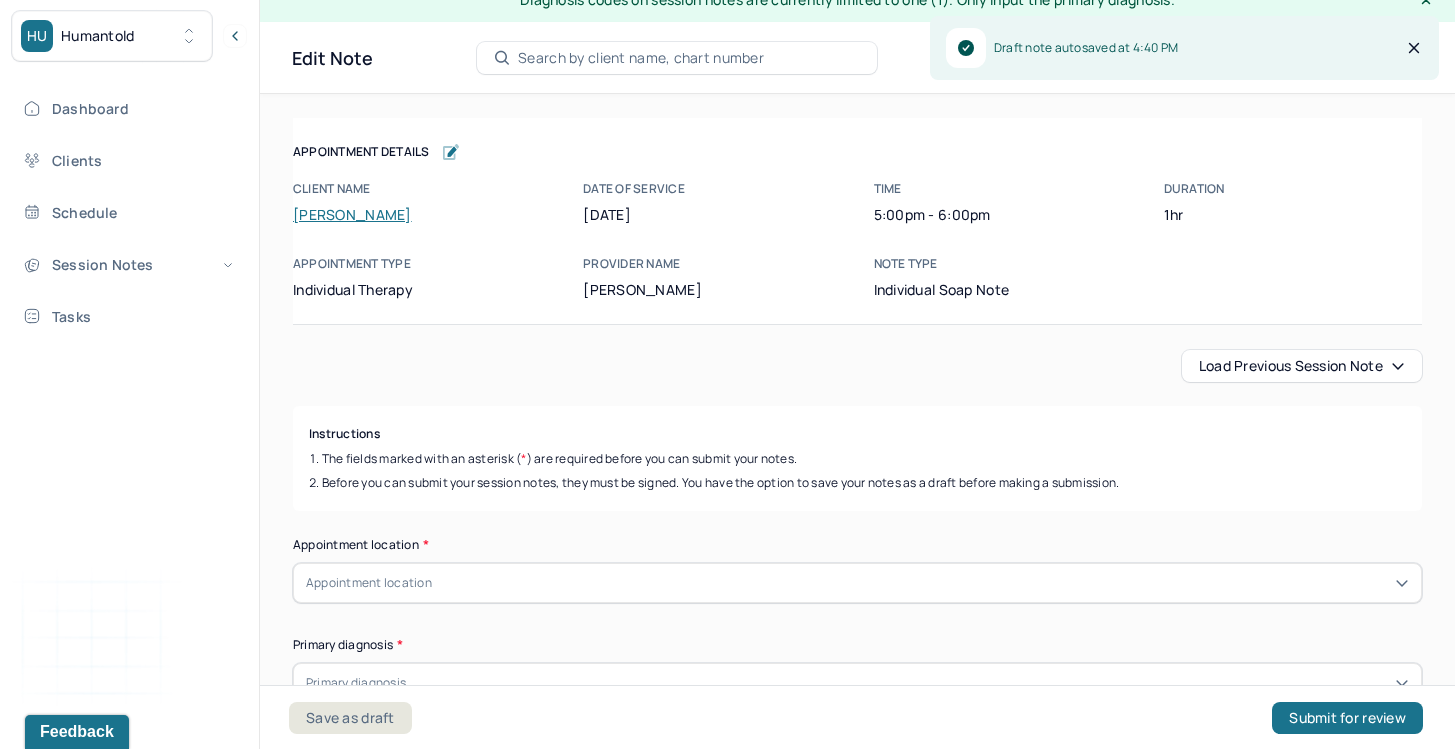 click 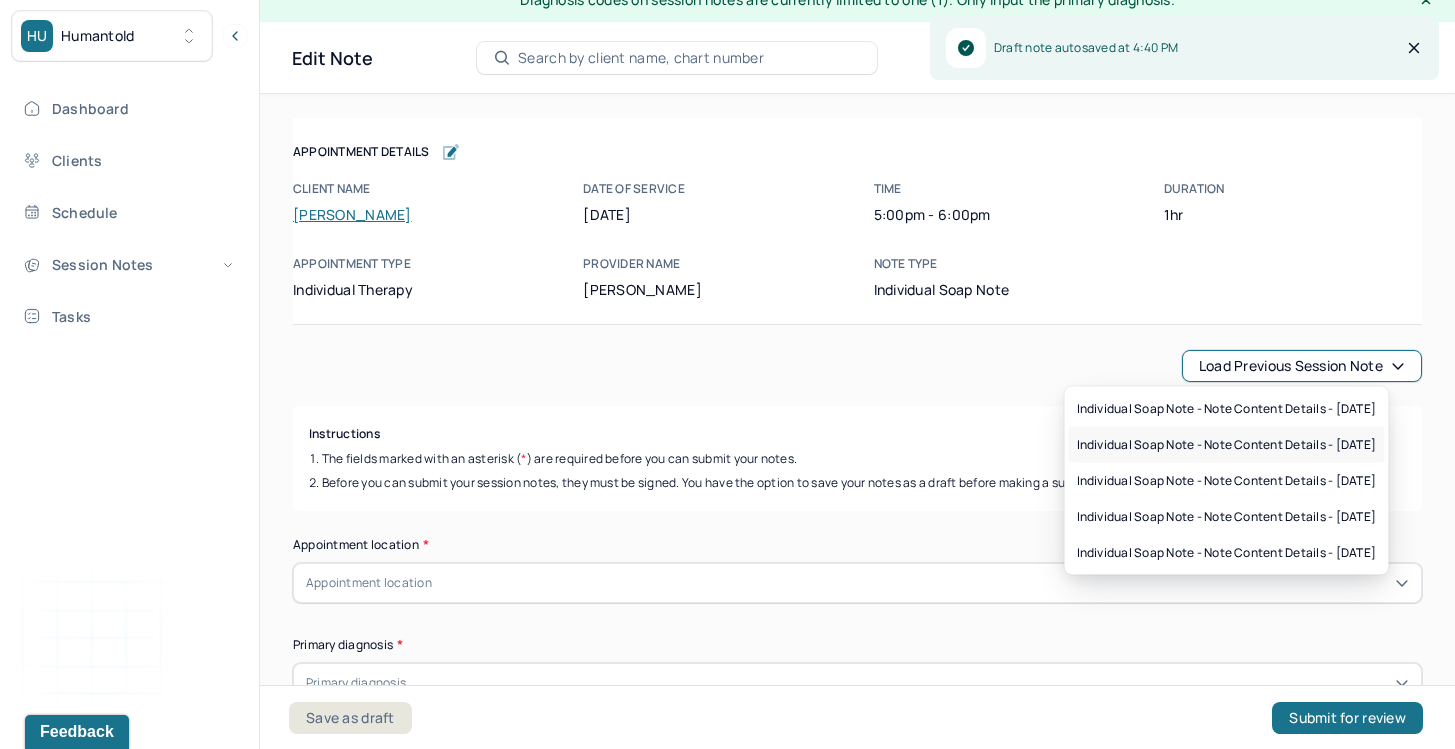 click on "Individual soap note   - Note content Details -   [DATE]" at bounding box center (1227, 445) 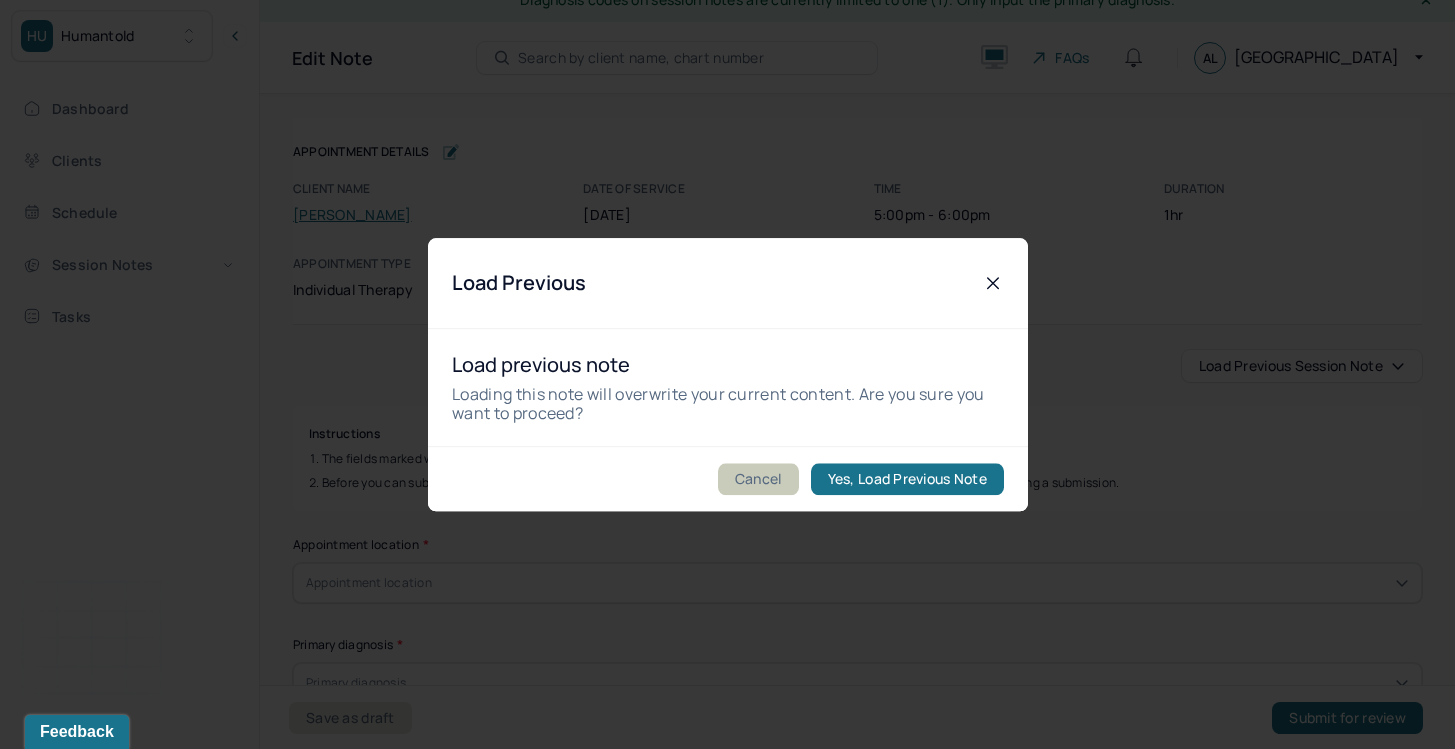 click on "Cancel" at bounding box center [757, 479] 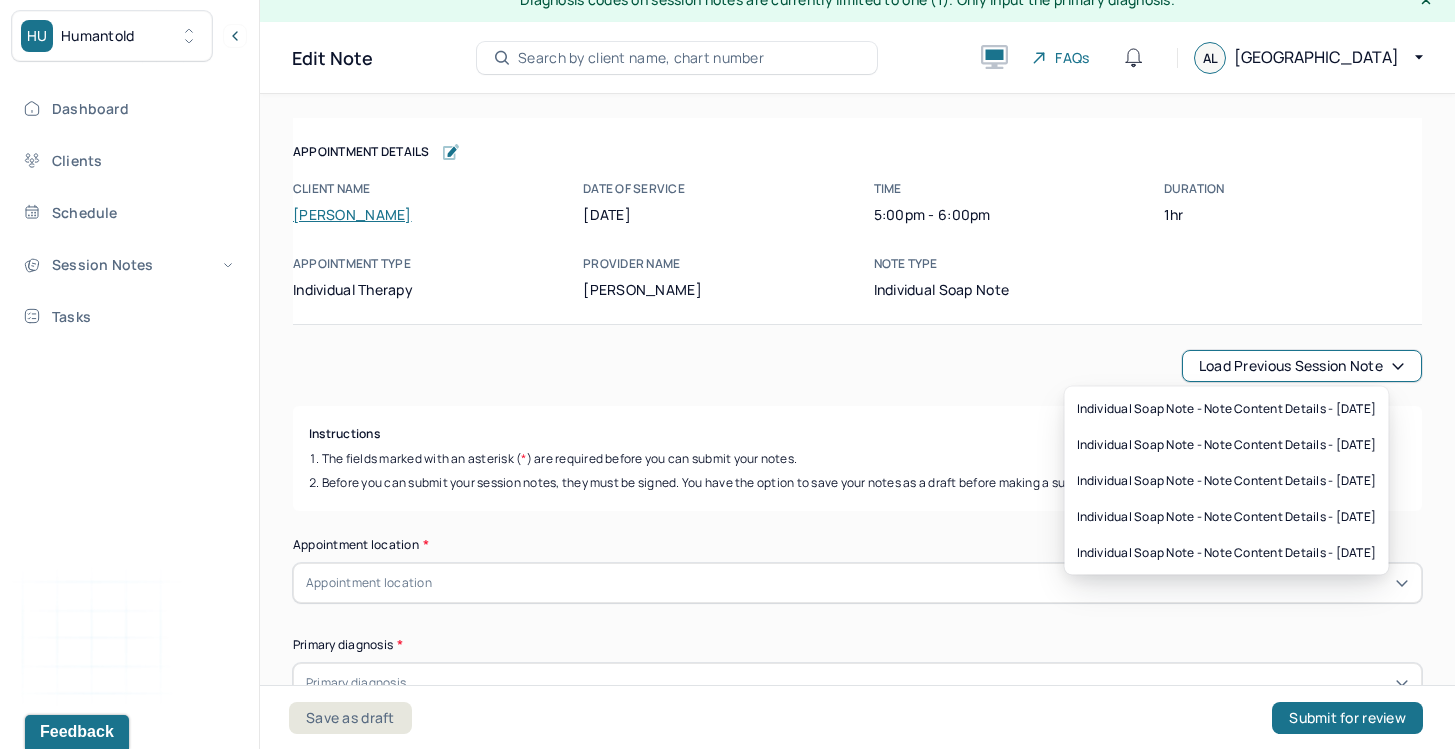 click on "Load previous session note" at bounding box center [1302, 366] 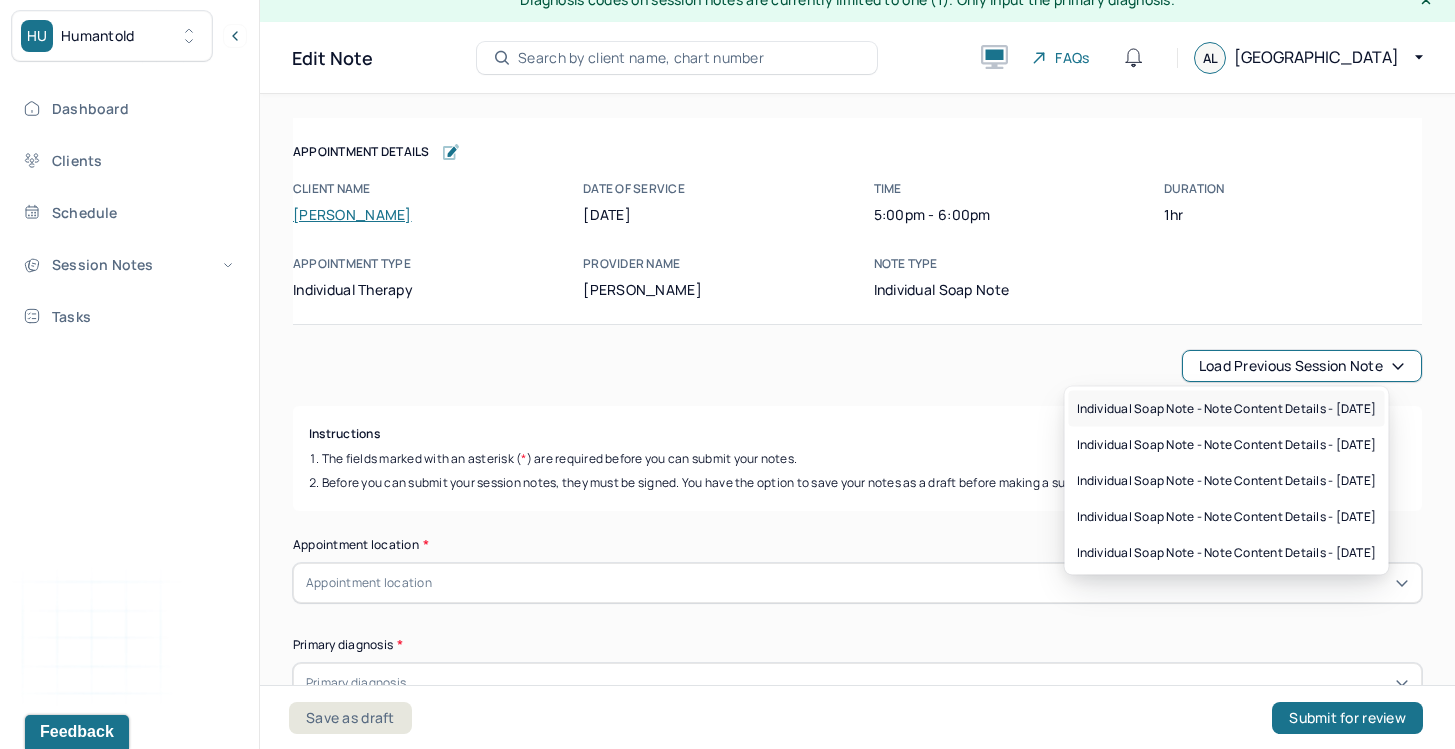 click on "Individual soap note   - Note content Details -   [DATE]" at bounding box center (1227, 409) 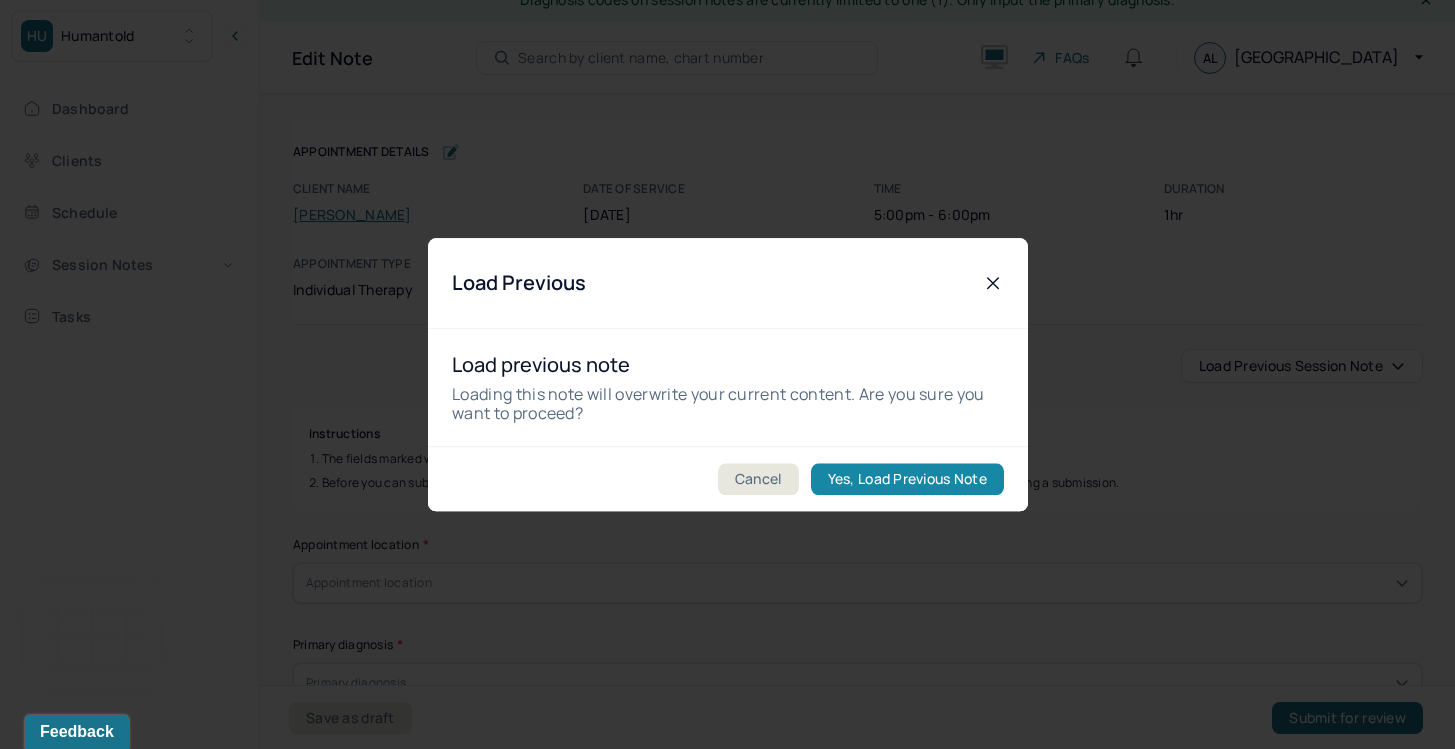 click on "Yes, Load Previous Note" at bounding box center (906, 479) 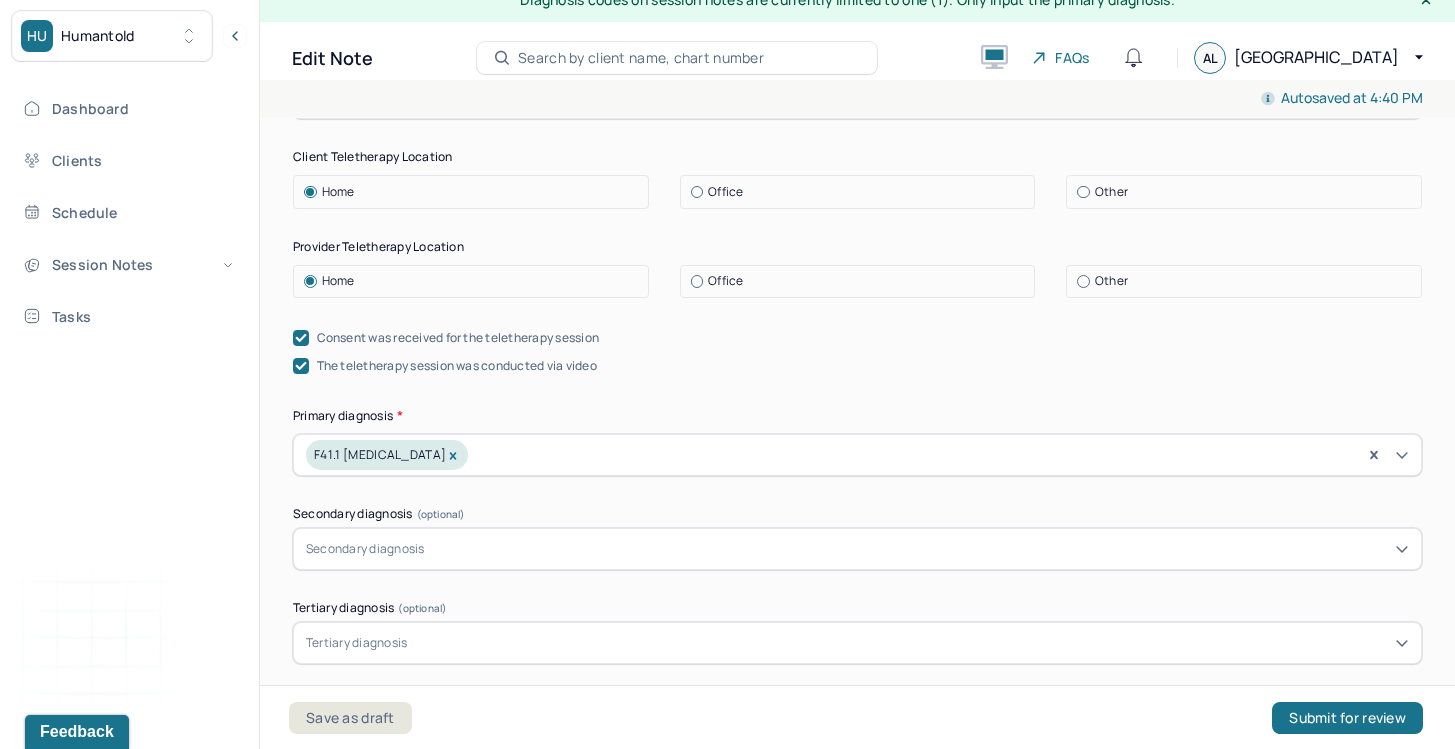 scroll, scrollTop: 624, scrollLeft: 0, axis: vertical 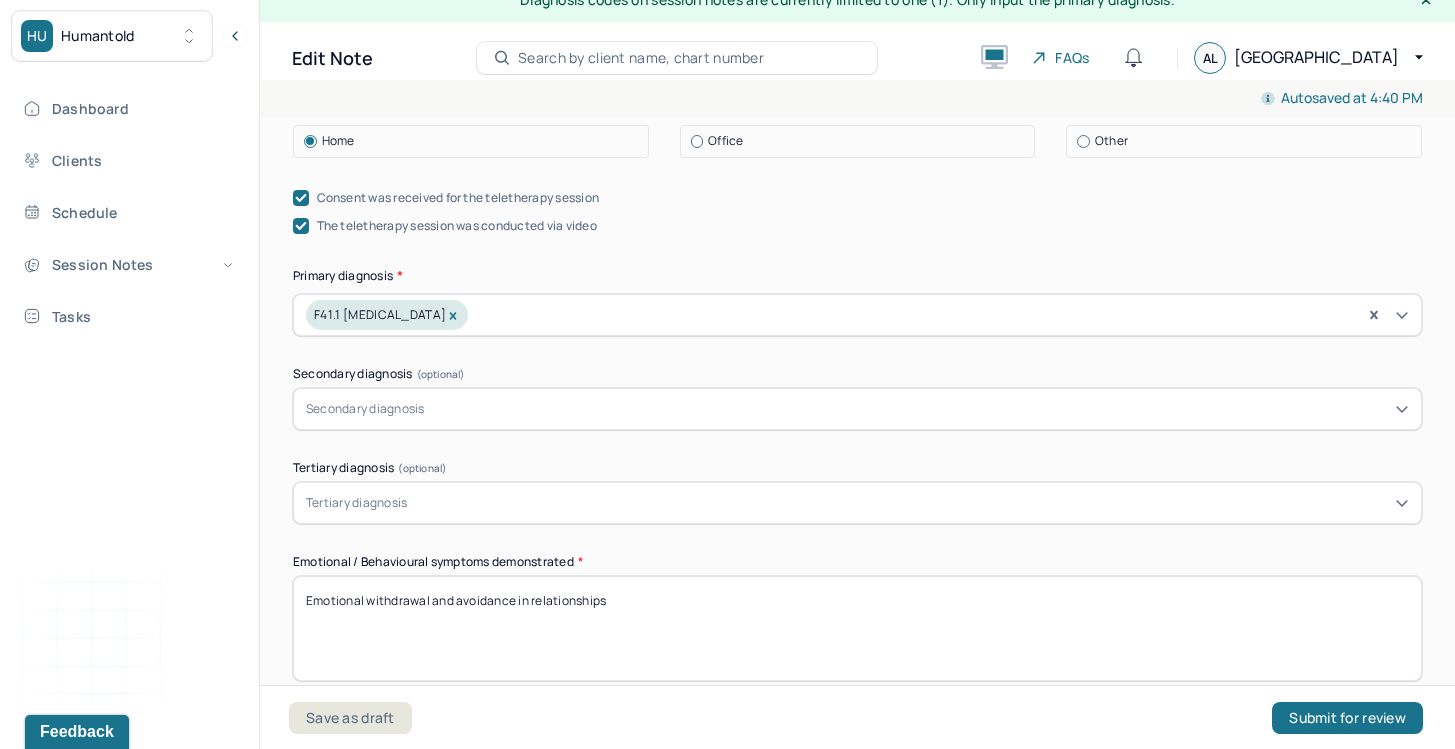 click on "Emotional withdrawal and avoidance in relationships" at bounding box center (857, 628) 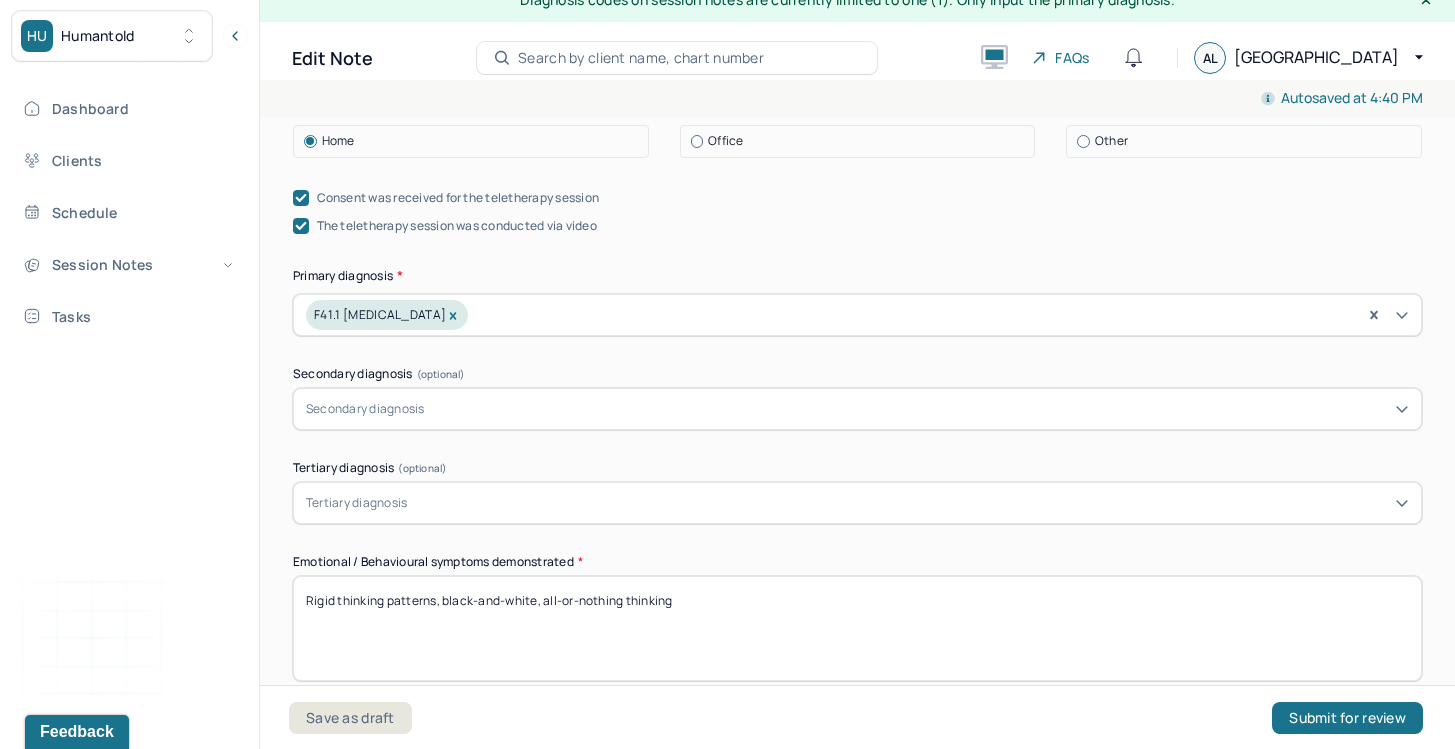 drag, startPoint x: 702, startPoint y: 597, endPoint x: 191, endPoint y: 525, distance: 516.0475 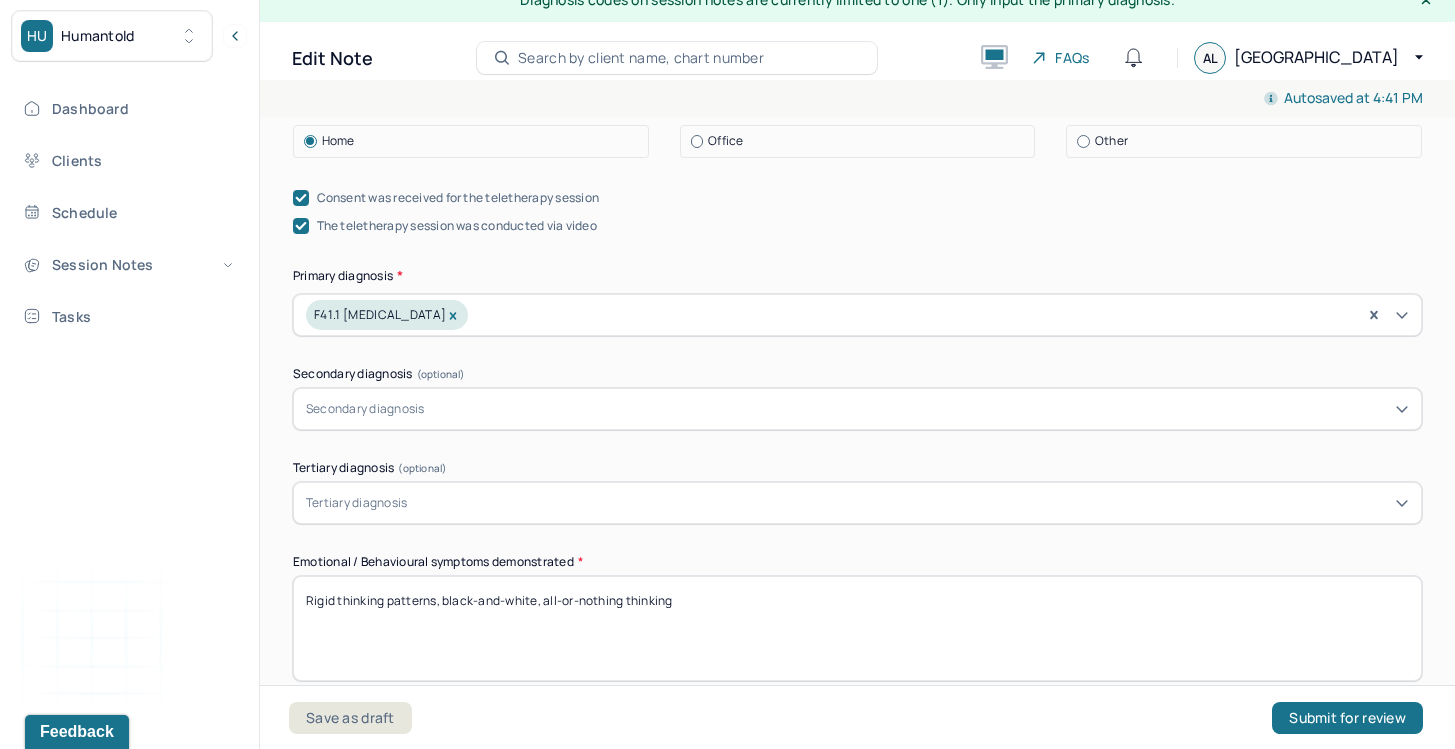 type on "Rigid thinking patterns, black-and-white, all-or-nothing thinking" 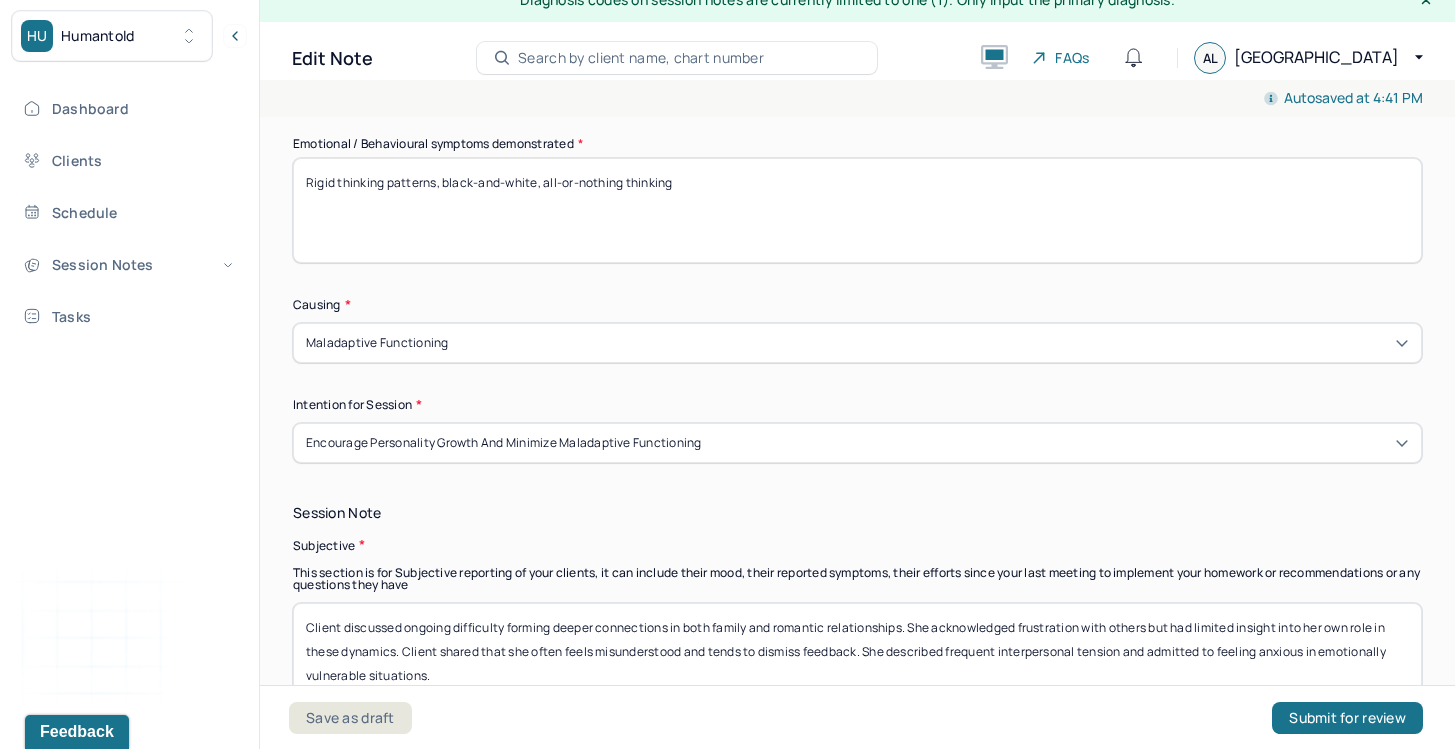 scroll, scrollTop: 1041, scrollLeft: 0, axis: vertical 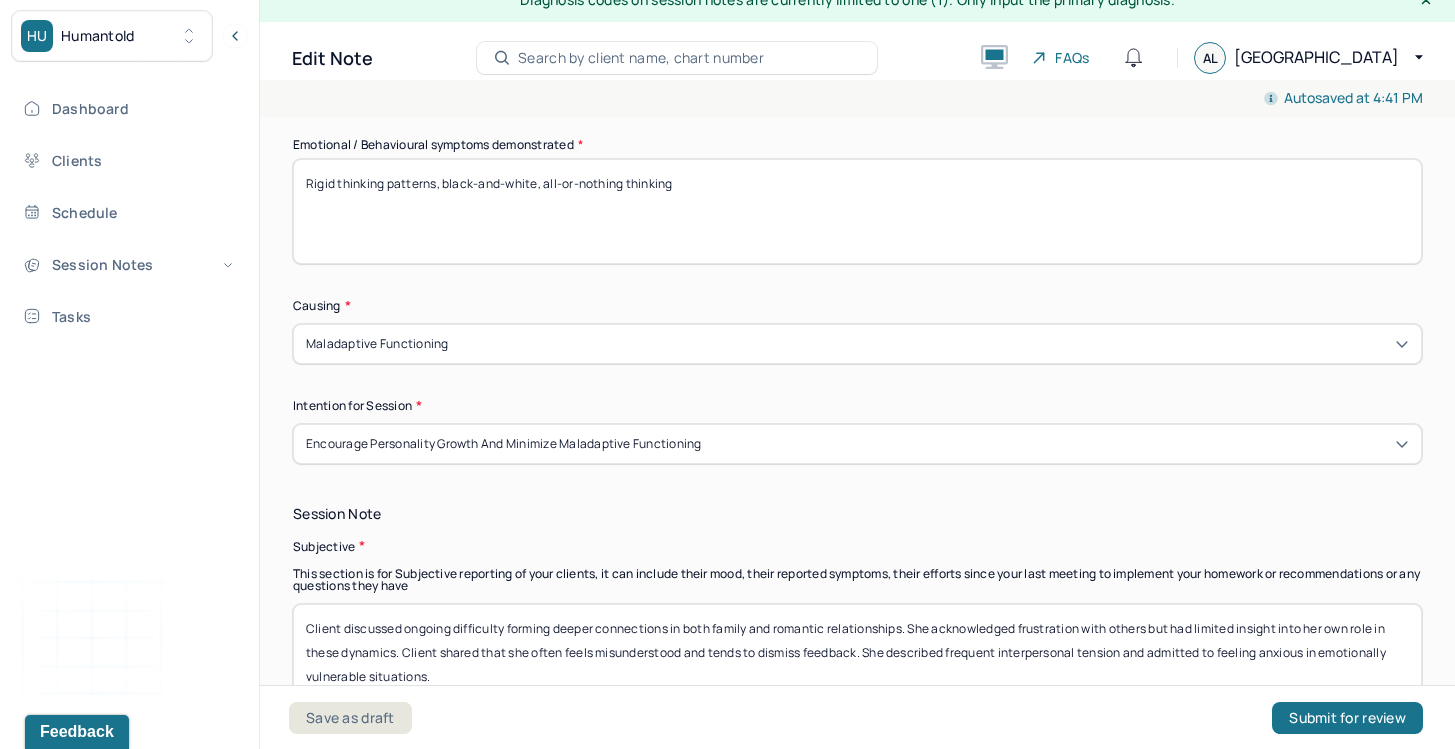 click on "Client discussed ongoing difficulty forming deeper connections in both family and romantic relationships. She acknowledged frustration with others but had limited insight into her own role in these dynamics. Client shared that she often feels misunderstood and tends to dismiss feedback. She described frequent interpersonal tension and admitted to feeling anxious in emotionally vulnerable situations." at bounding box center [857, 656] 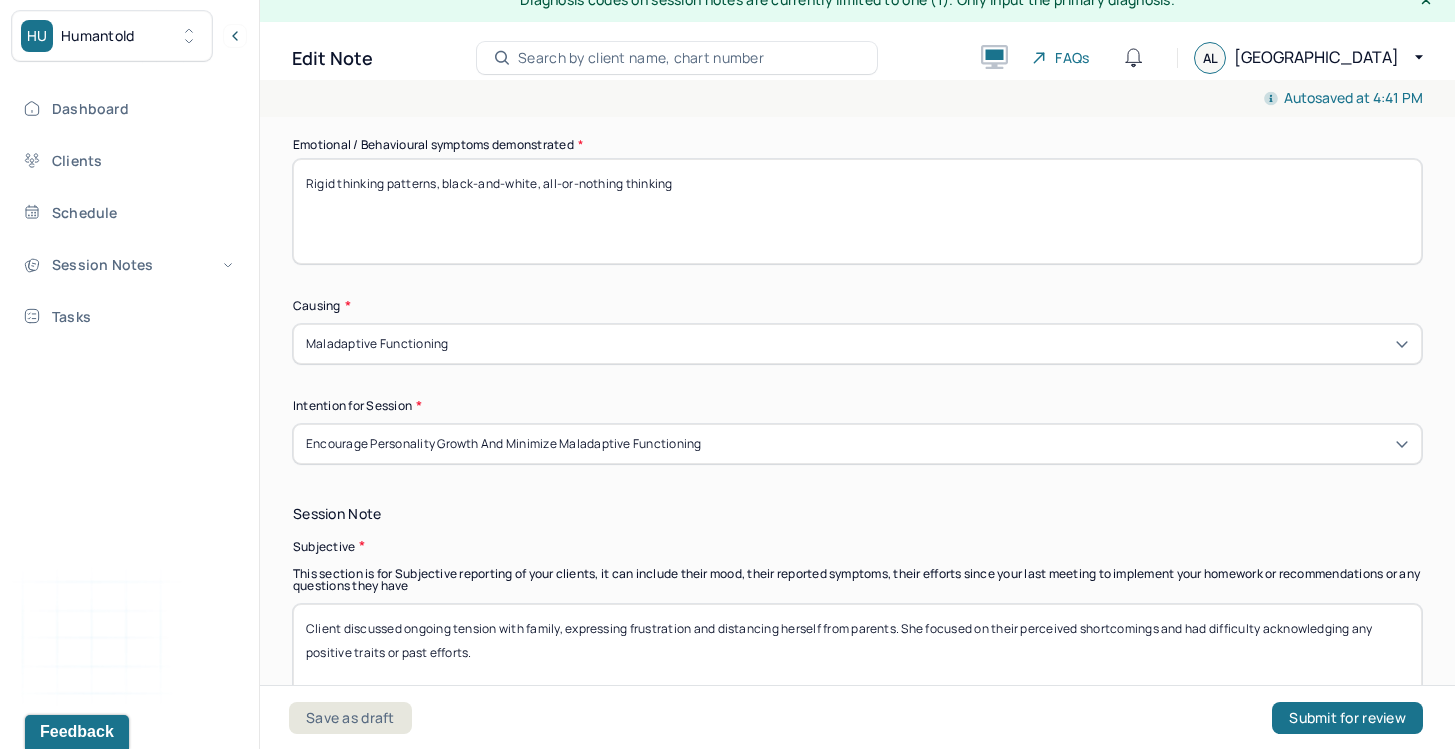 drag, startPoint x: 480, startPoint y: 623, endPoint x: 579, endPoint y: 656, distance: 104.35516 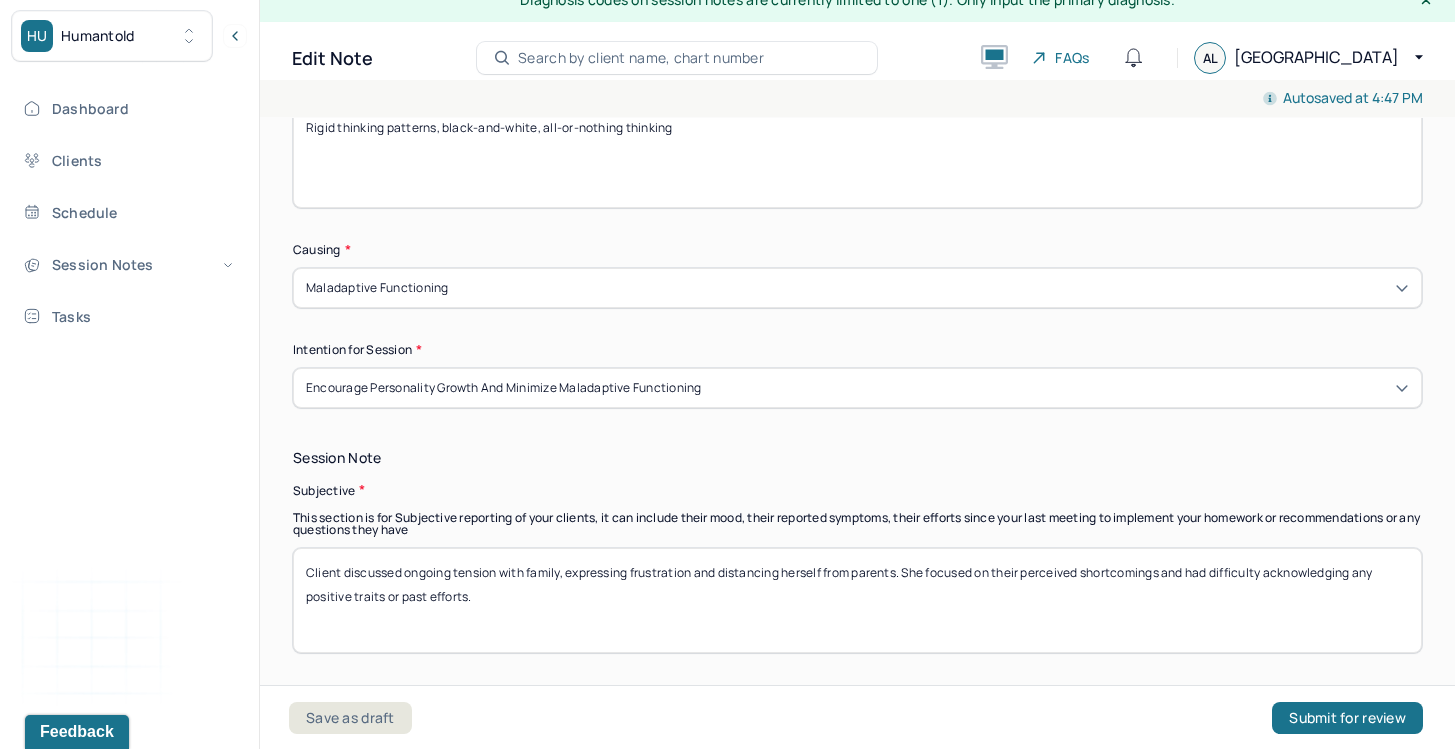 scroll, scrollTop: 1099, scrollLeft: 0, axis: vertical 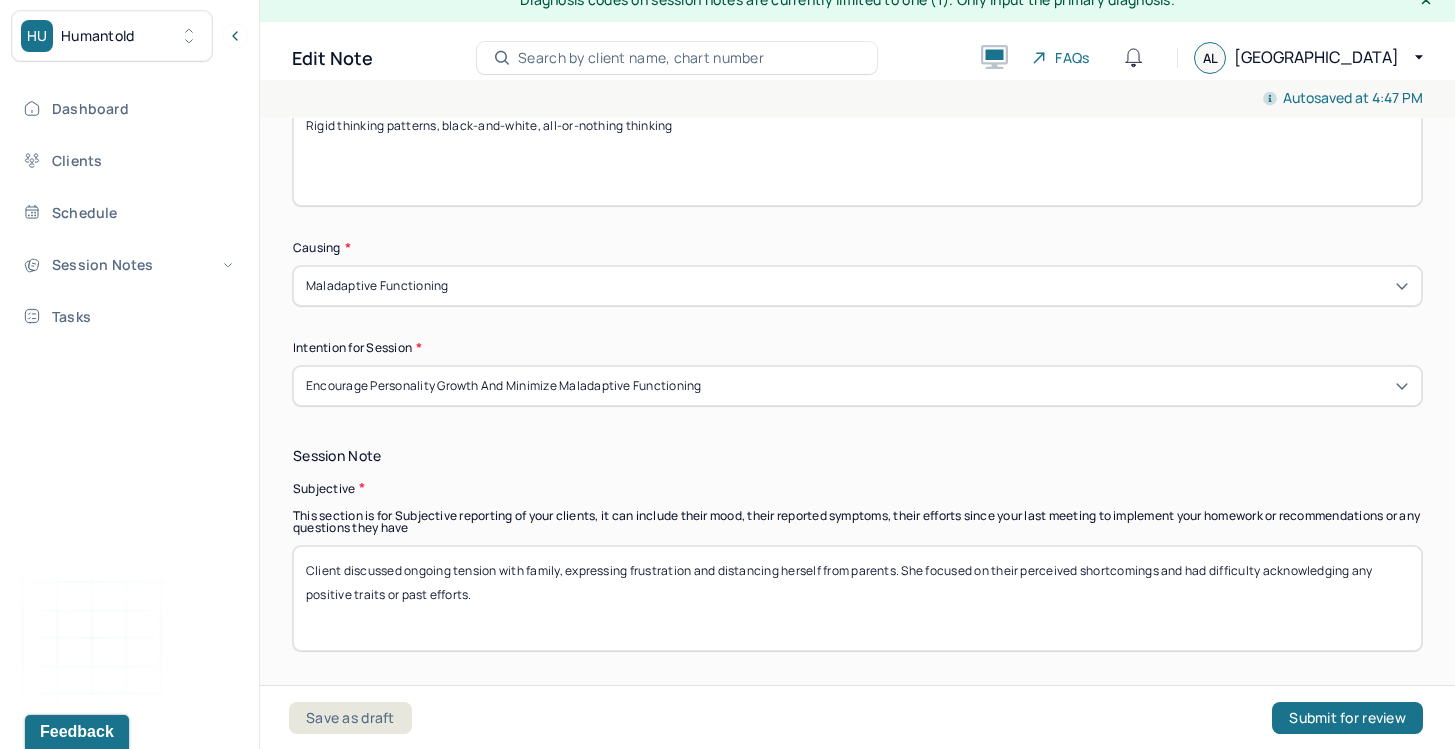 click on "Client discussed ongoing tension with family, expressing frustration and distancing herself from parents. She focused on their perceived shortcomings and had difficulty acknowledging any positive traits or past efforts." at bounding box center (857, 598) 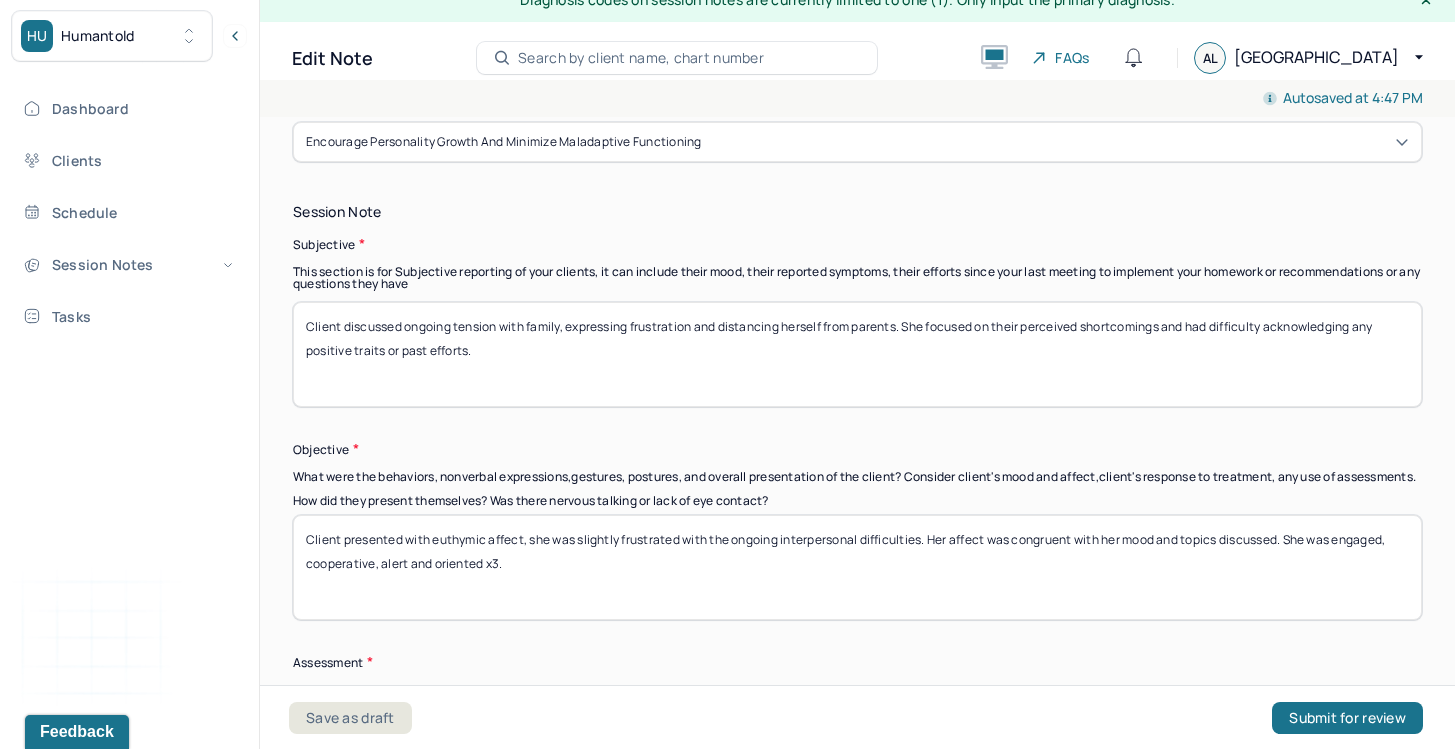 scroll, scrollTop: 1373, scrollLeft: 0, axis: vertical 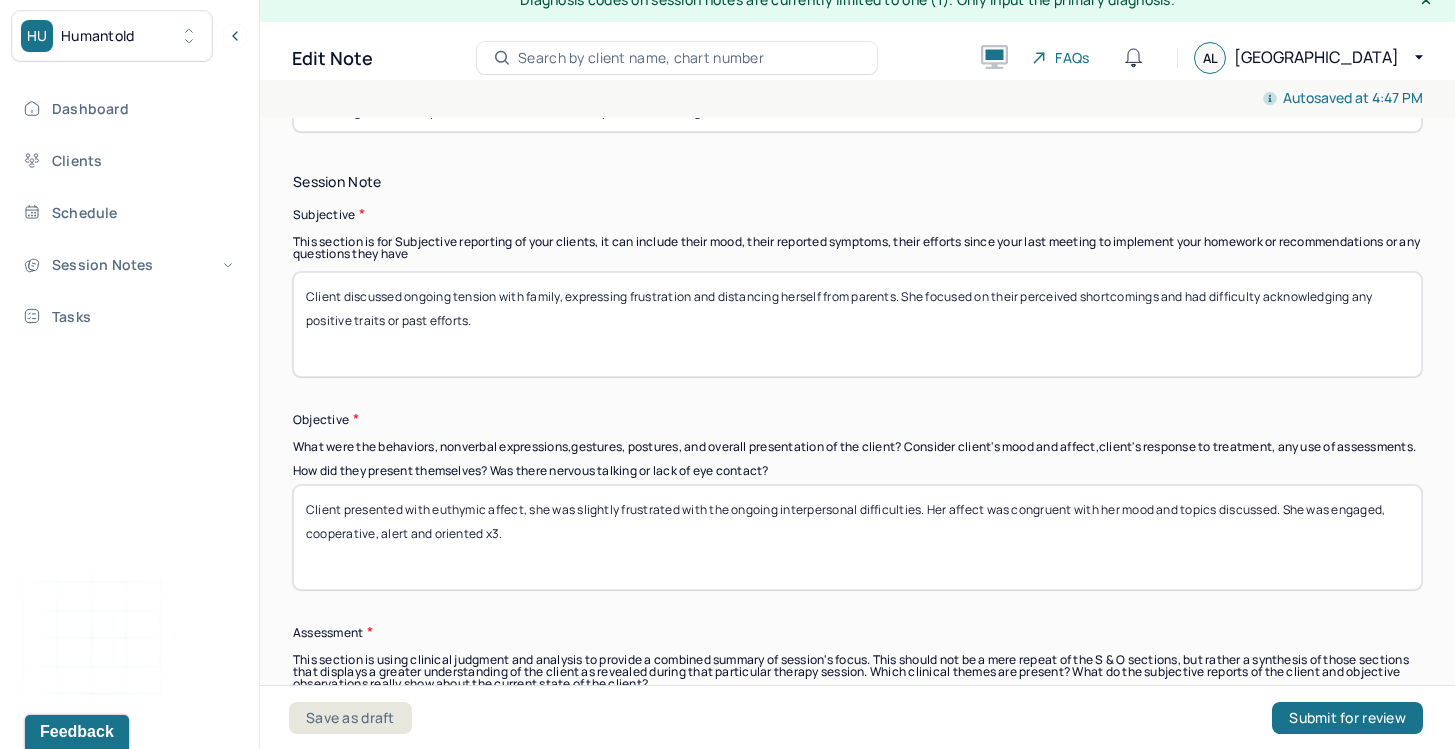 type on "Client discussed ongoing tension with family, expressing frustration and distancing herself from parents. She focused on their perceived shortcomings and had difficulty acknowledging any positive traits or past efforts." 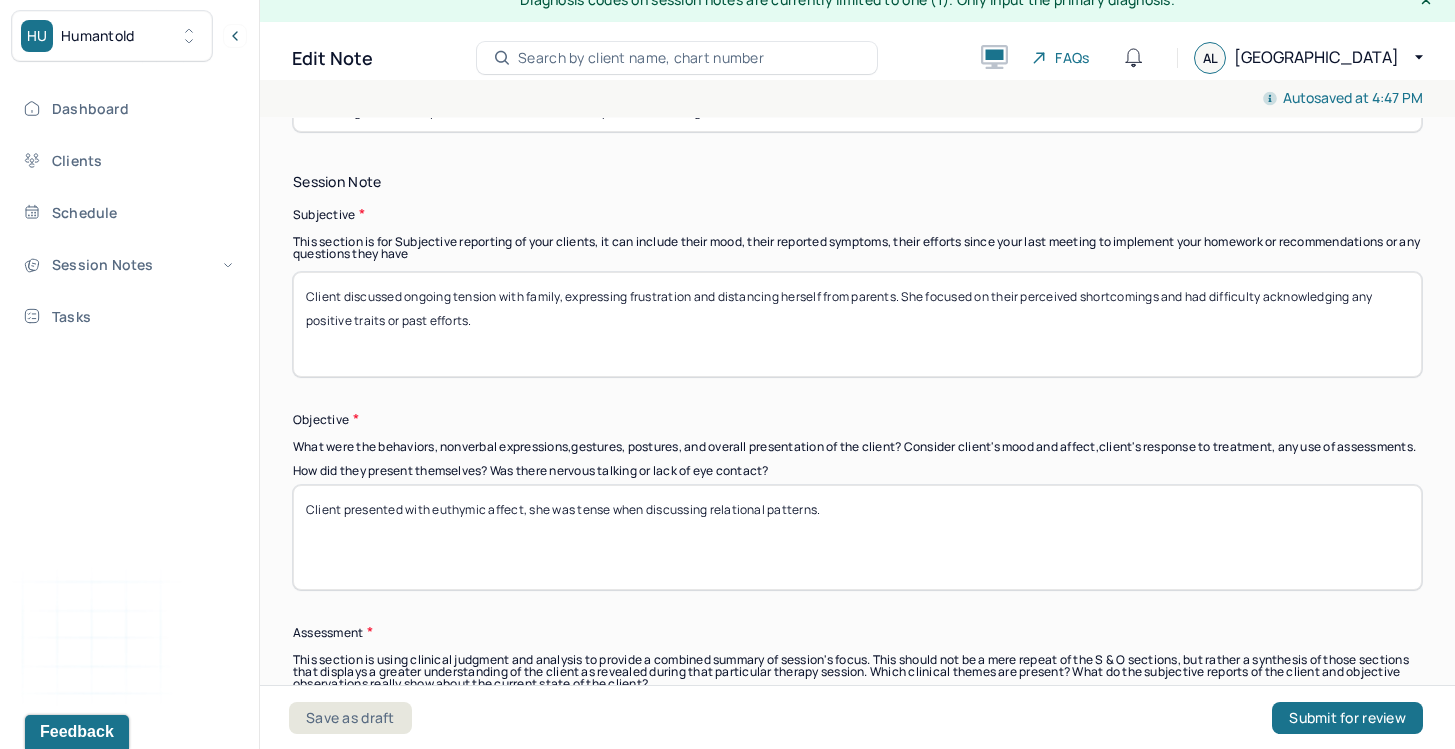 paste on "Thought patterns remained polarized, with limited cognitive flexibility." 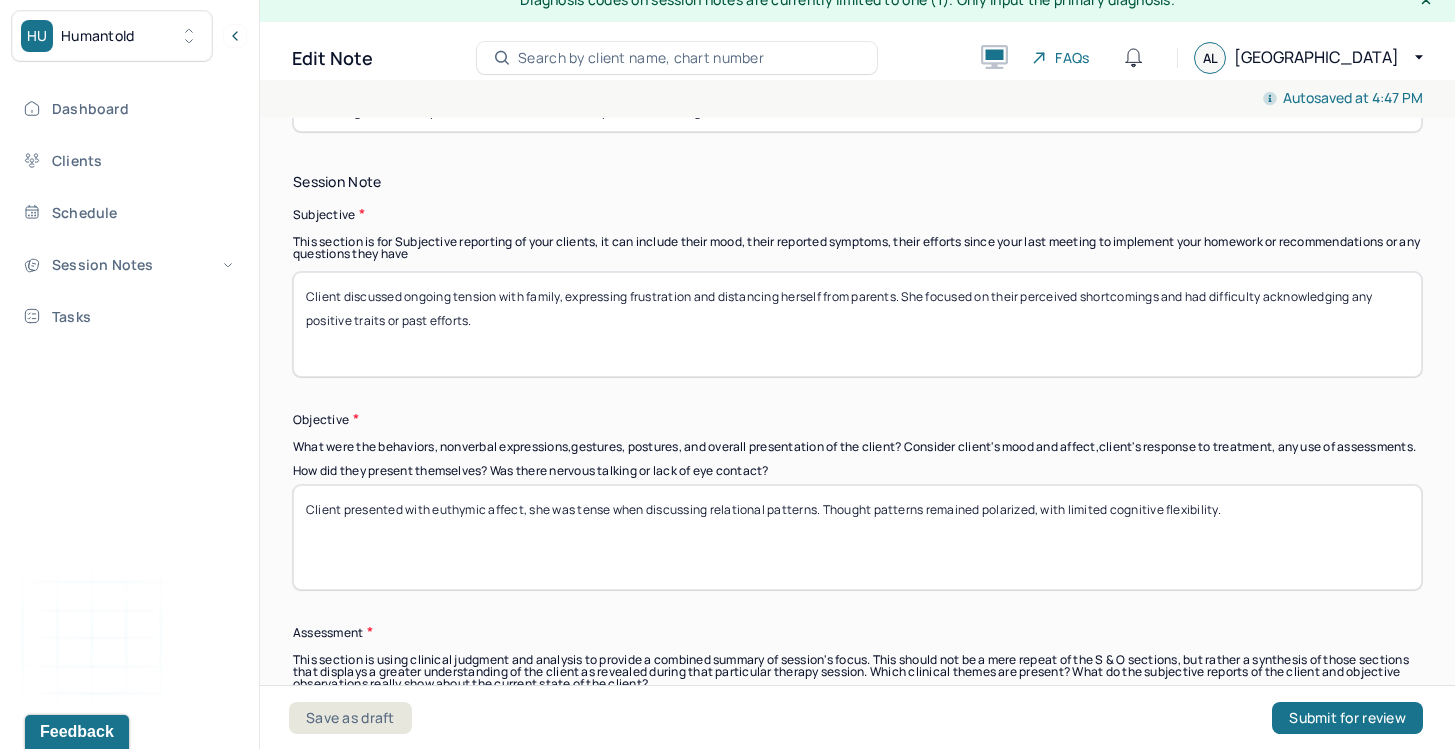 click on "Client presented with euthymic affect, she was slightly frustrated with the ongoing interpersonal difficulties. Her affect was congruent with her mood and topics discussed. She was engaged, cooperative, alert and oriented x3." at bounding box center (857, 537) 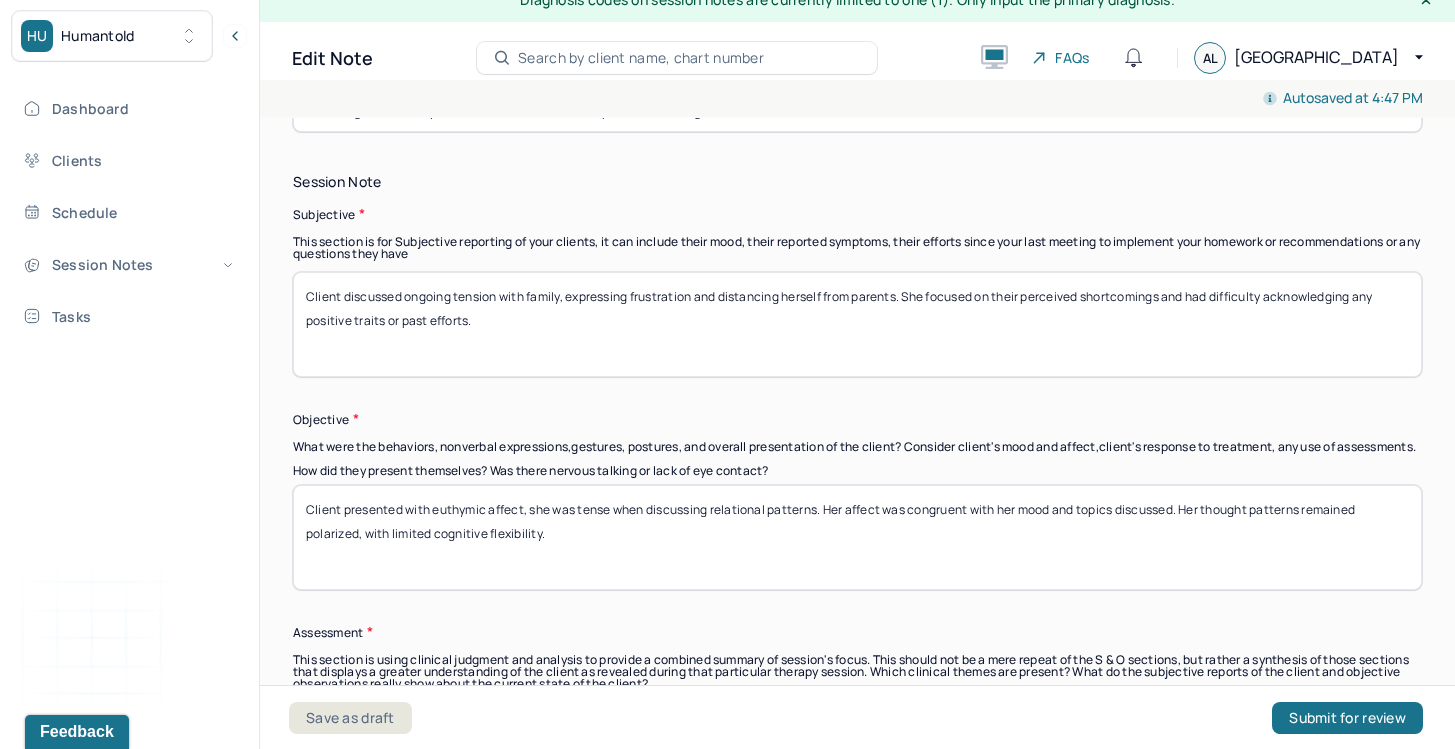 drag, startPoint x: 374, startPoint y: 555, endPoint x: 530, endPoint y: 560, distance: 156.08011 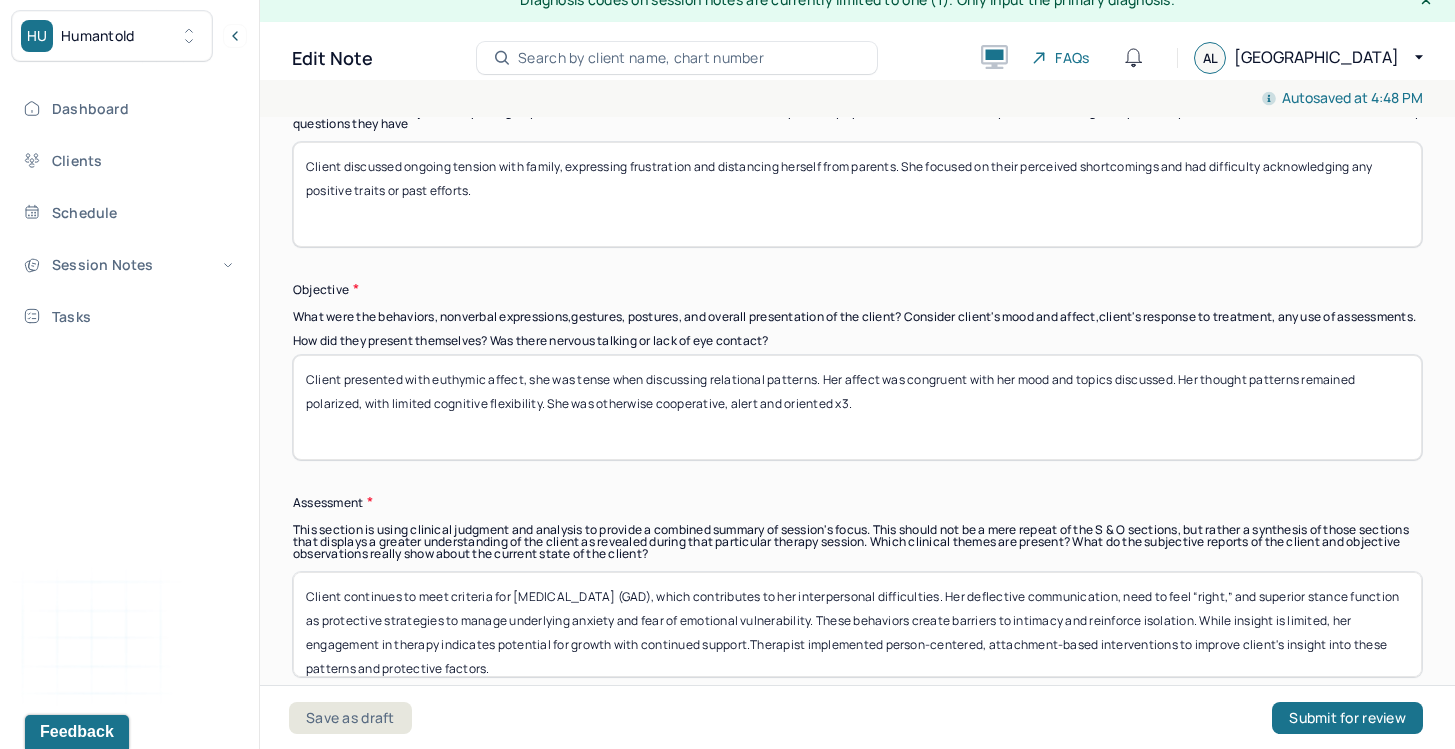 scroll, scrollTop: 1502, scrollLeft: 0, axis: vertical 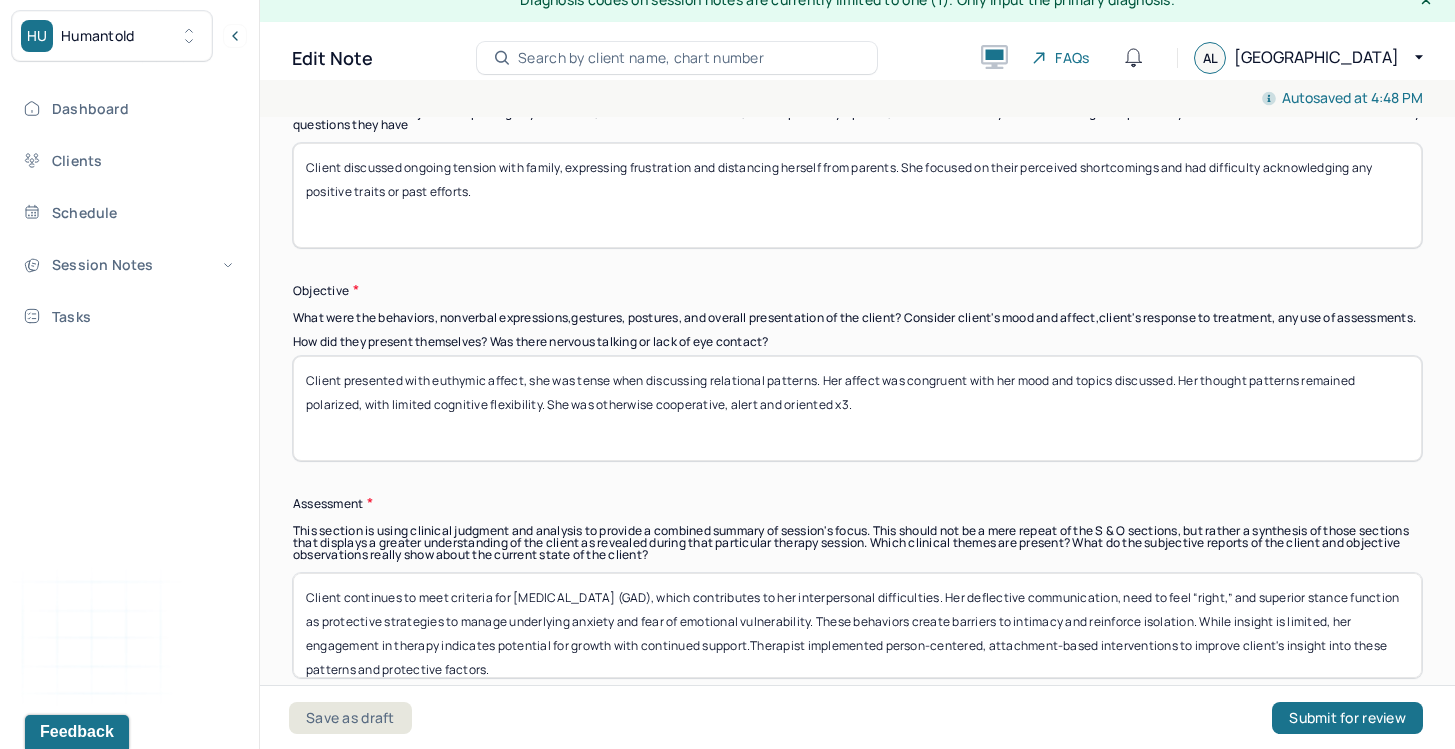 type on "Client presented with euthymic affect, she was tense when discussing relational patterns. Her affect was congruent with her mood and topics discussed. Her thought patterns remained polarized, with limited cognitive flexibility. She was otherwise cooperative, alert and oriented x3." 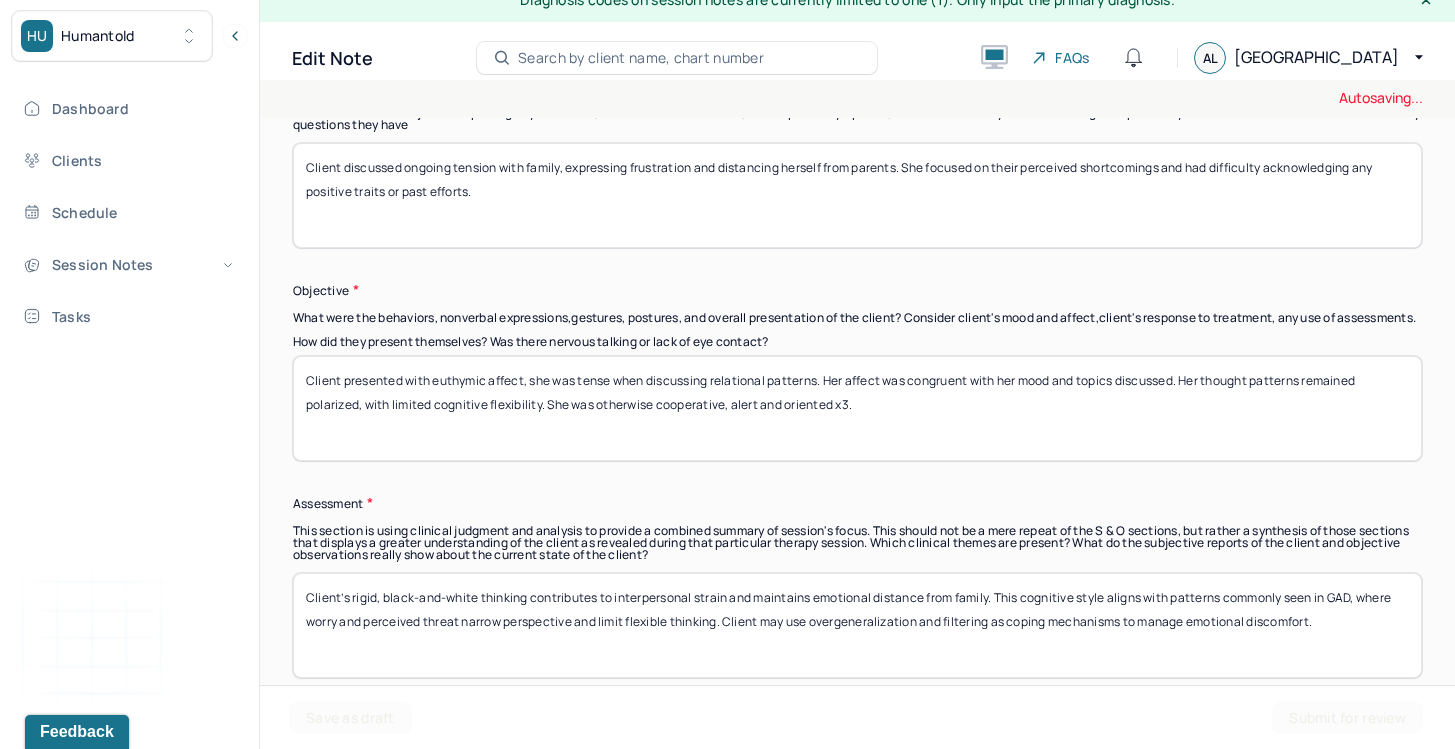 drag, startPoint x: 401, startPoint y: 613, endPoint x: 774, endPoint y: 639, distance: 373.90506 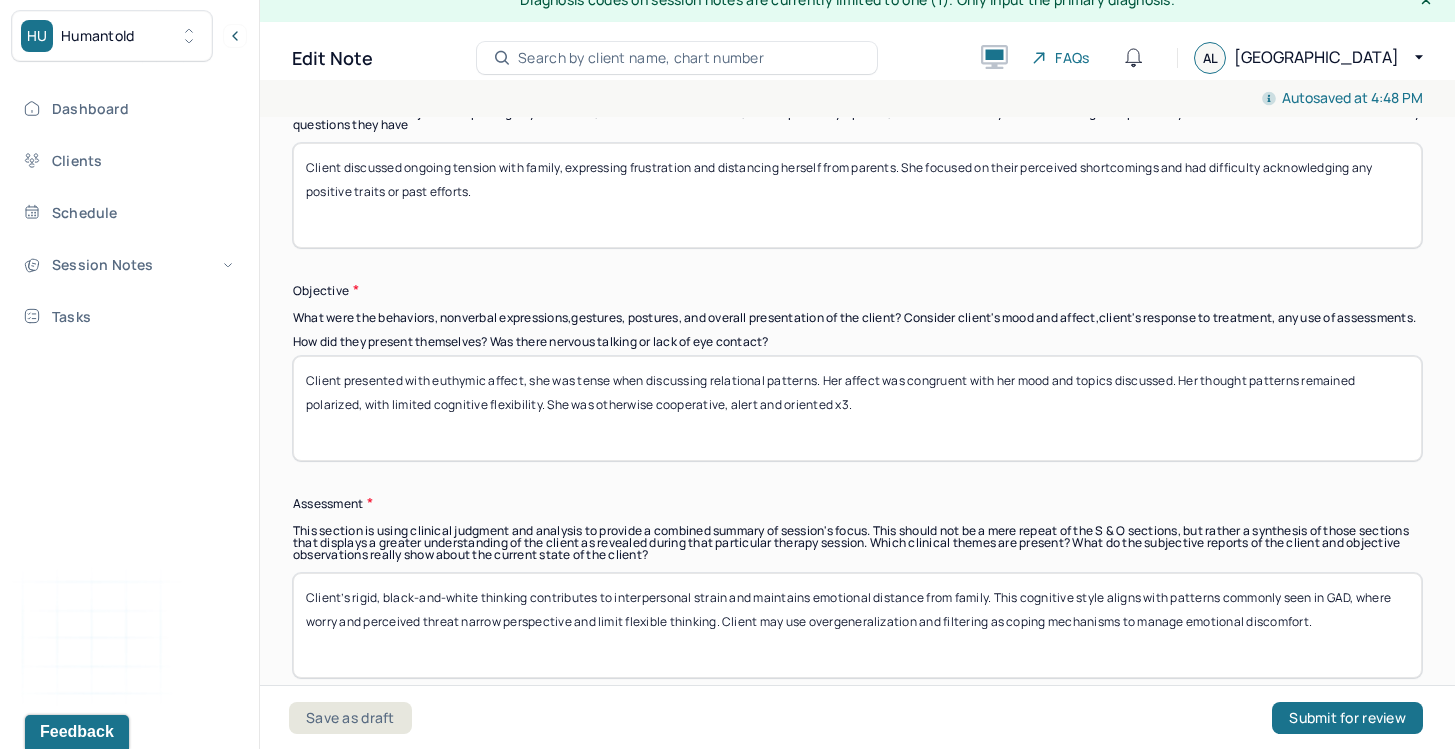 drag, startPoint x: 1052, startPoint y: 595, endPoint x: 1066, endPoint y: 639, distance: 46.173584 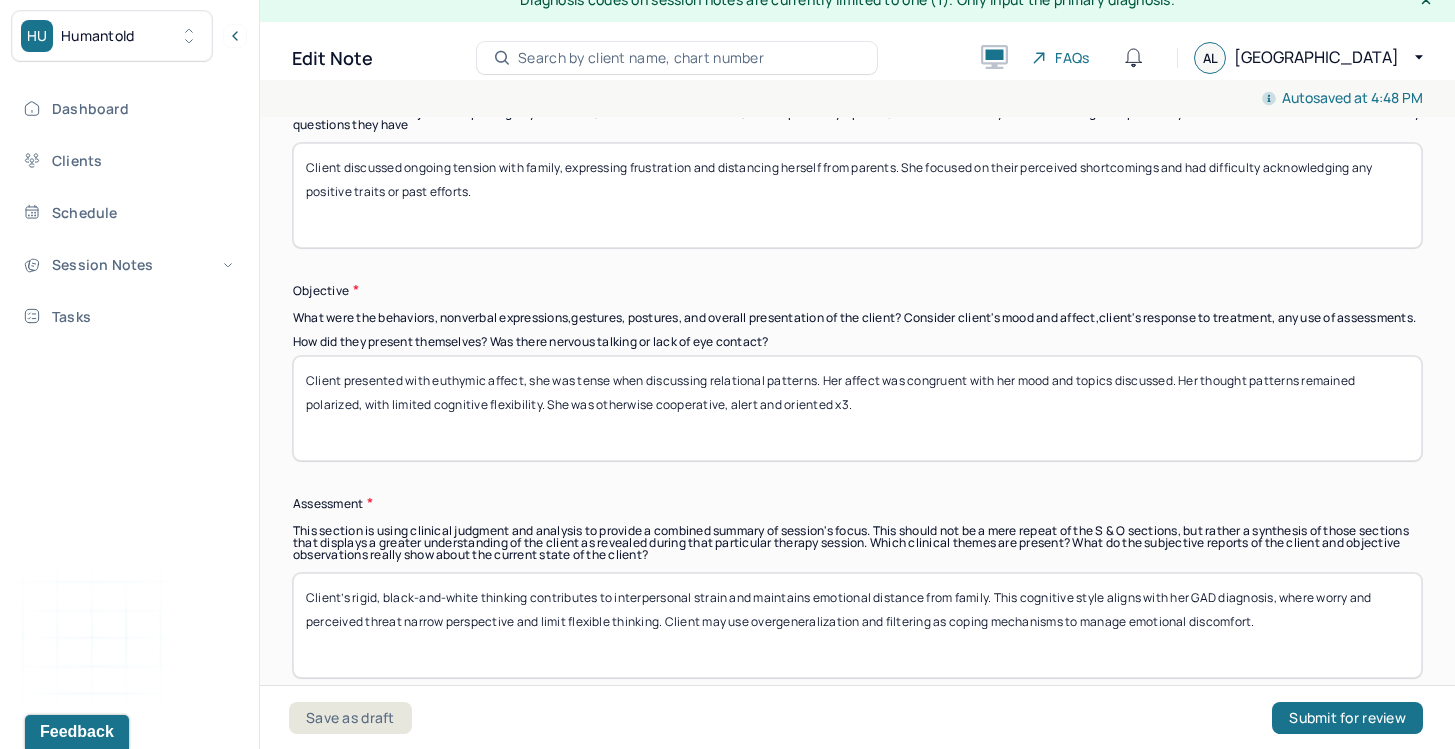 drag, startPoint x: 445, startPoint y: 635, endPoint x: 860, endPoint y: 649, distance: 415.23608 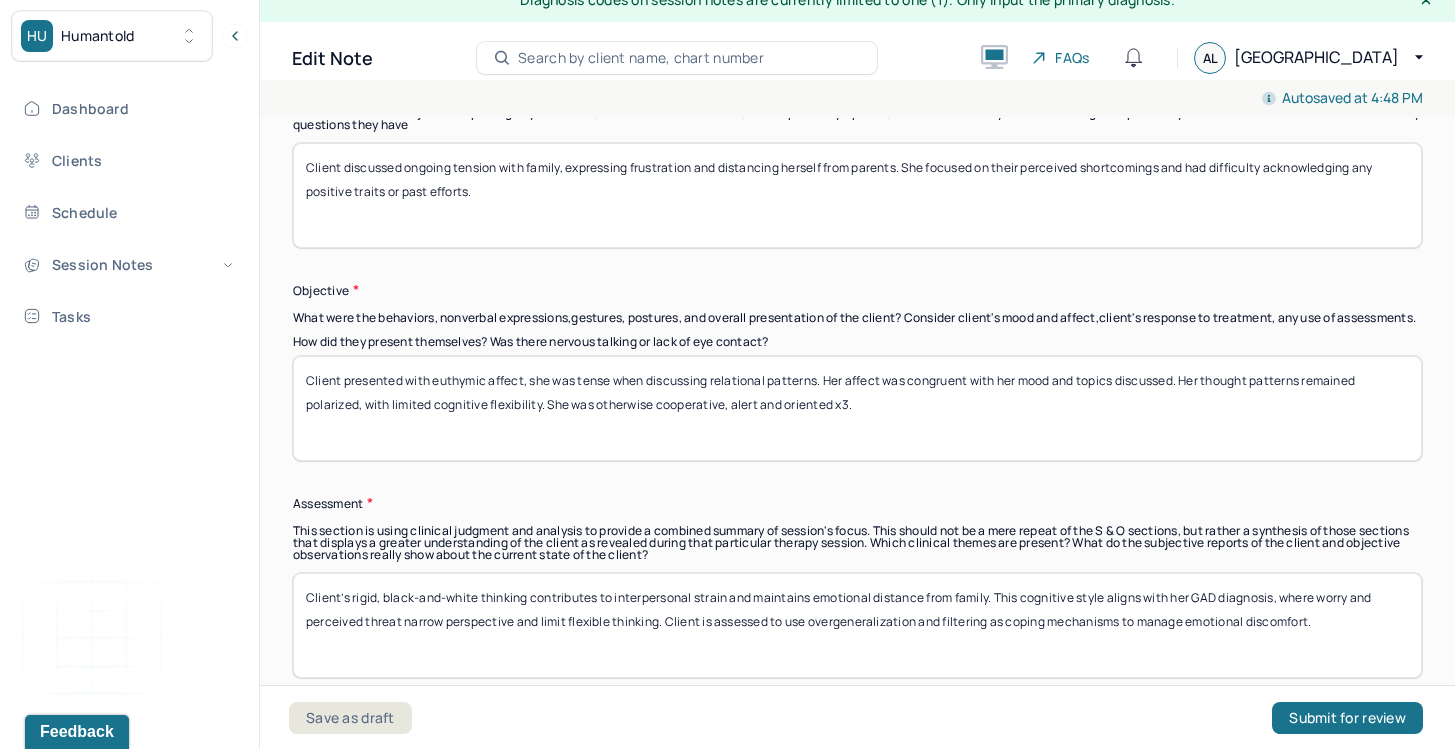 drag, startPoint x: 922, startPoint y: 632, endPoint x: 1073, endPoint y: 643, distance: 151.40013 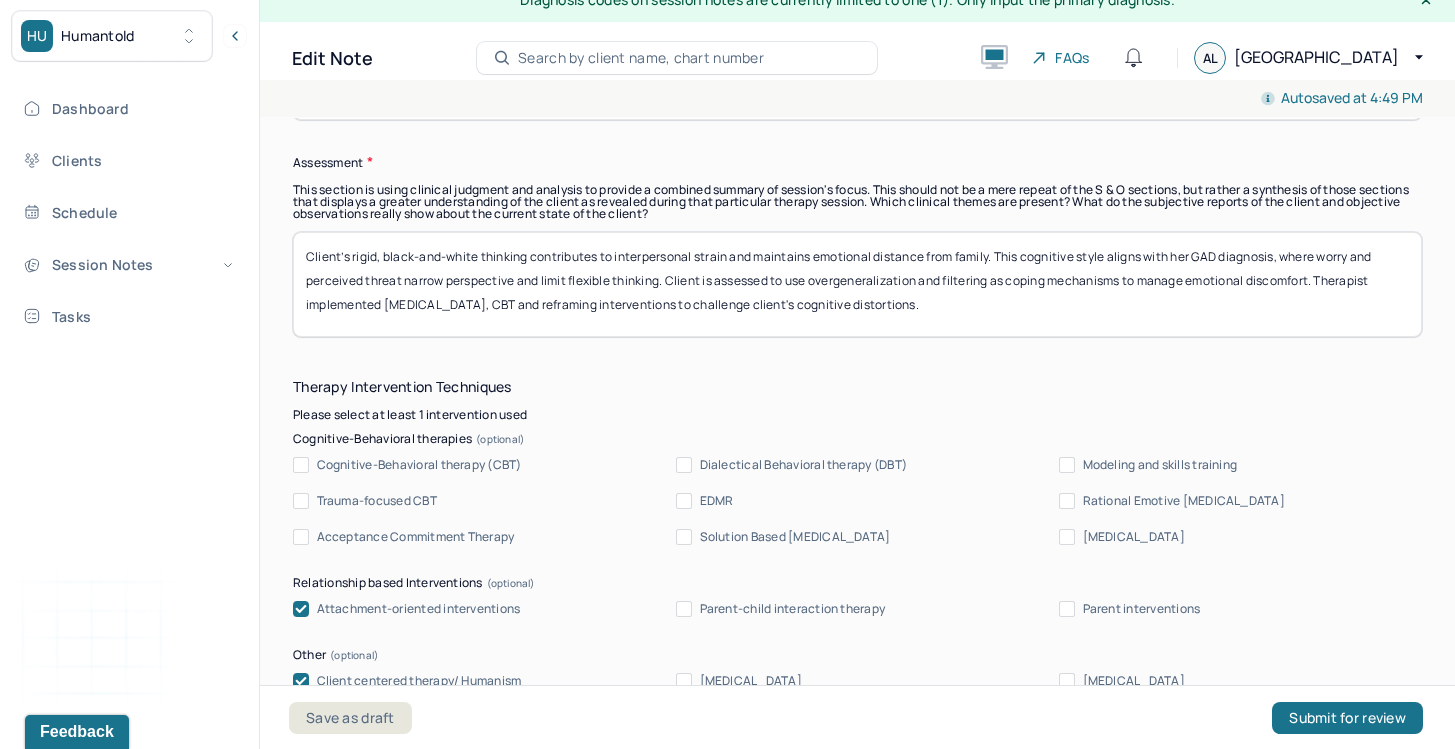 scroll, scrollTop: 2099, scrollLeft: 0, axis: vertical 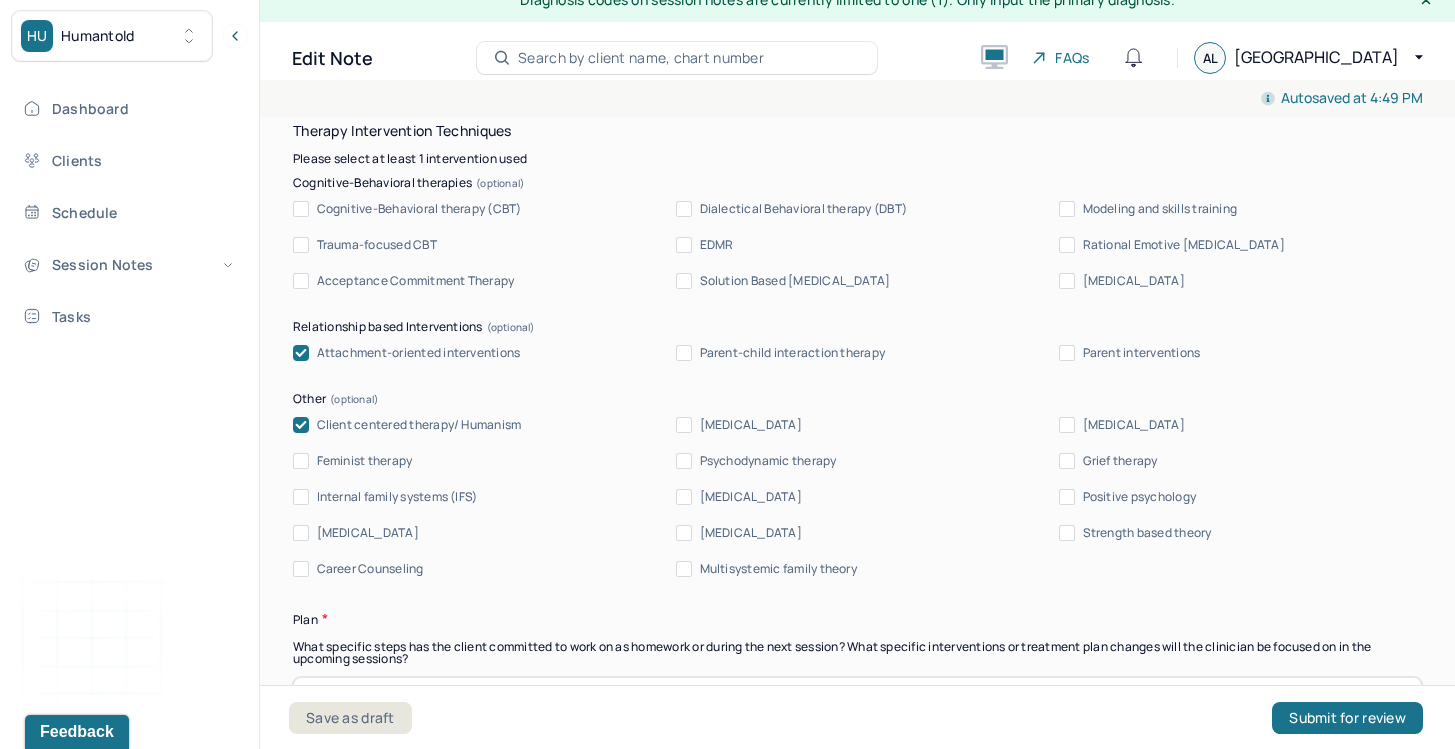 type on "Client’s rigid, black-and-white thinking contributes to interpersonal strain and maintains emotional distance from family. This cognitive style aligns with her GAD diagnosis, where worry and perceived threat narrow perspective and limit flexible thinking. Client is assessed to use overgeneralization and filtering as coping mechanisms to manage emotional discomfort. Therapist implemented [MEDICAL_DATA], CBT and reframing interventions to challenge client's cognitive distortions." 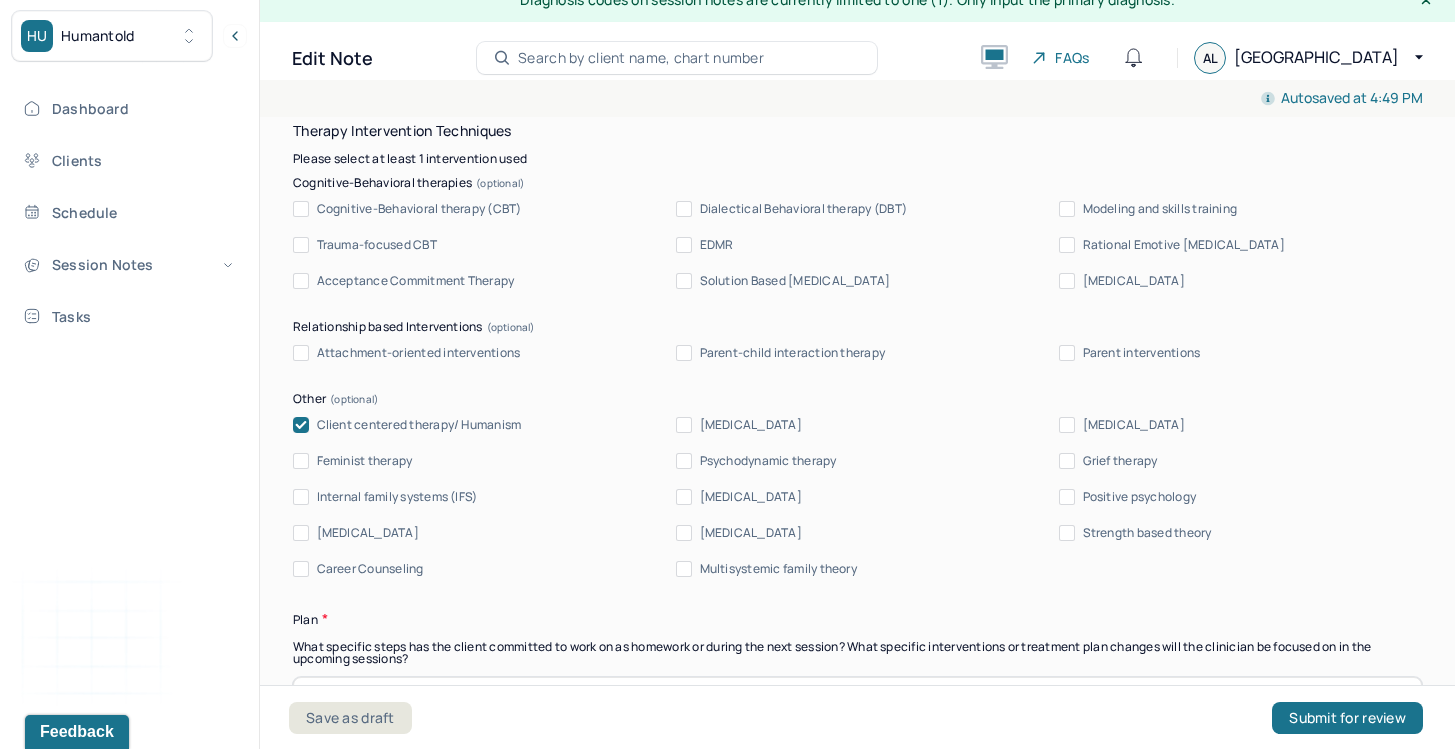 click on "Cognitive-Behavioral therapy (CBT)" at bounding box center (419, 209) 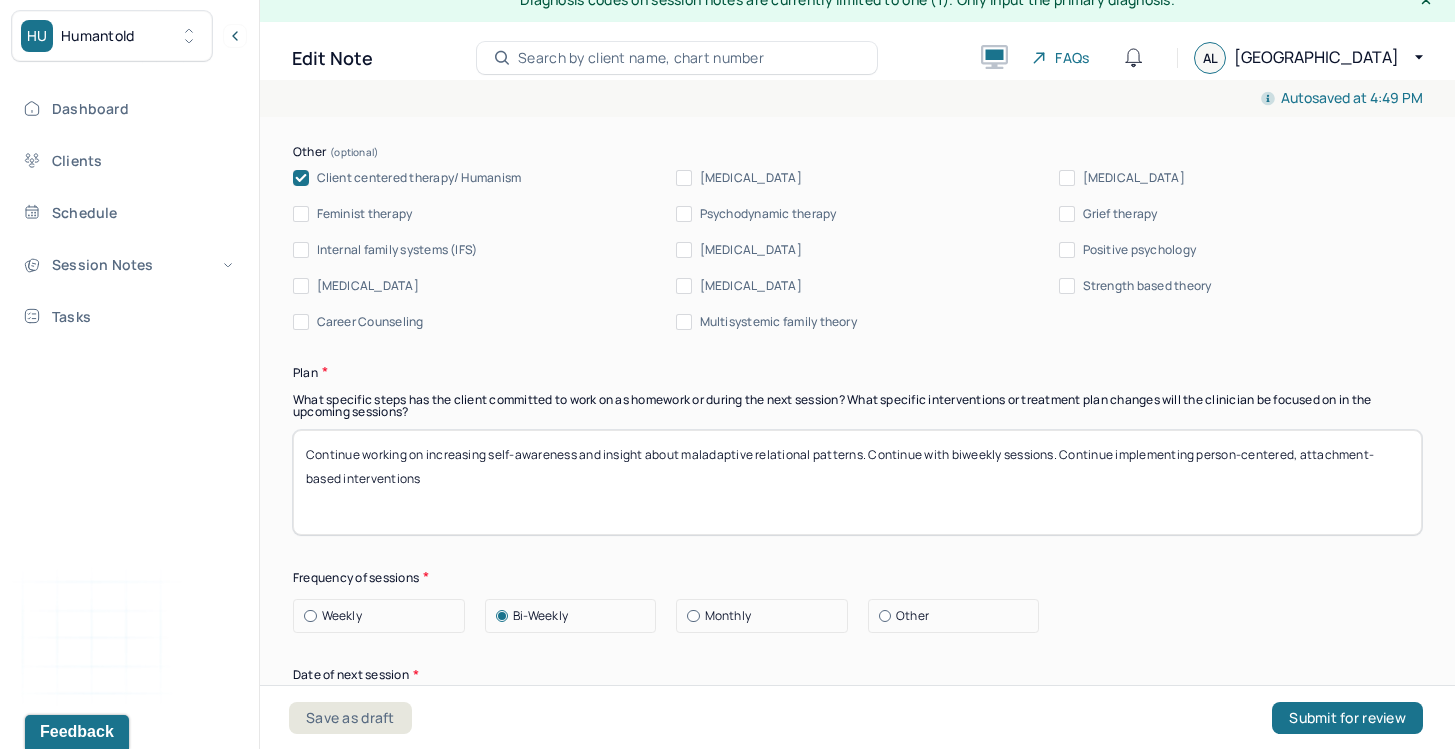 scroll, scrollTop: 2347, scrollLeft: 0, axis: vertical 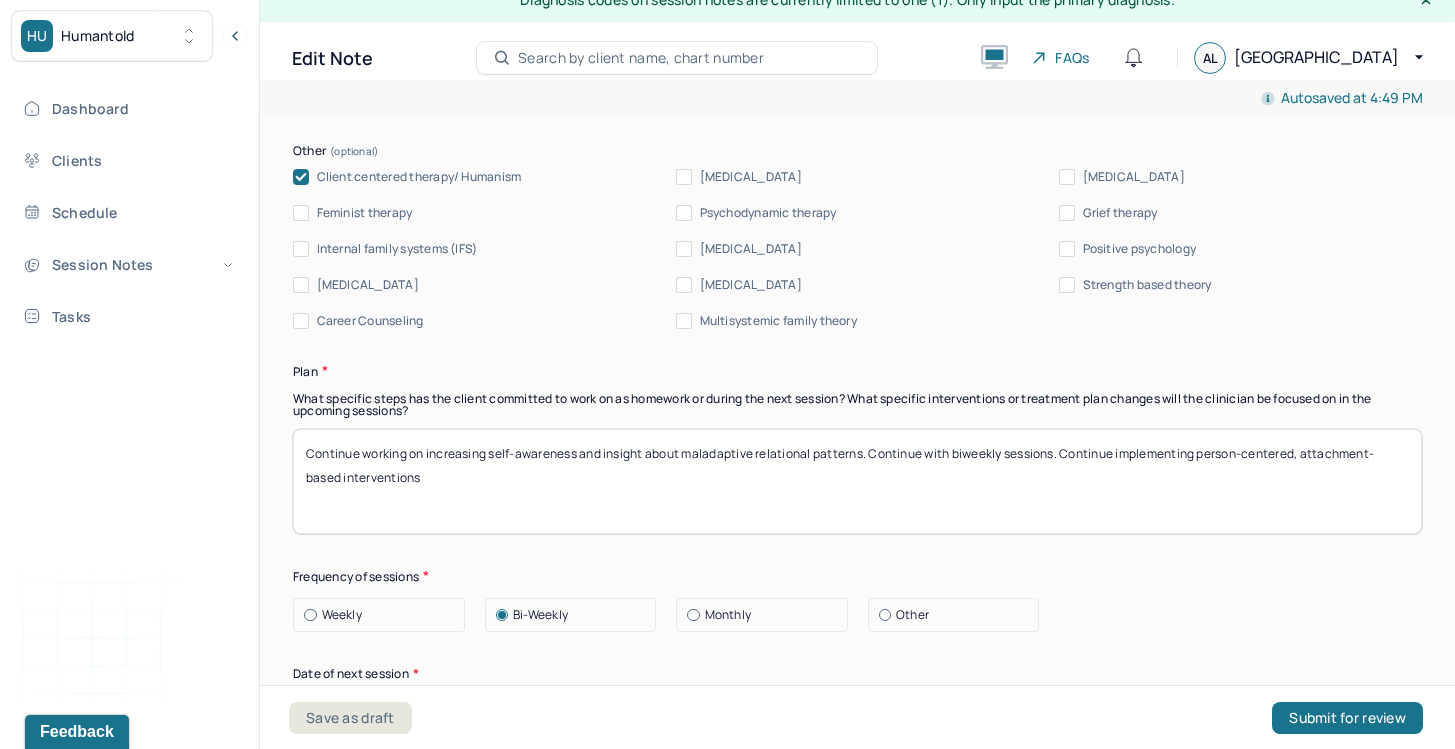 click on "Continue working on increasing self-awareness and insight about maladaptive relational patterns. Continue with biweekly sessions. Continue implementing person-centered, attachment-based interventions" at bounding box center [857, 481] 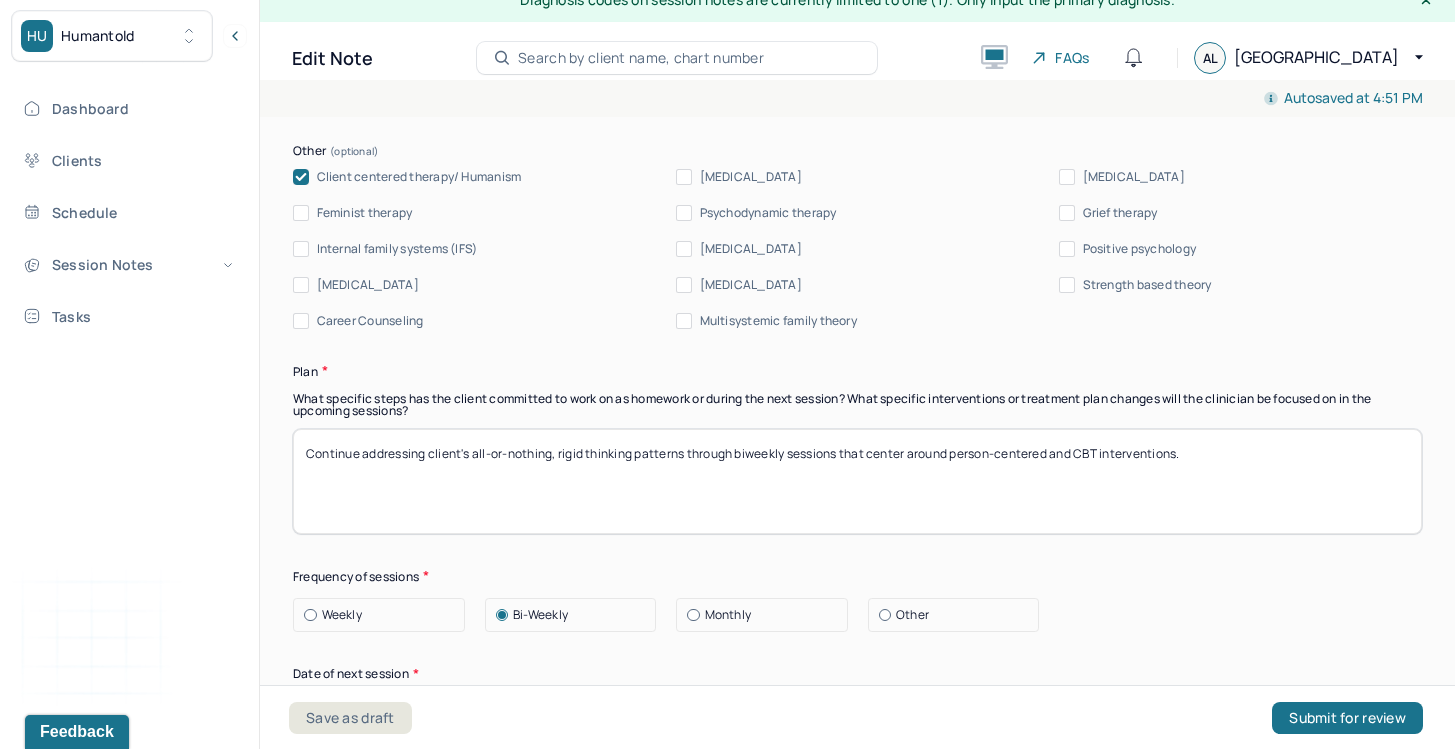 scroll, scrollTop: 2418, scrollLeft: 0, axis: vertical 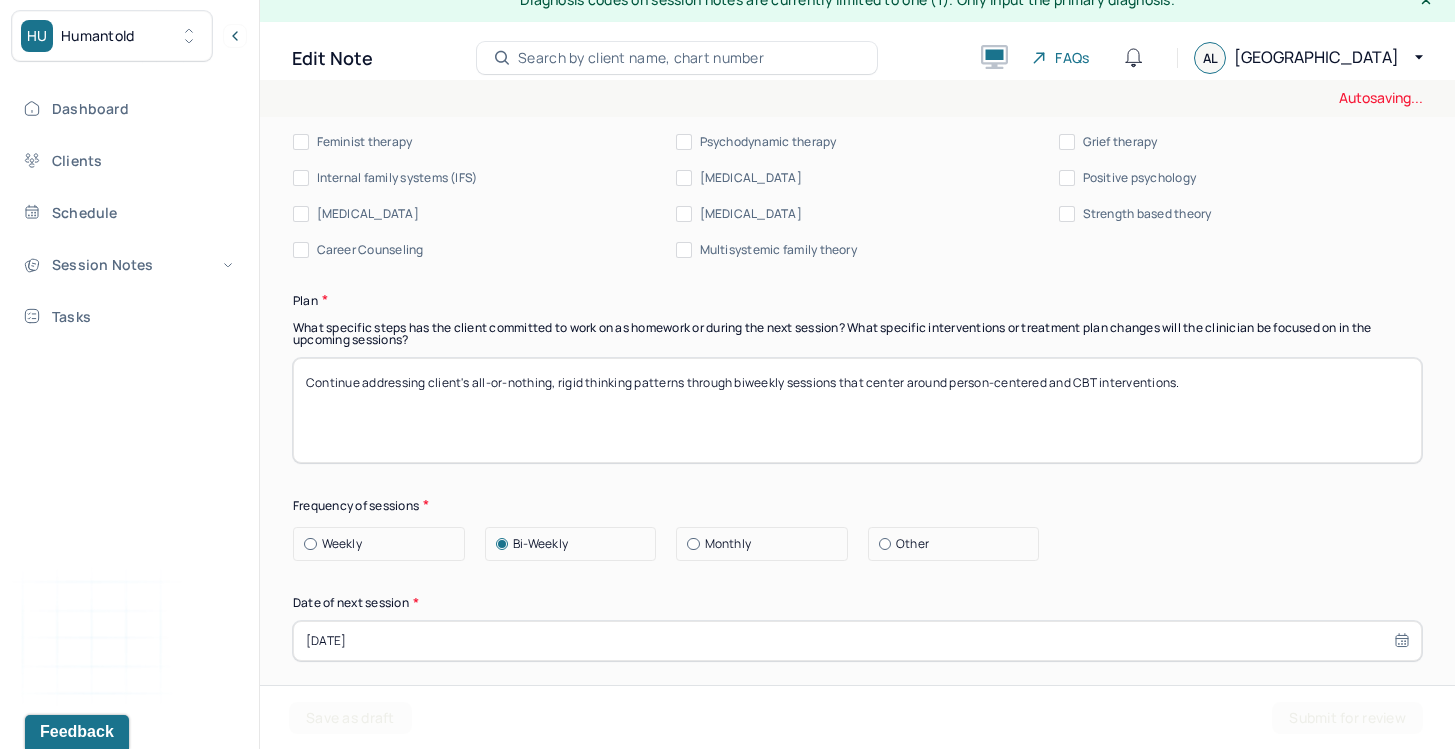 type on "Continue addressing client's all-or-nothing, rigid thinking patterns through biweekly sessions that center around person-centered and CBT interventions." 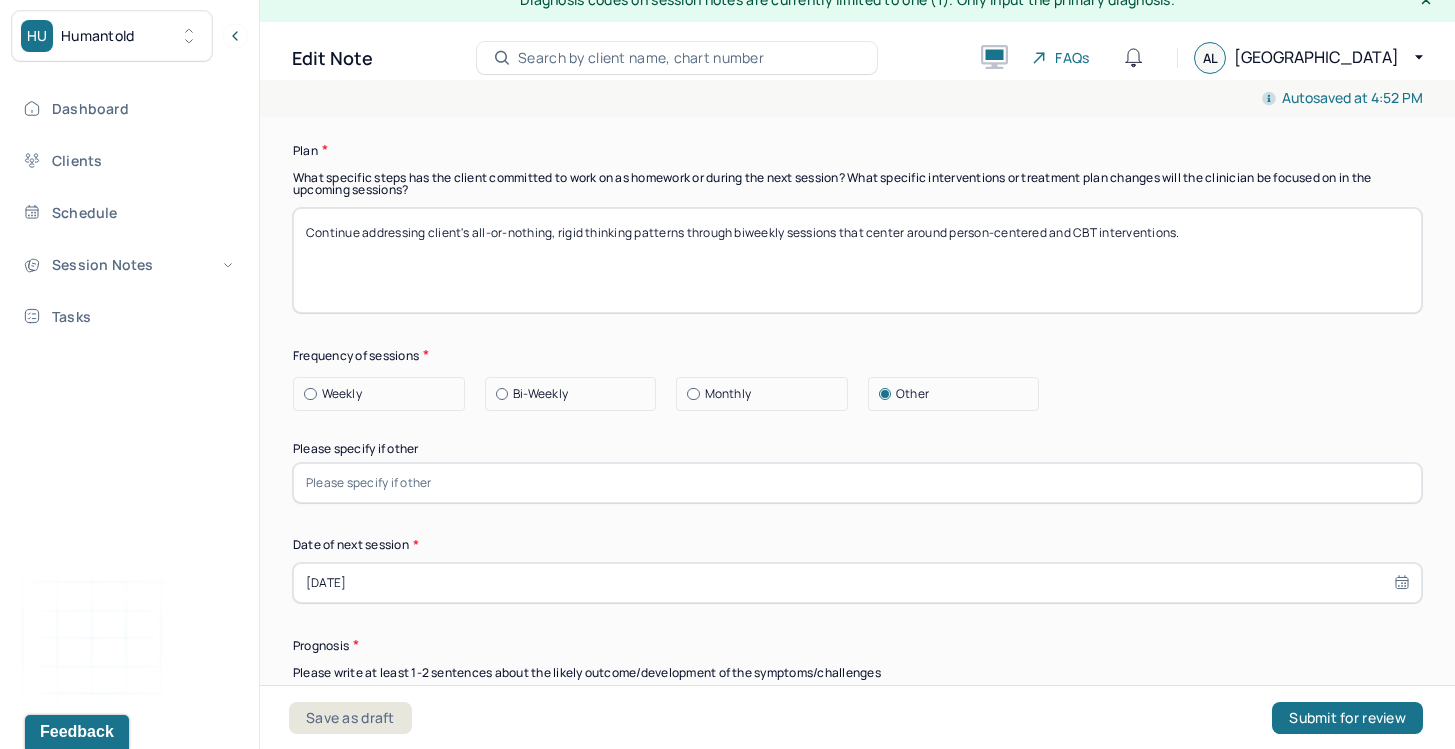 scroll, scrollTop: 2582, scrollLeft: 0, axis: vertical 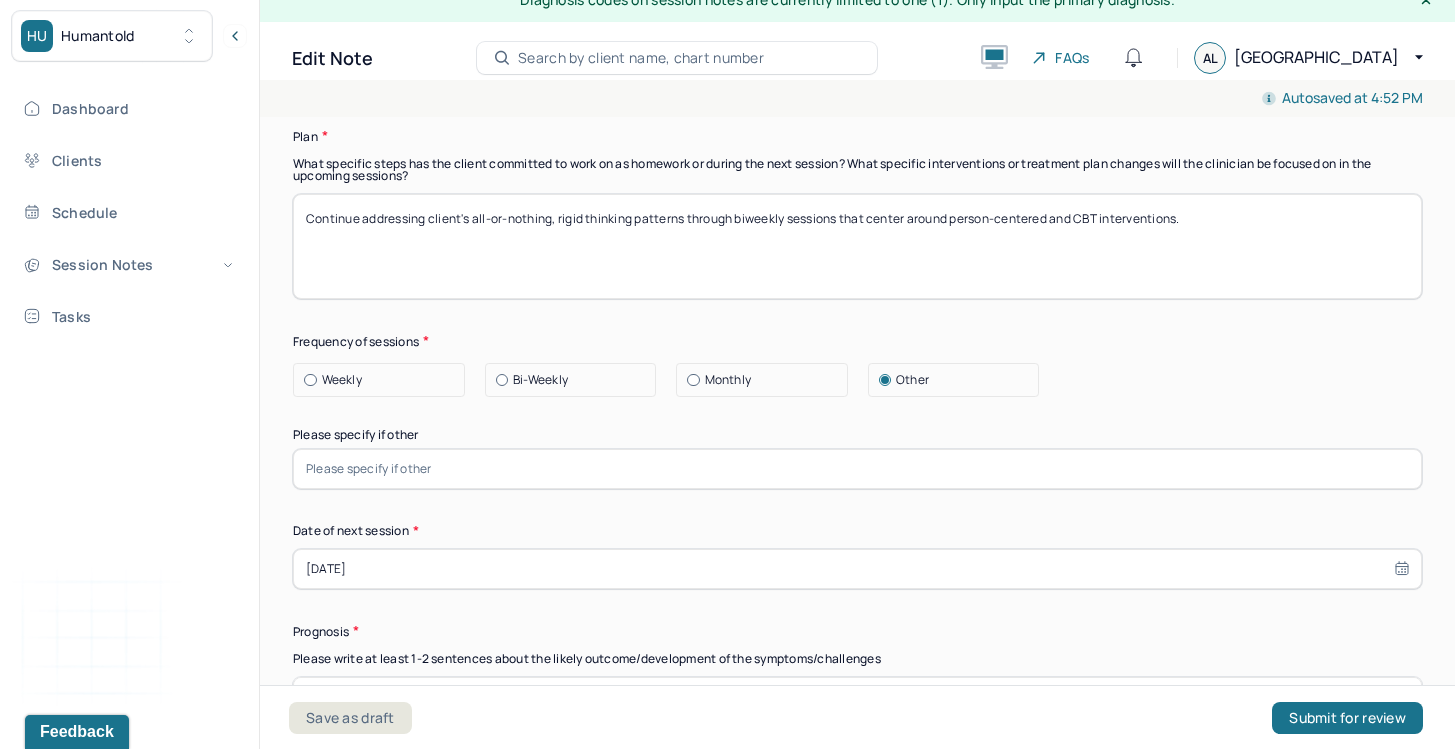 click at bounding box center (857, 469) 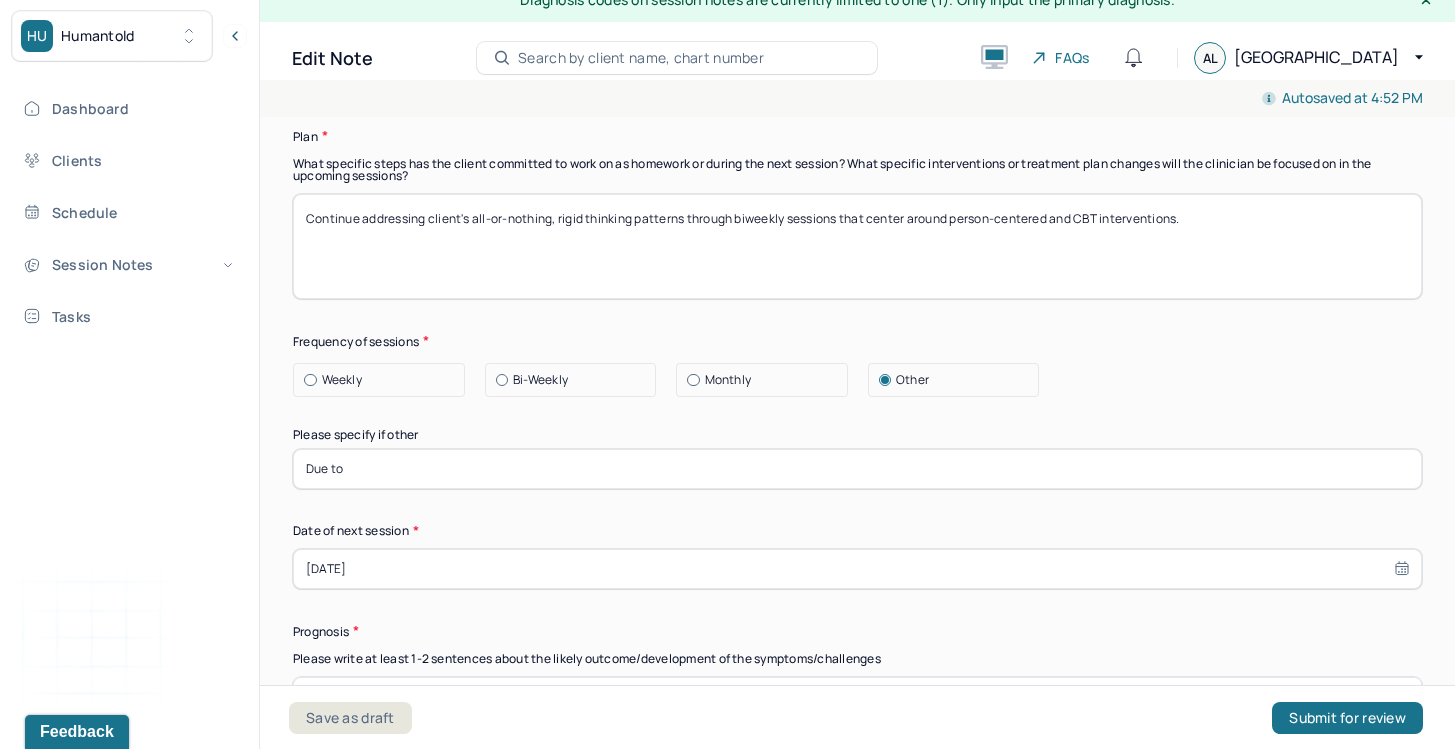 type on "Due to upcoming vacation, next session will be on 7/30." 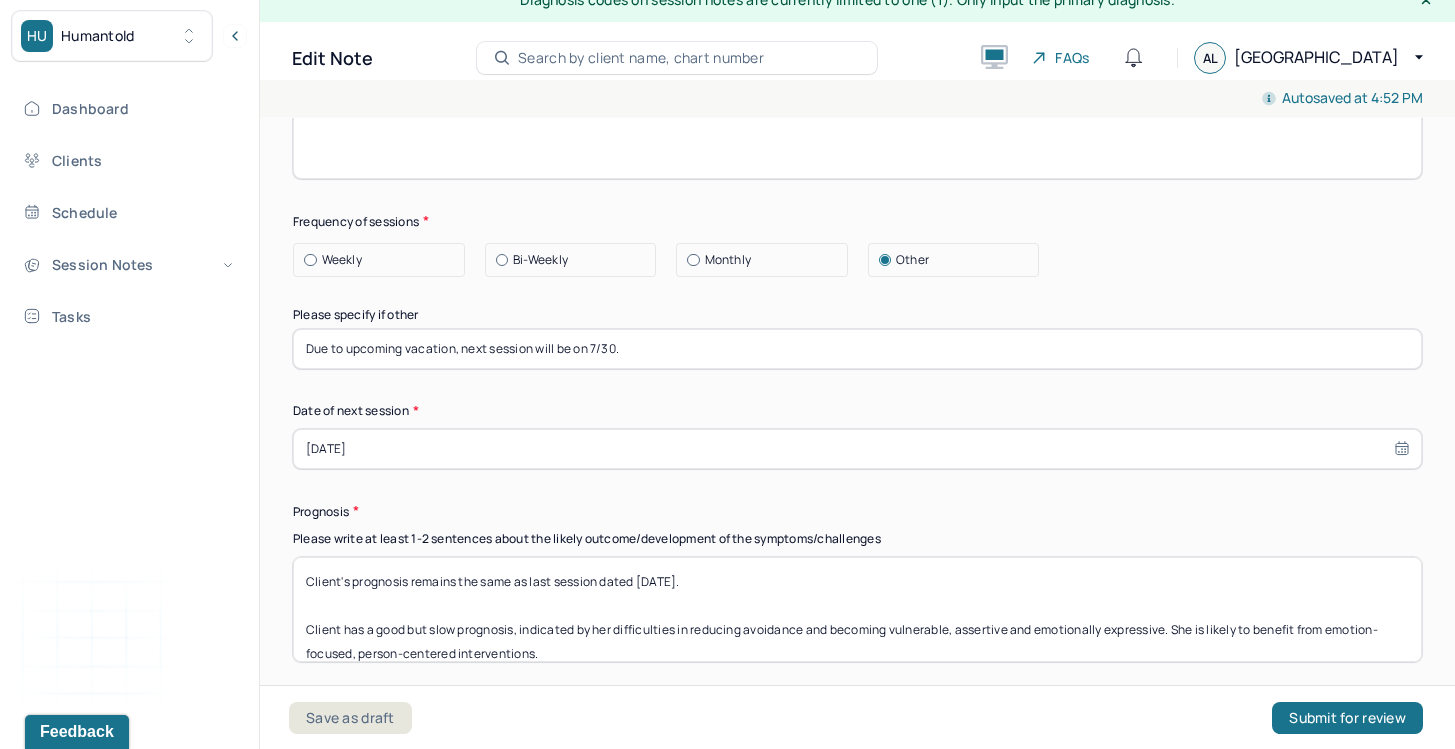 scroll, scrollTop: 2700, scrollLeft: 0, axis: vertical 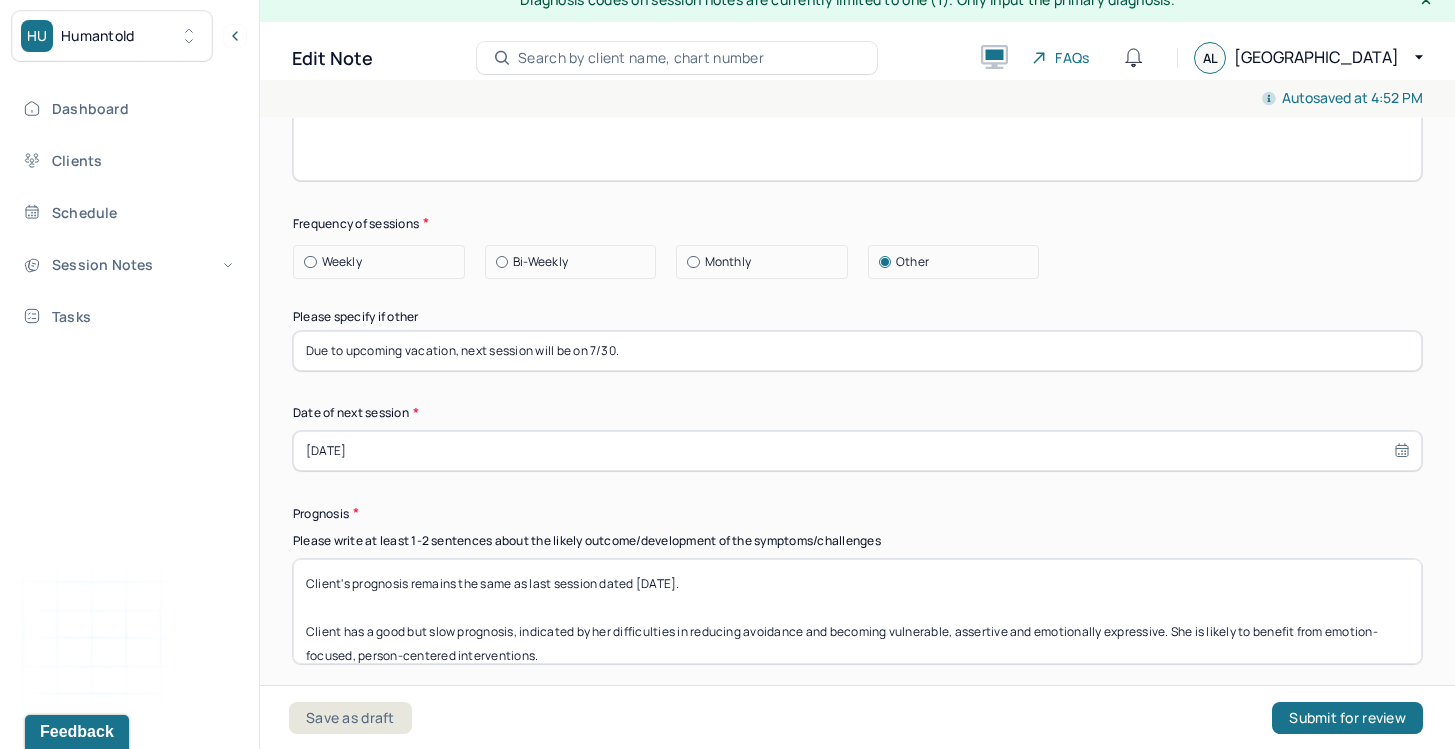 click on "Therapy Intervention Techniques Please select at least 1 intervention used Cognitive-Behavioral therapies Cognitive-Behavioral therapy (CBT) Dialectical Behavioral therapy (DBT) Modeling and skills training Trauma-focused CBT EDMR Rational Emotive [MEDICAL_DATA] Acceptance Commitment Therapy Solution Based [MEDICAL_DATA] [MEDICAL_DATA] Relationship based Interventions Attachment-oriented interventions Parent-child interaction therapy Parent interventions Other Client centered therapy/ Humanism [MEDICAL_DATA] [MEDICAL_DATA] Feminist therapy Psychodynamic therapy Grief therapy Internal family systems (IFS) [MEDICAL_DATA] Positive psychology [MEDICAL_DATA] [MEDICAL_DATA] Strength based theory Career Counseling Multisystemic family theory Plan What specific steps has the client committed to work on as homework or during the next session? What specific interventions or treatment plan changes will the clinician be focused on in the upcoming sessions? Frequency of sessions Weekly Other" at bounding box center [857, 176] 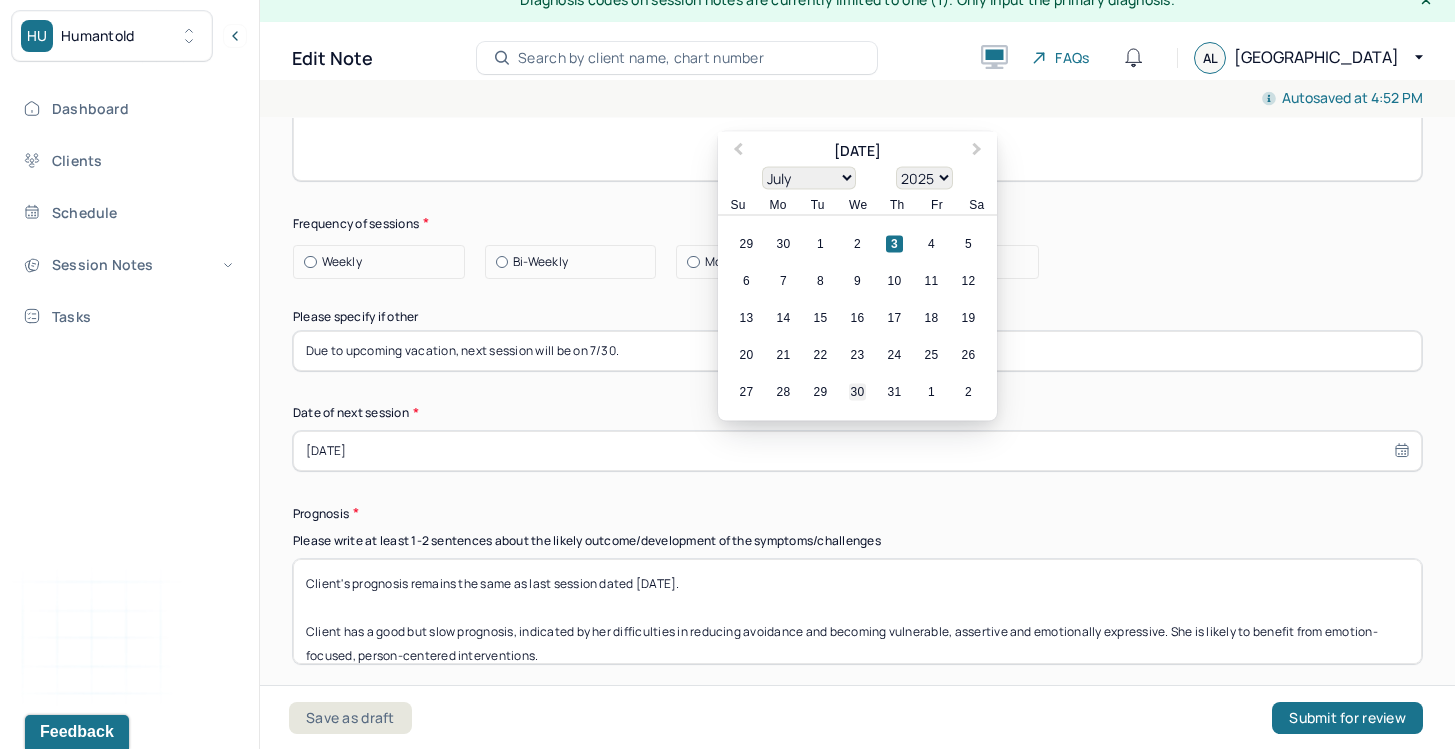 click on "30" at bounding box center [857, 391] 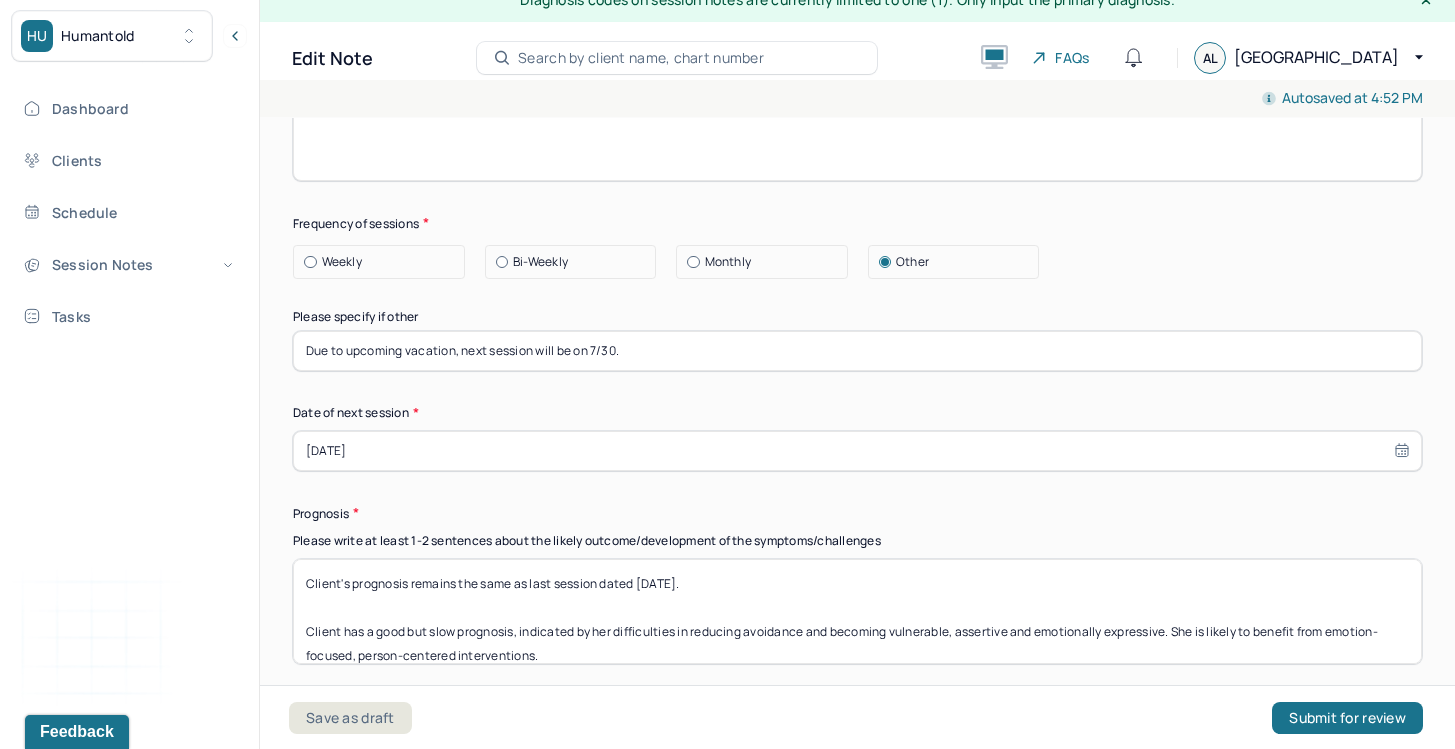 scroll, scrollTop: 2831, scrollLeft: 0, axis: vertical 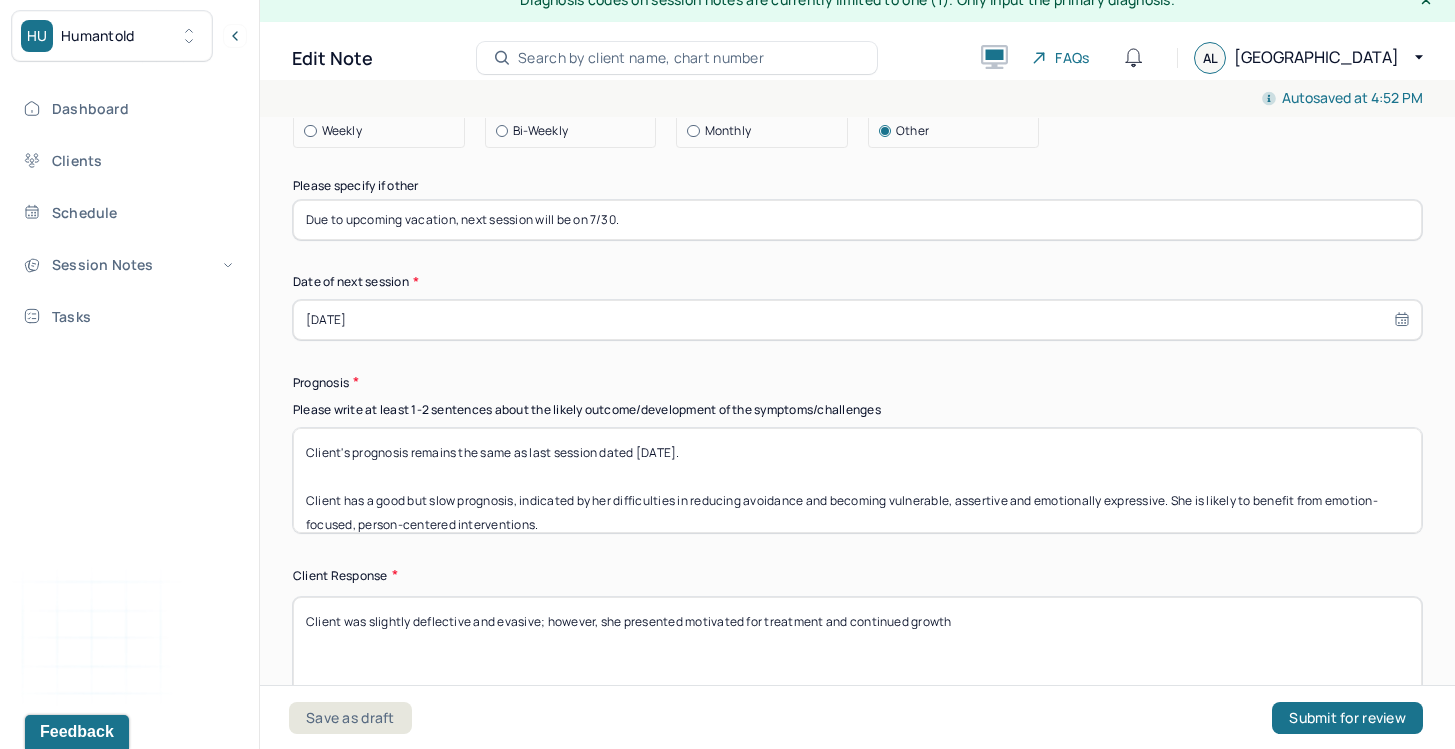 drag, startPoint x: 543, startPoint y: 491, endPoint x: 589, endPoint y: 519, distance: 53.851646 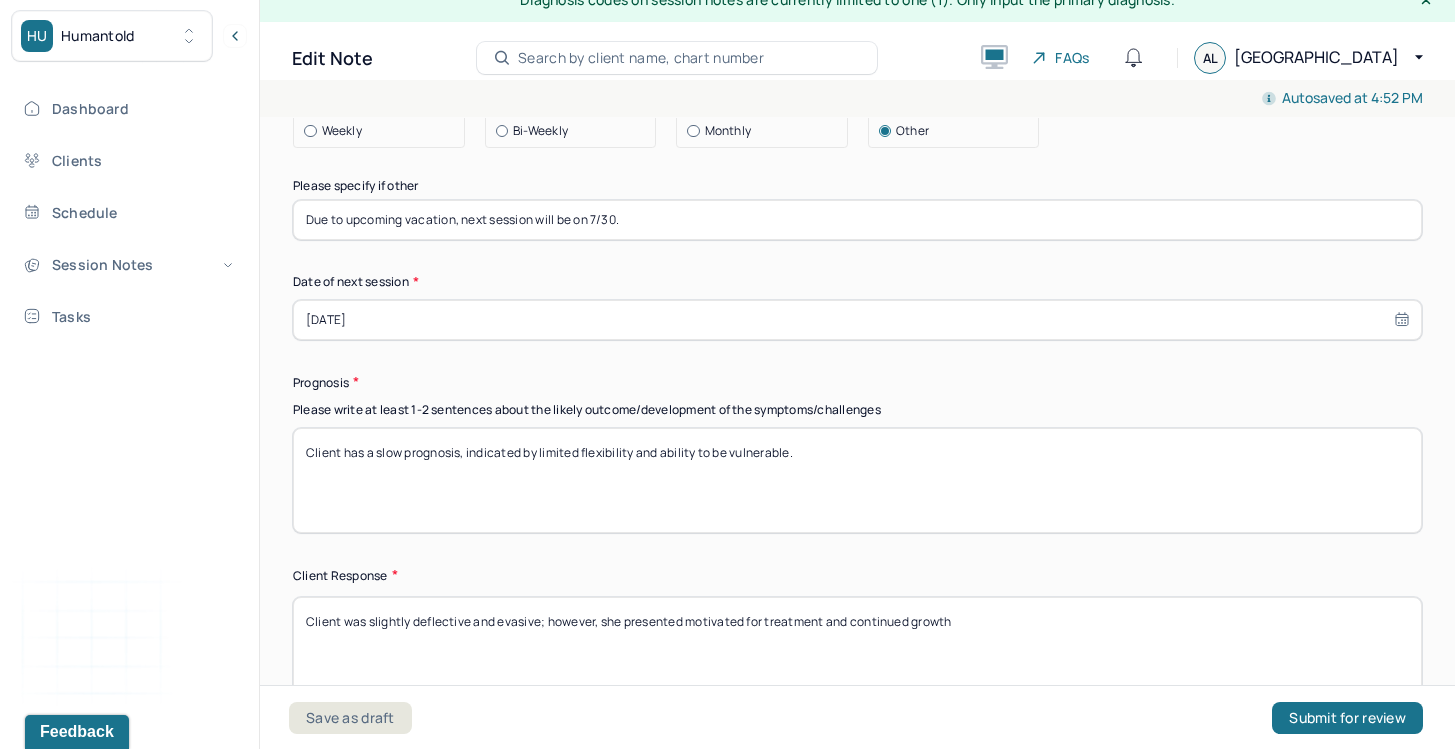 click on "Client has a slow prognosis, indicated by limited flexibility and ability to be vulnerable." at bounding box center (857, 480) 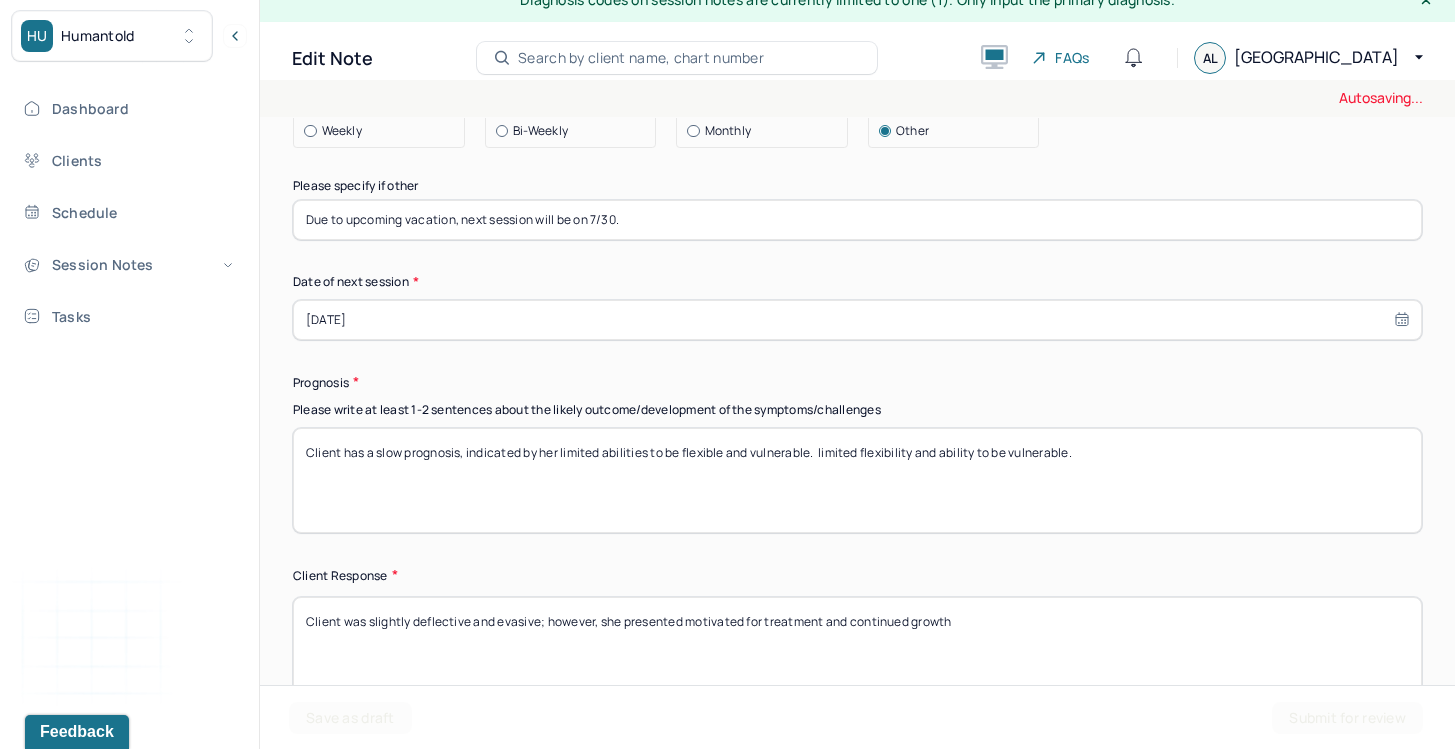 drag, startPoint x: 1115, startPoint y: 471, endPoint x: 825, endPoint y: 451, distance: 290.68884 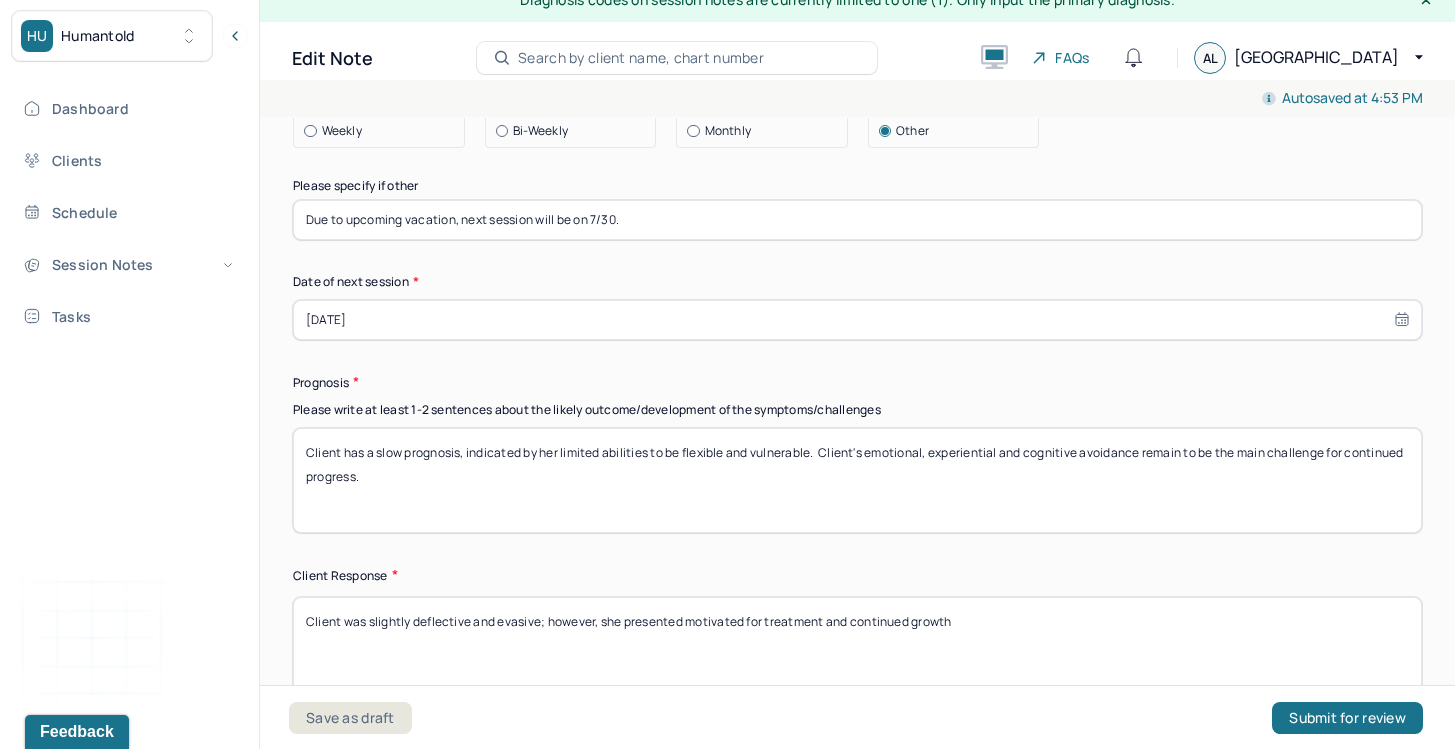 type on "Client has a slow prognosis, indicated by her limited abilities to be flexible and vulnerable.  Client's emotional, experiential and cognitive avoidance remain to be the main challenge for continued progress." 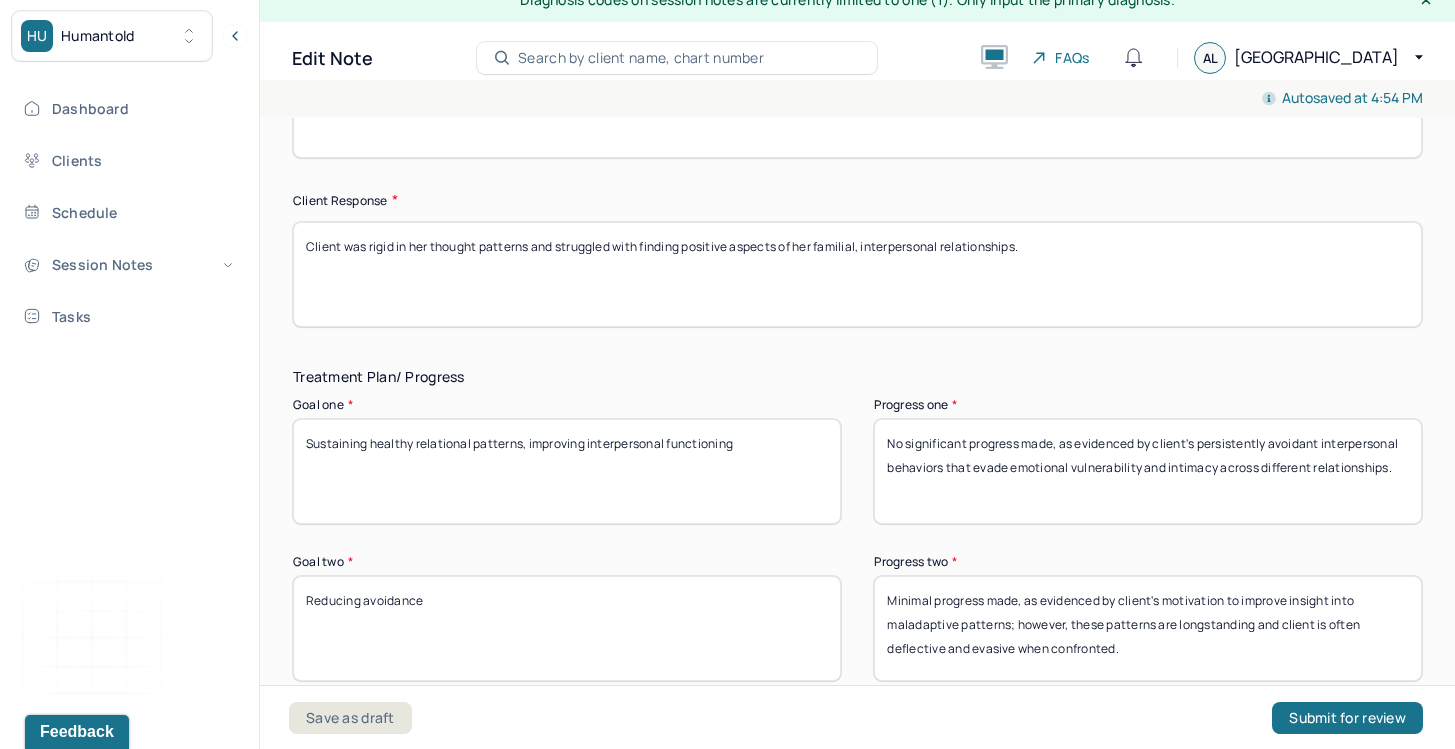 scroll, scrollTop: 3219, scrollLeft: 0, axis: vertical 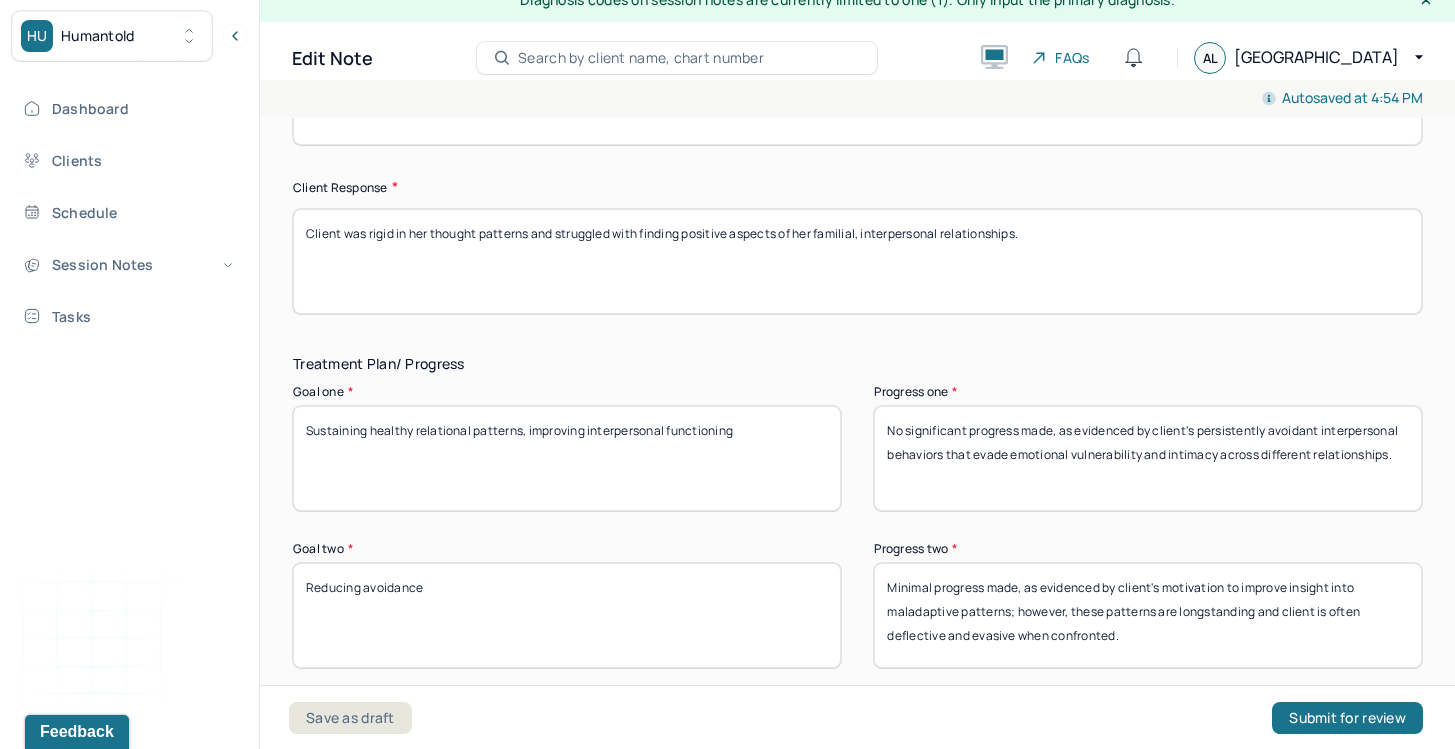 type on "Client was rigid in her thought patterns and struggled with finding positive aspects of her familial, interpersonal relationships." 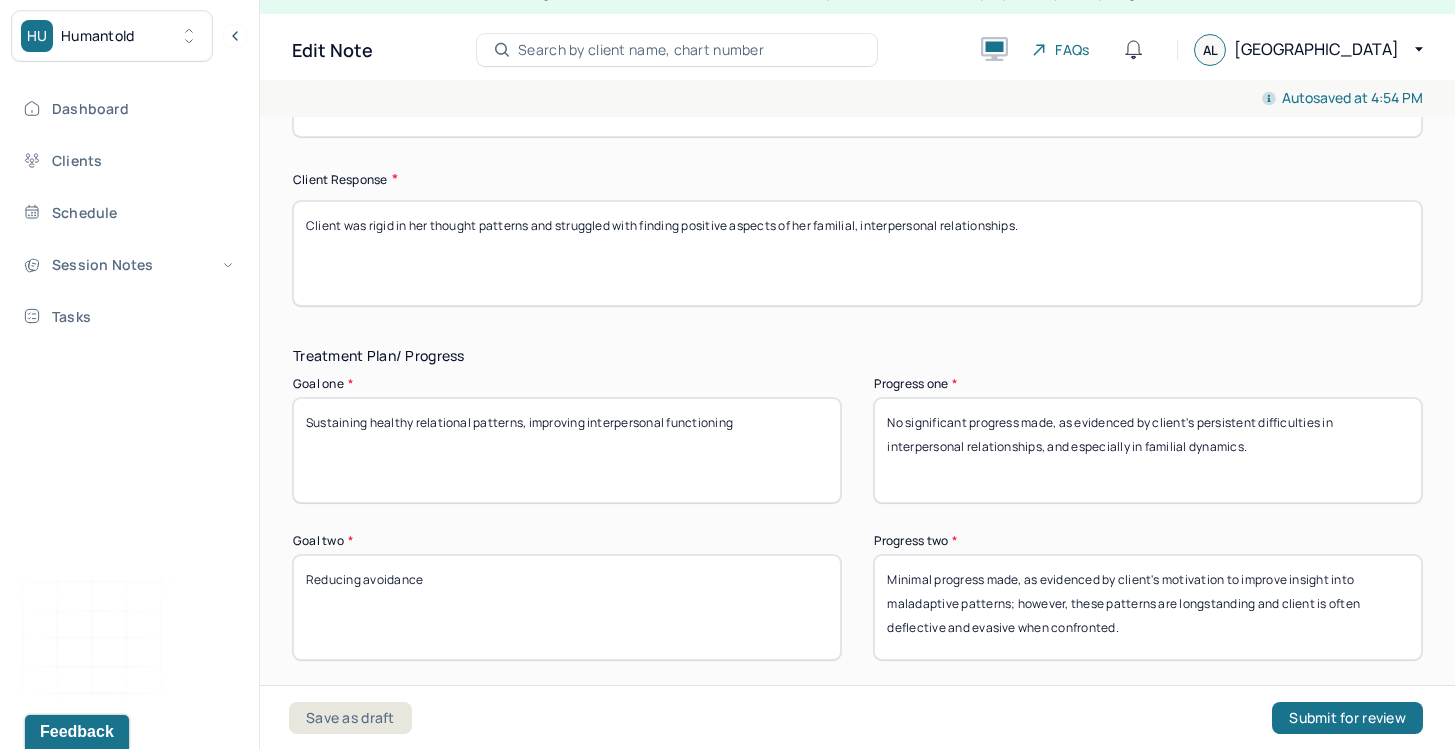 scroll, scrollTop: 36, scrollLeft: 0, axis: vertical 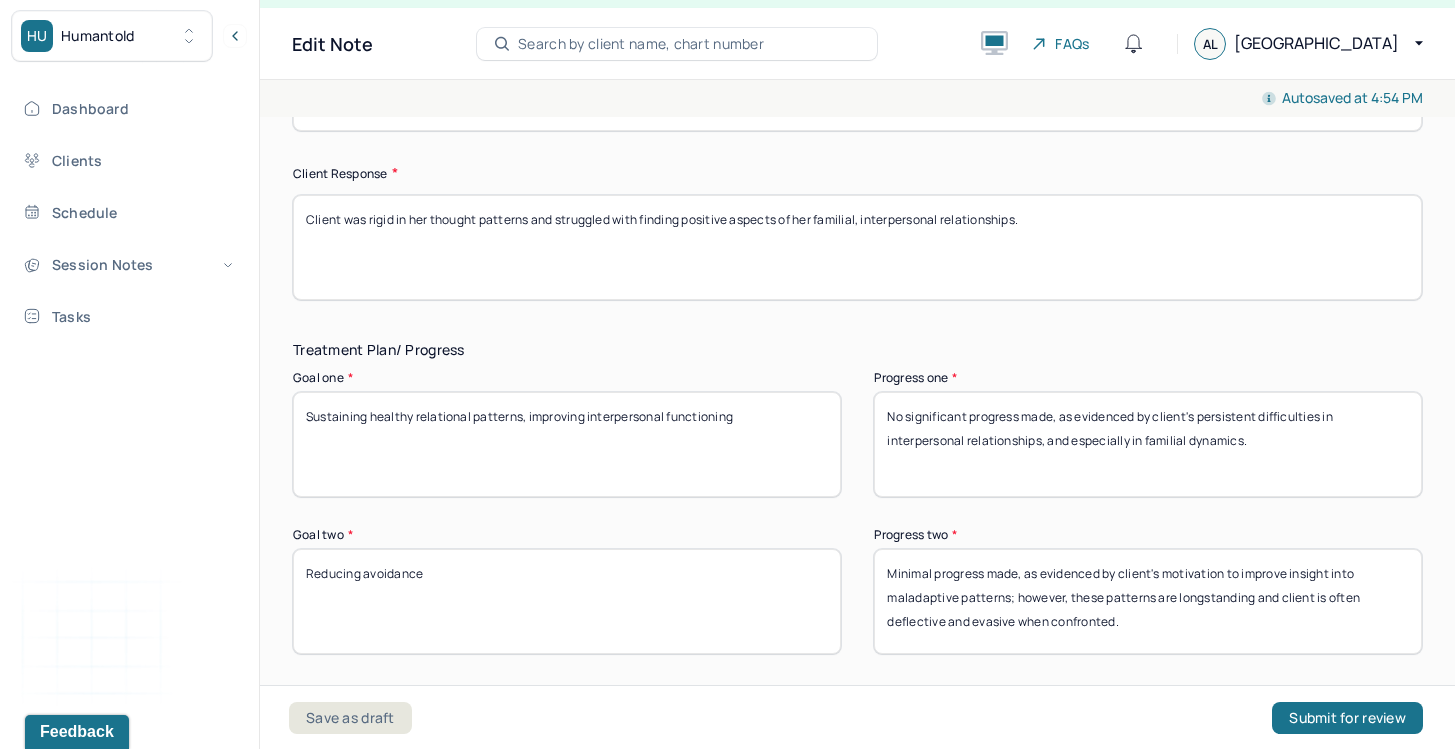 type on "No significant progress made, as evidenced by client's persistent difficulties in interpersonal relationships, and especially in familial dynamics." 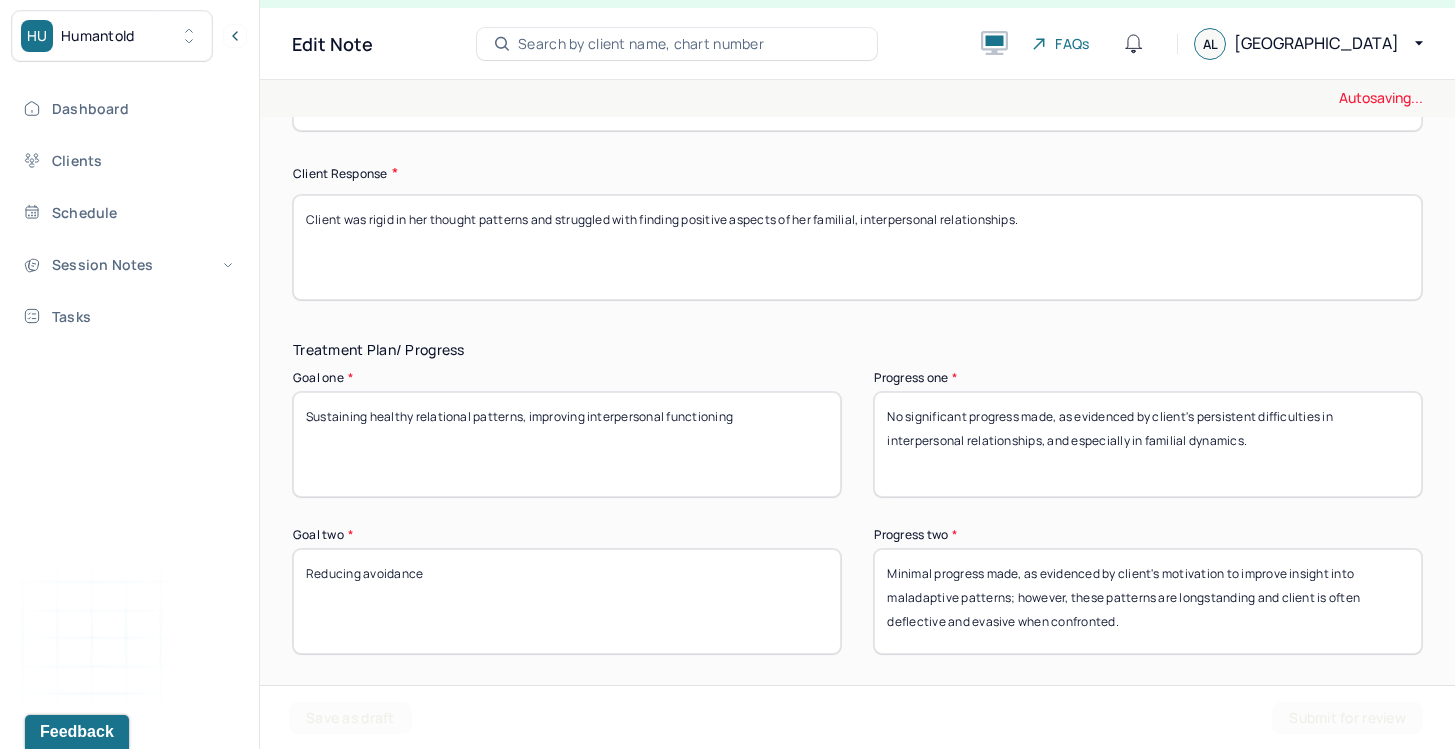 drag, startPoint x: 1270, startPoint y: 622, endPoint x: 817, endPoint y: 548, distance: 459.00436 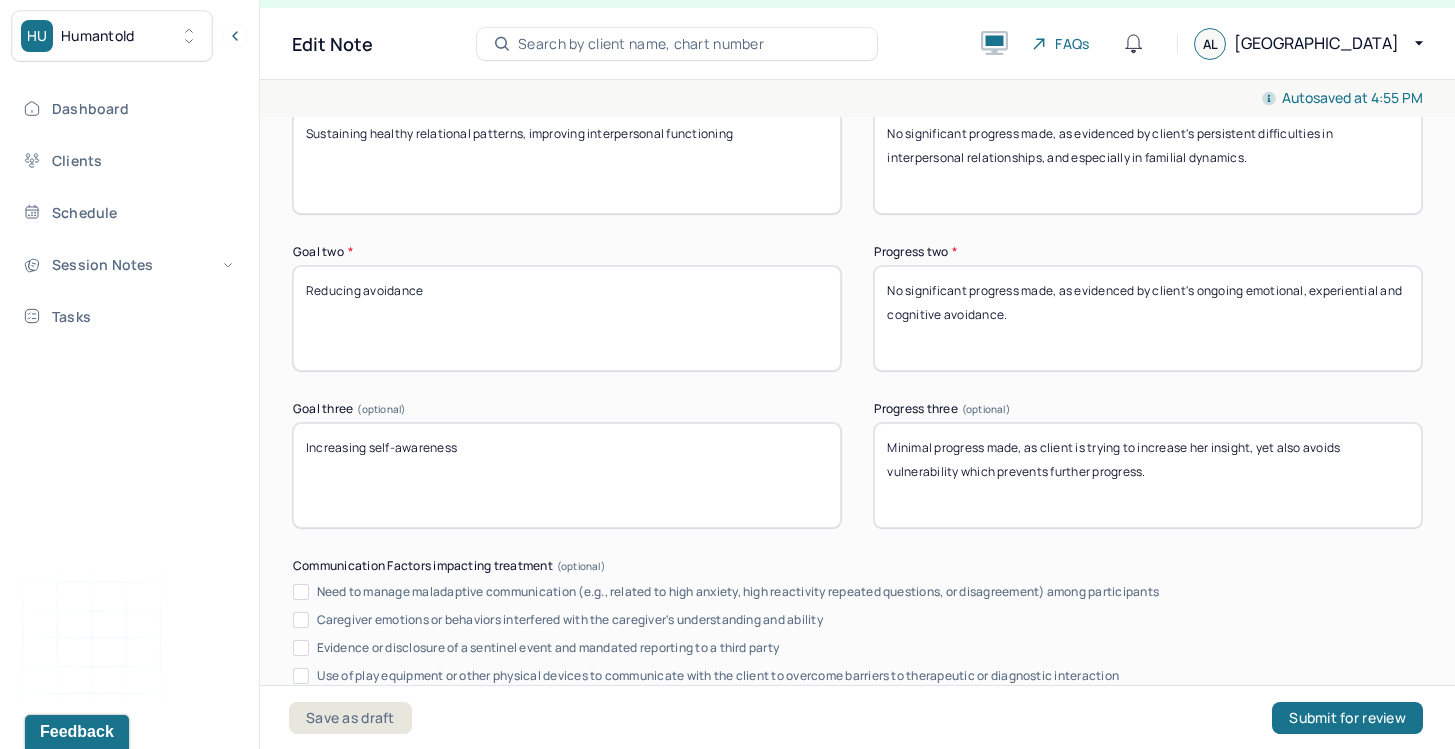 scroll, scrollTop: 3509, scrollLeft: 0, axis: vertical 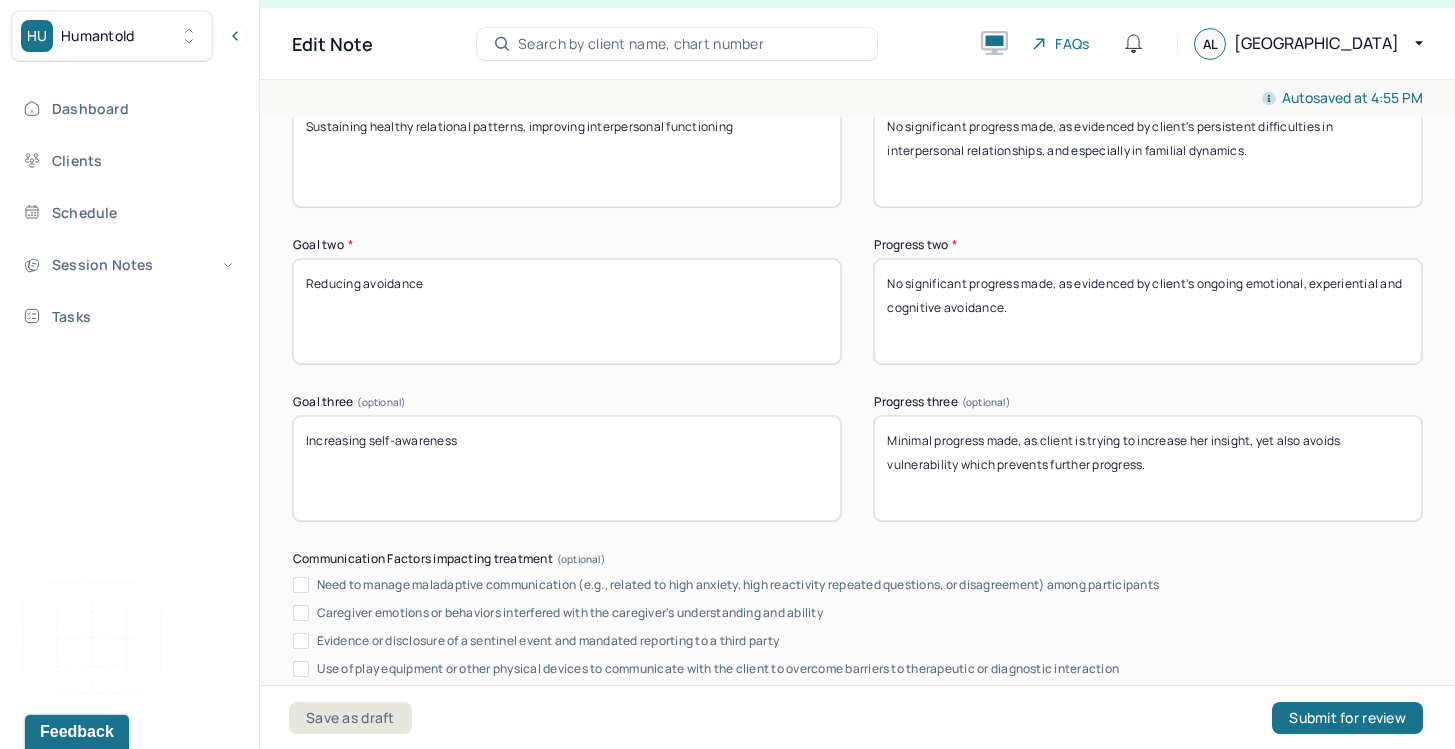 type on "No significant progress made, as evidenced by client's ongoing emotional, experiential and cognitive avoidance." 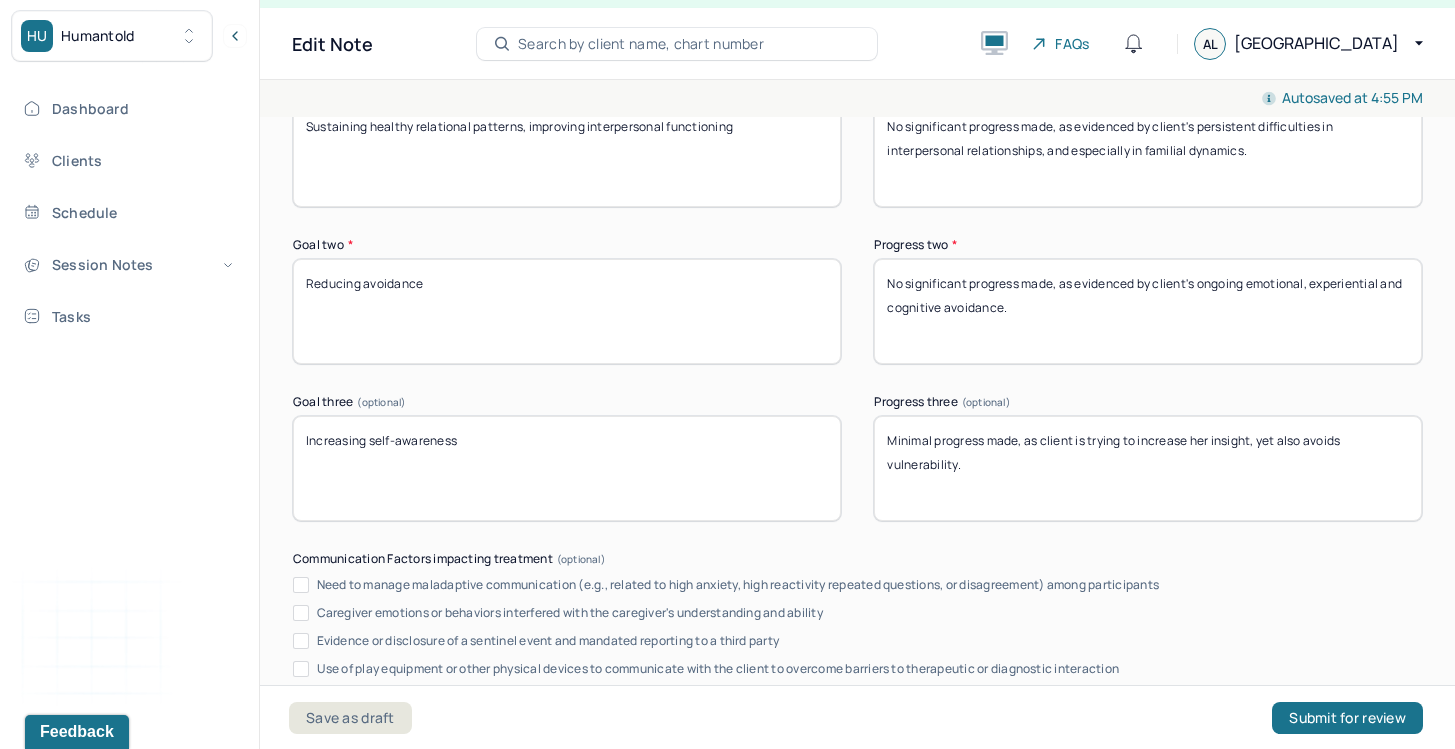 scroll, scrollTop: 3523, scrollLeft: 0, axis: vertical 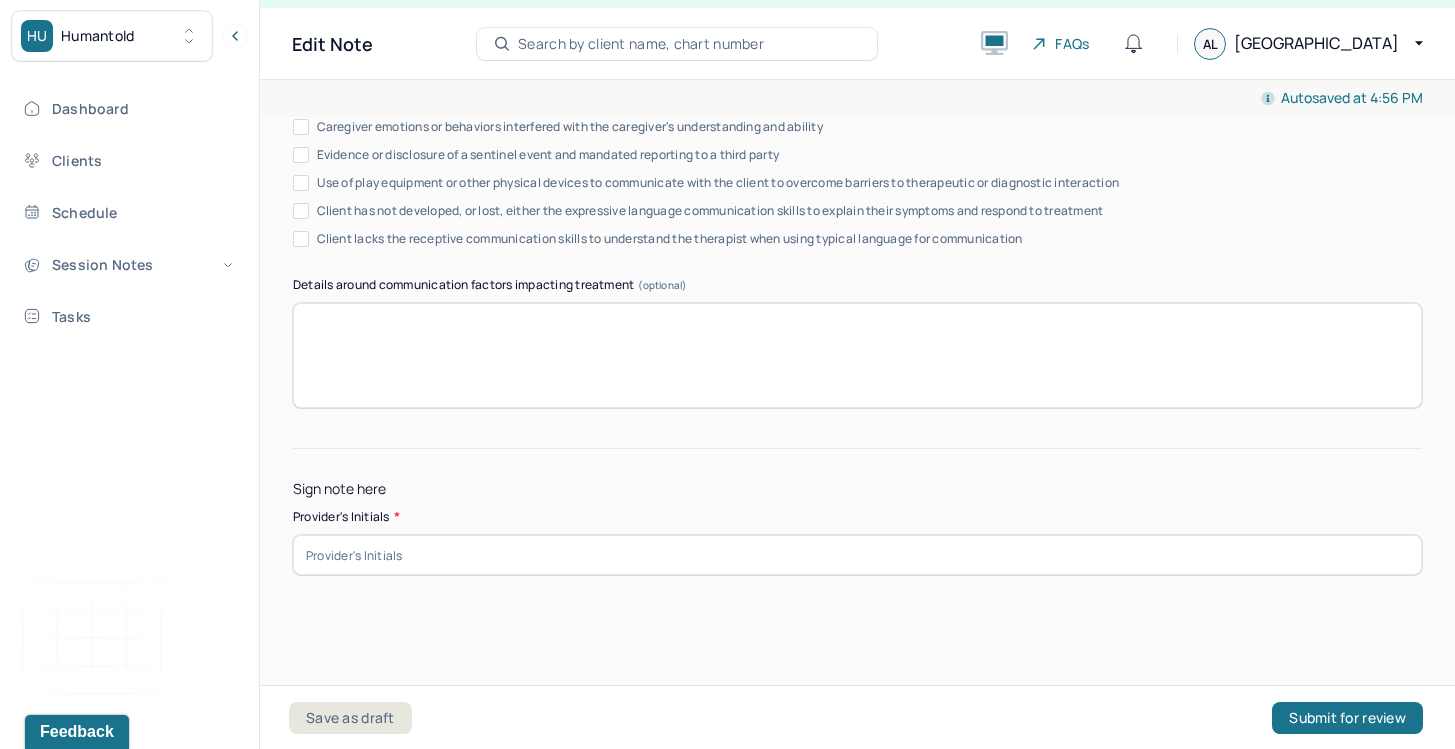 type on "Minimal progress made, as client is trying to increase her insight, yet also avoids vulnerability and flexibility which impair her functioning and ability to reflect deeper into her emotions and defenses." 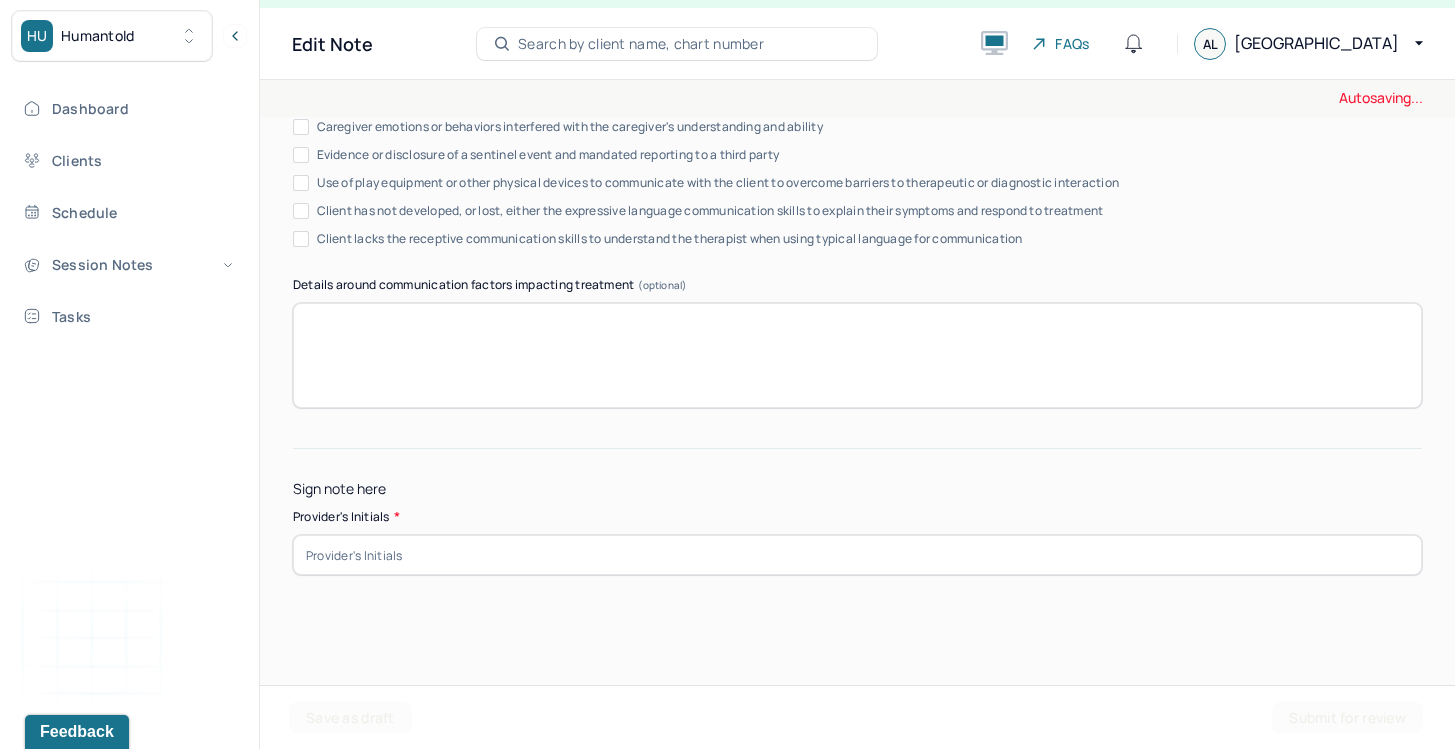 type on "a" 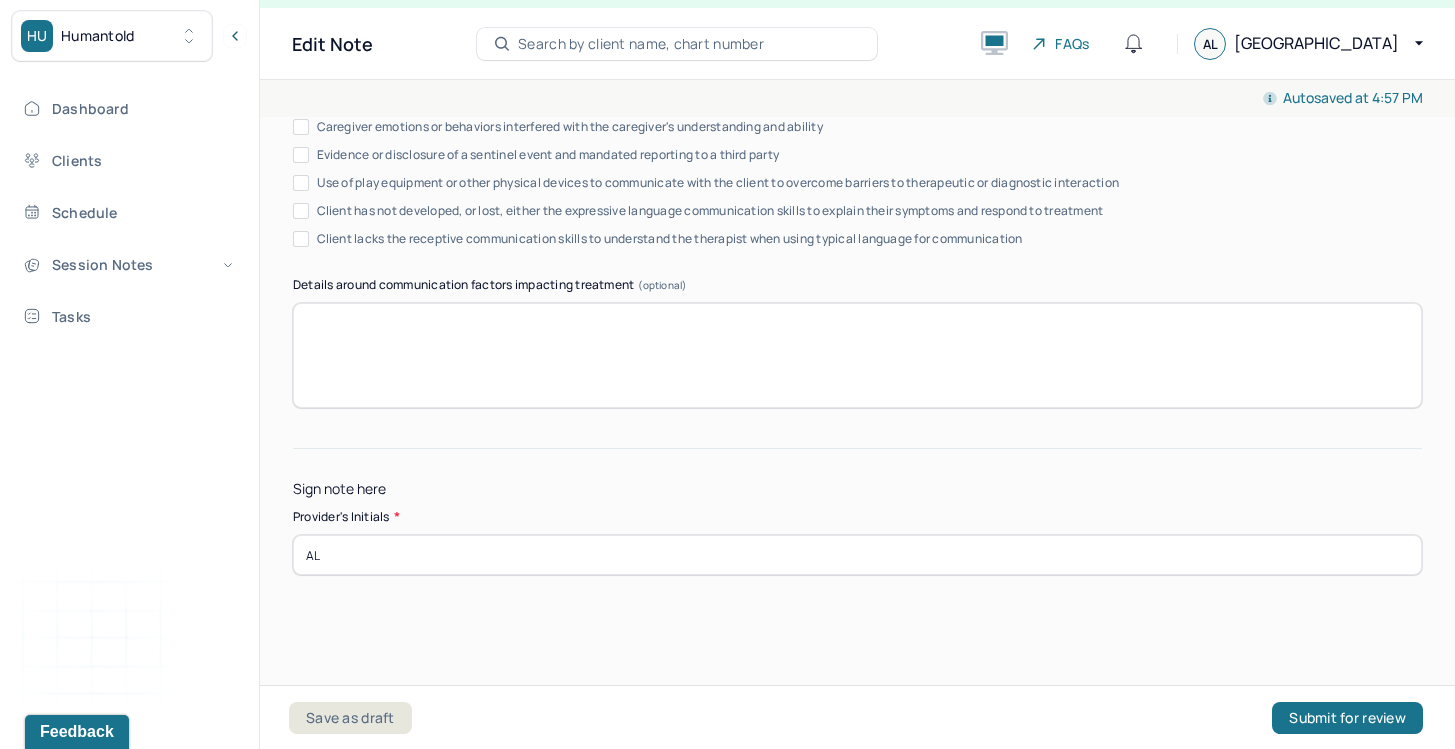 type on "AL" 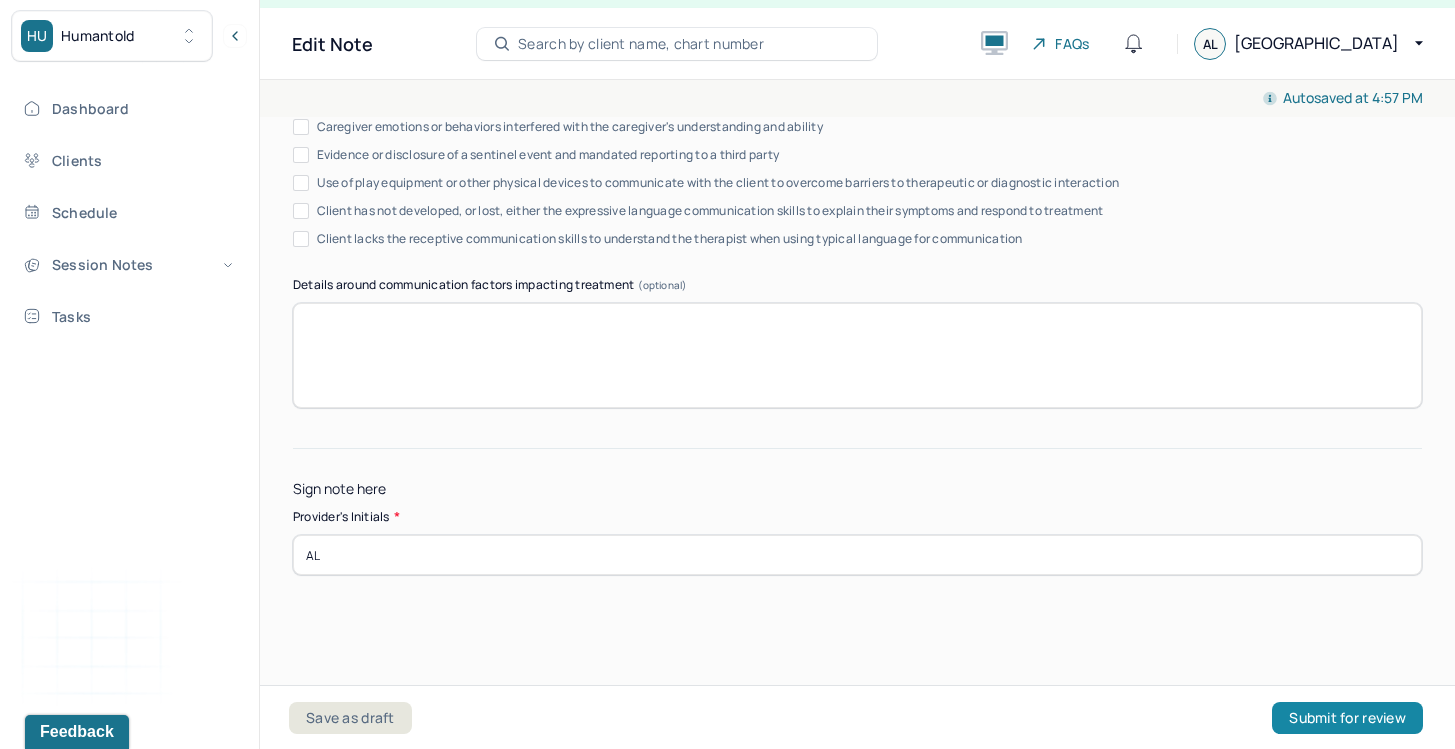 click on "Submit for review" at bounding box center (1347, 718) 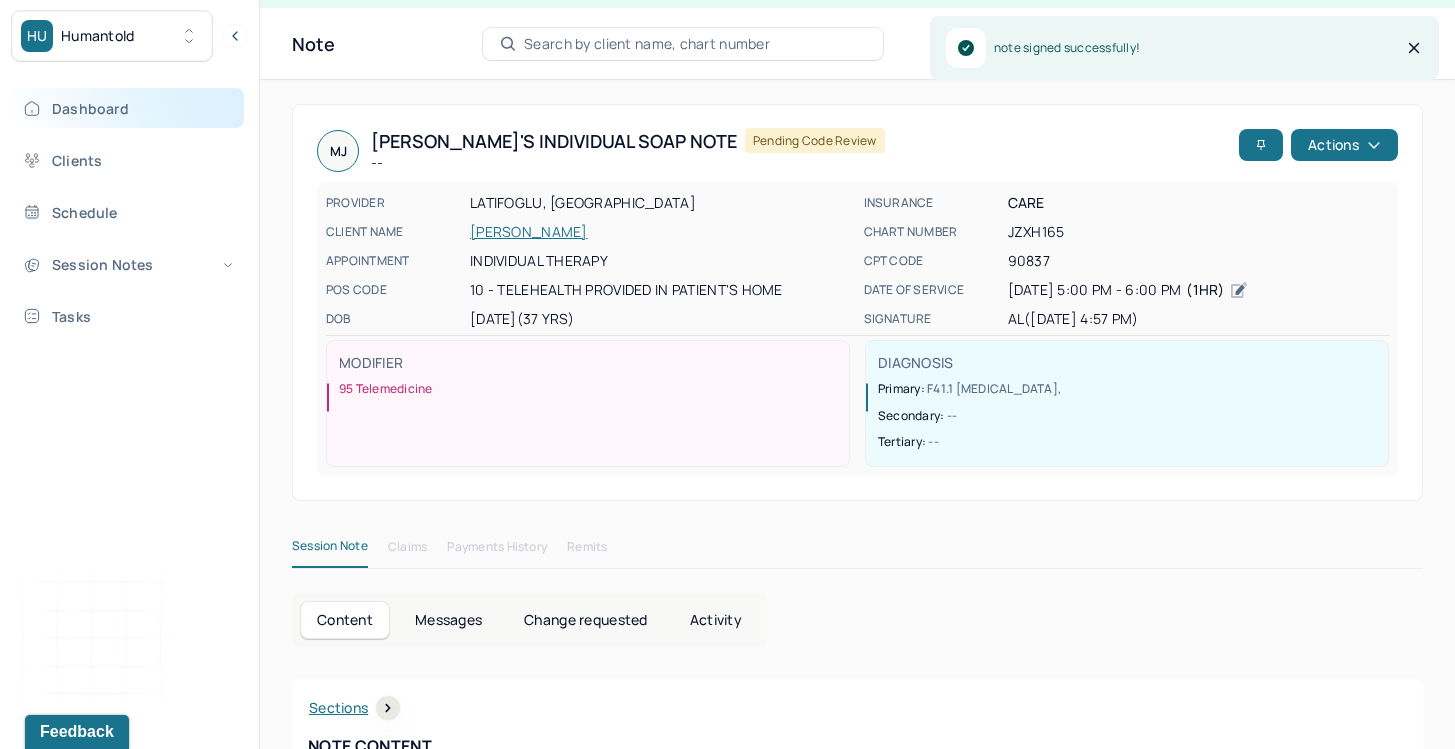 click on "Dashboard" at bounding box center (128, 108) 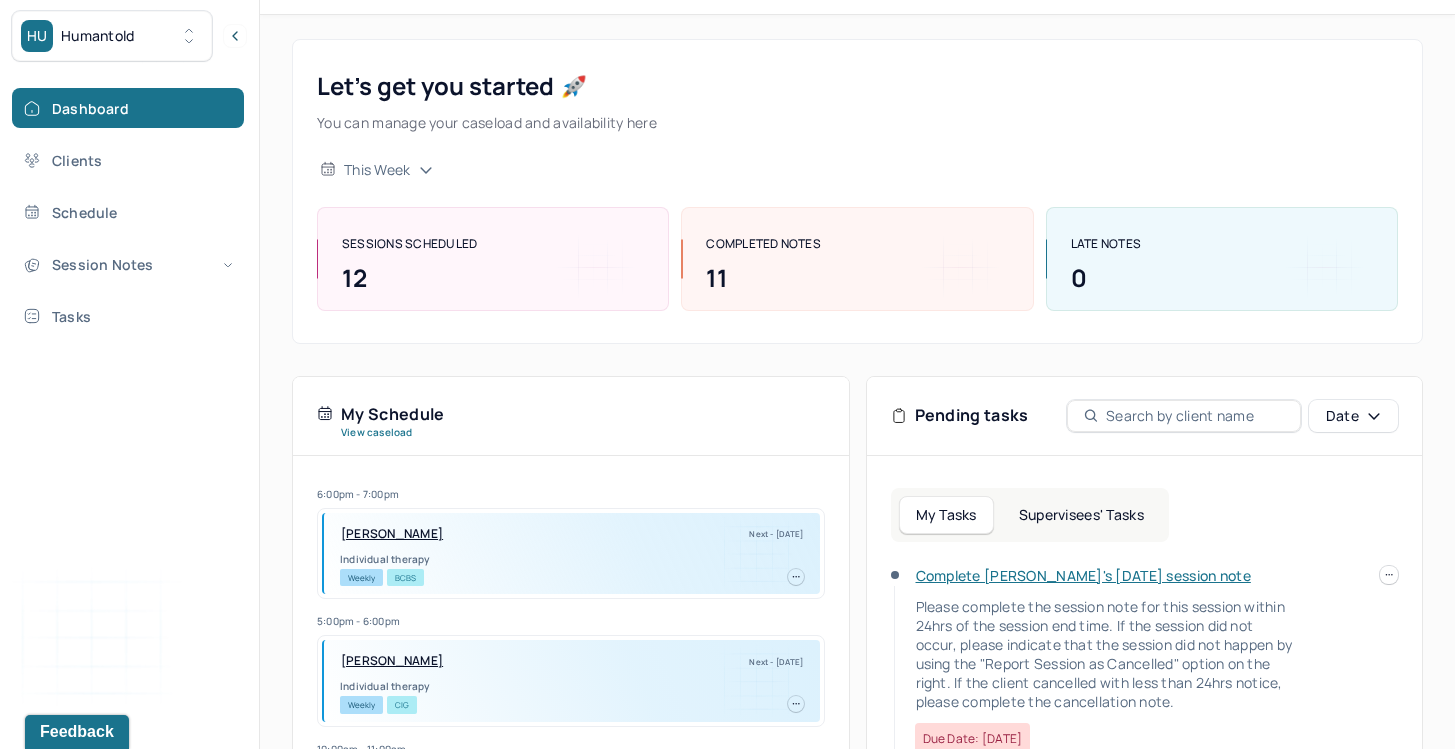 scroll, scrollTop: 99, scrollLeft: 0, axis: vertical 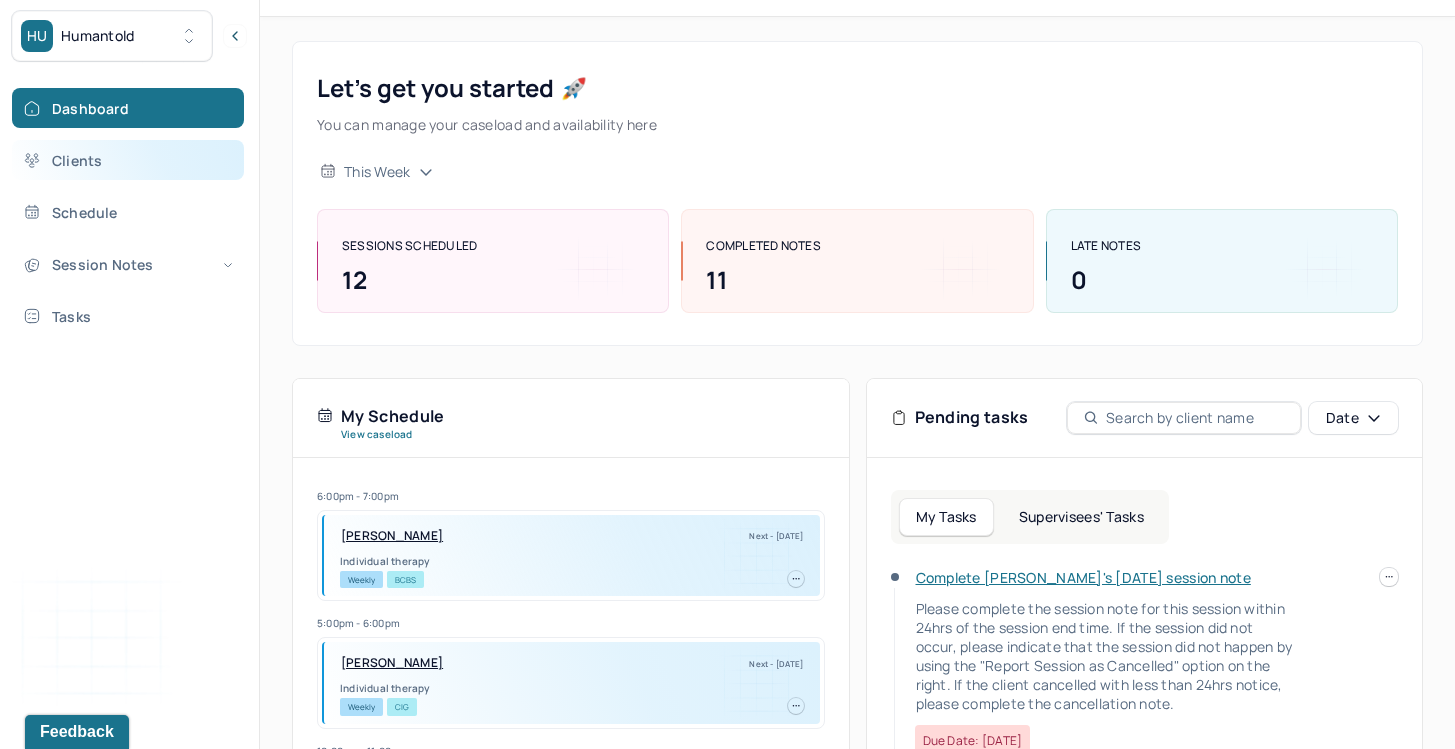 click on "Clients" at bounding box center (128, 160) 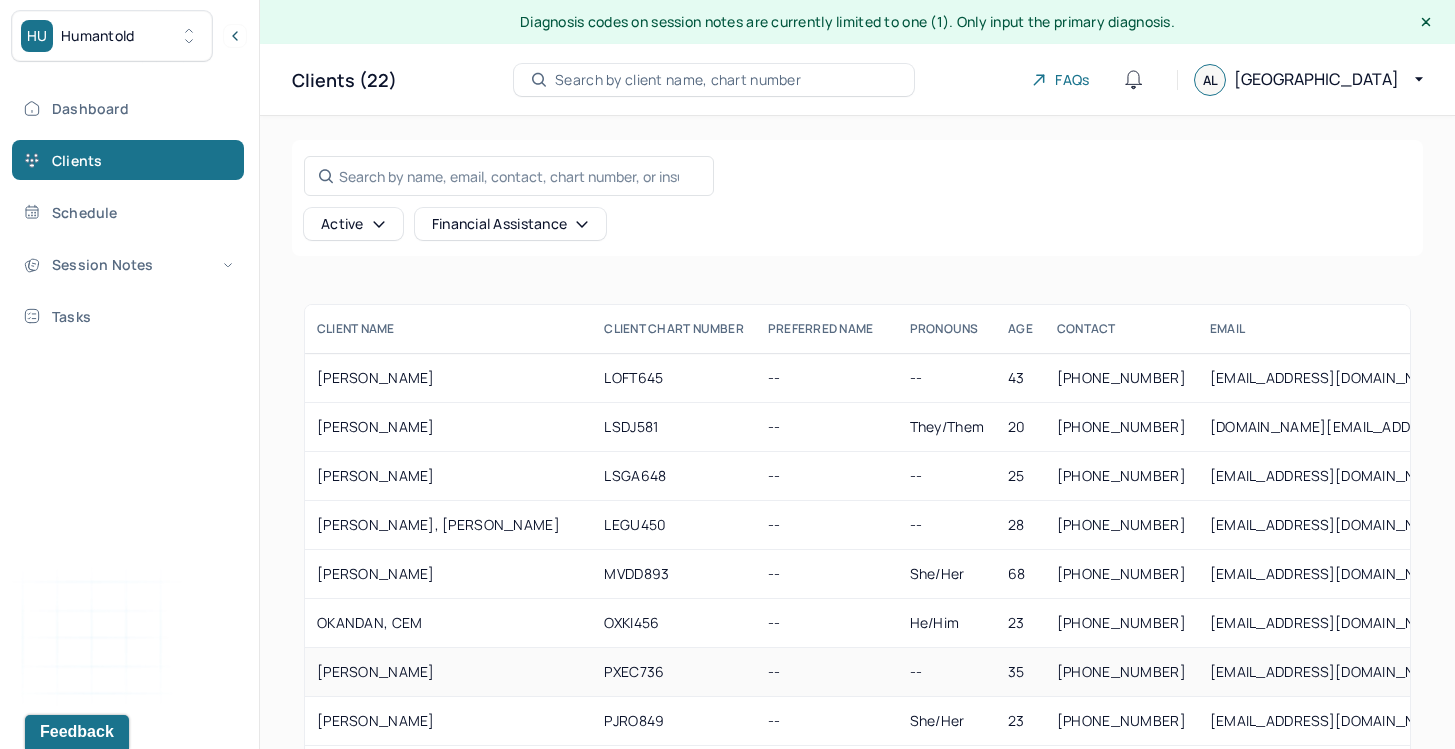 scroll, scrollTop: 590, scrollLeft: 0, axis: vertical 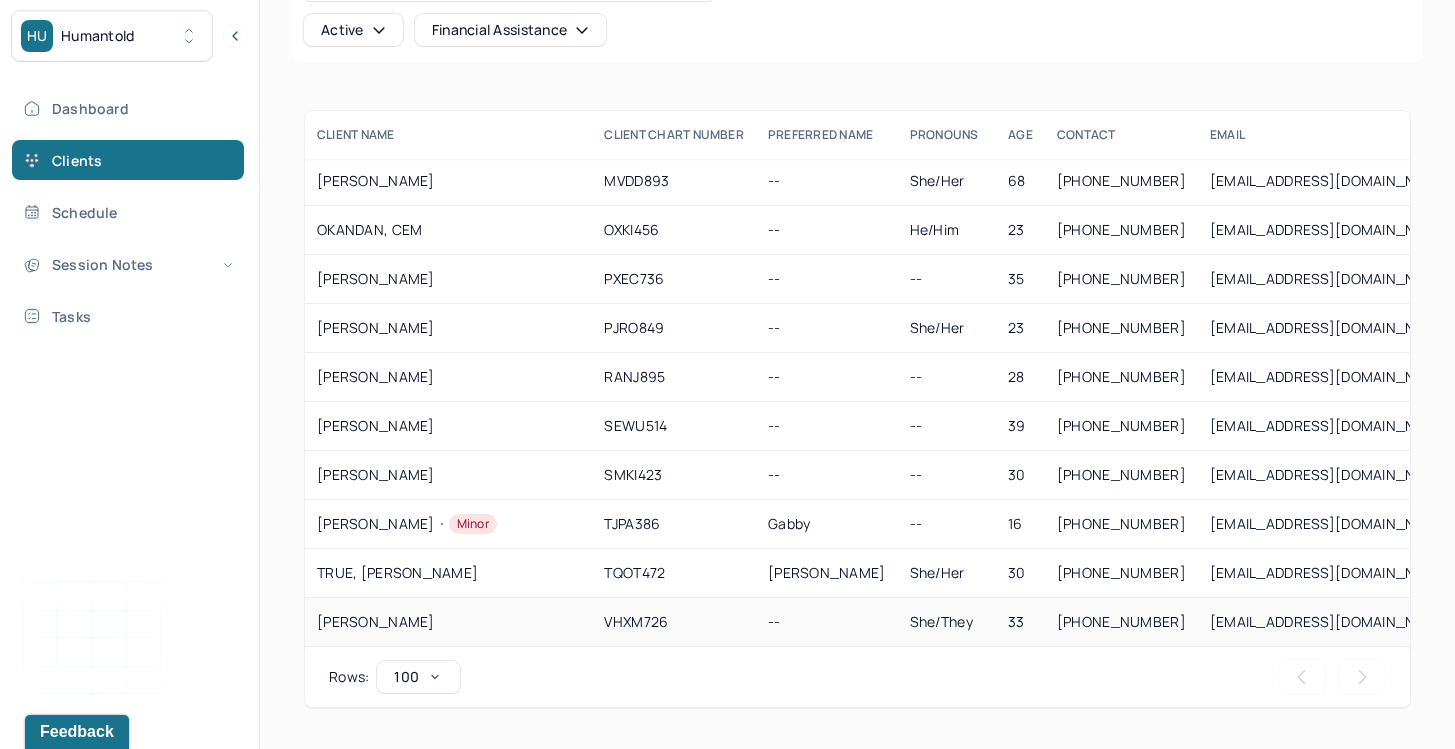 click on "VHXM726" at bounding box center (674, 622) 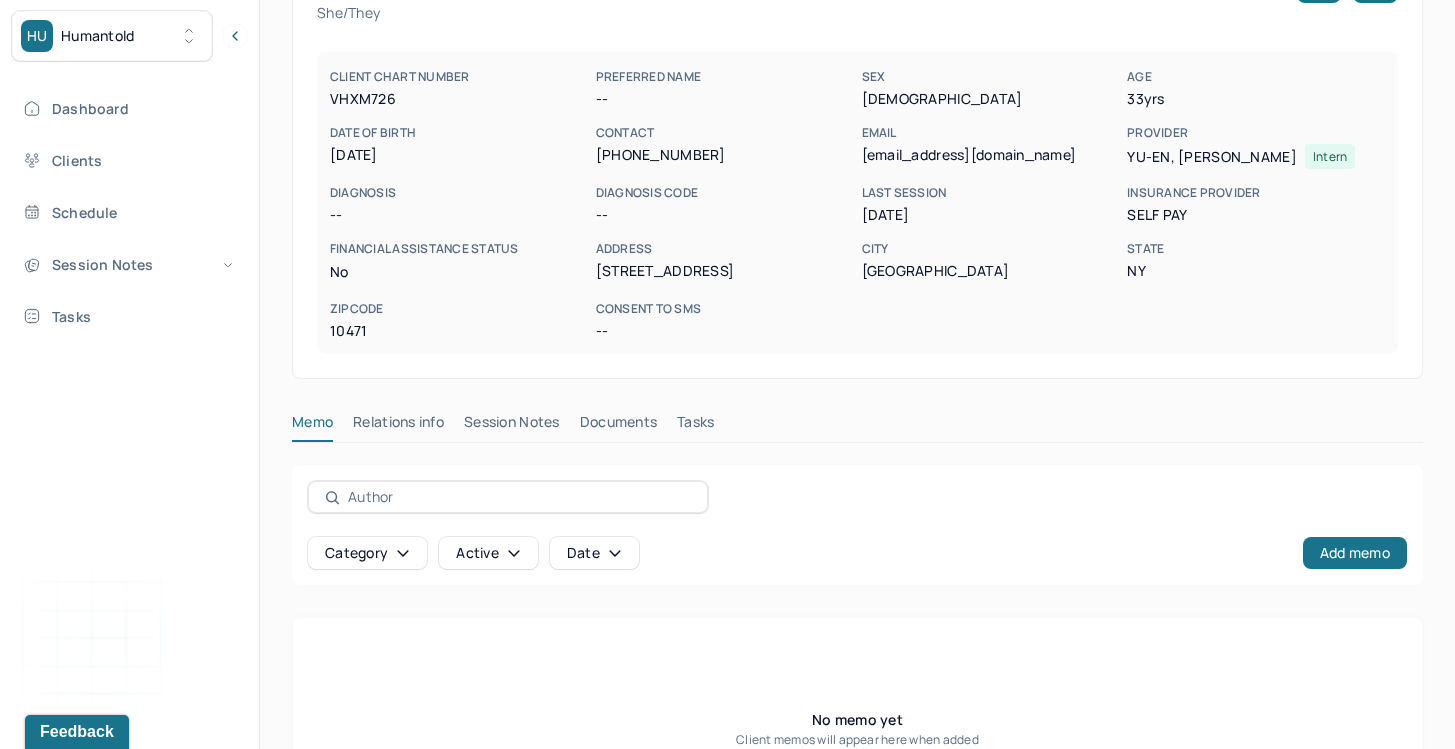 click on "Session Notes" at bounding box center [512, 426] 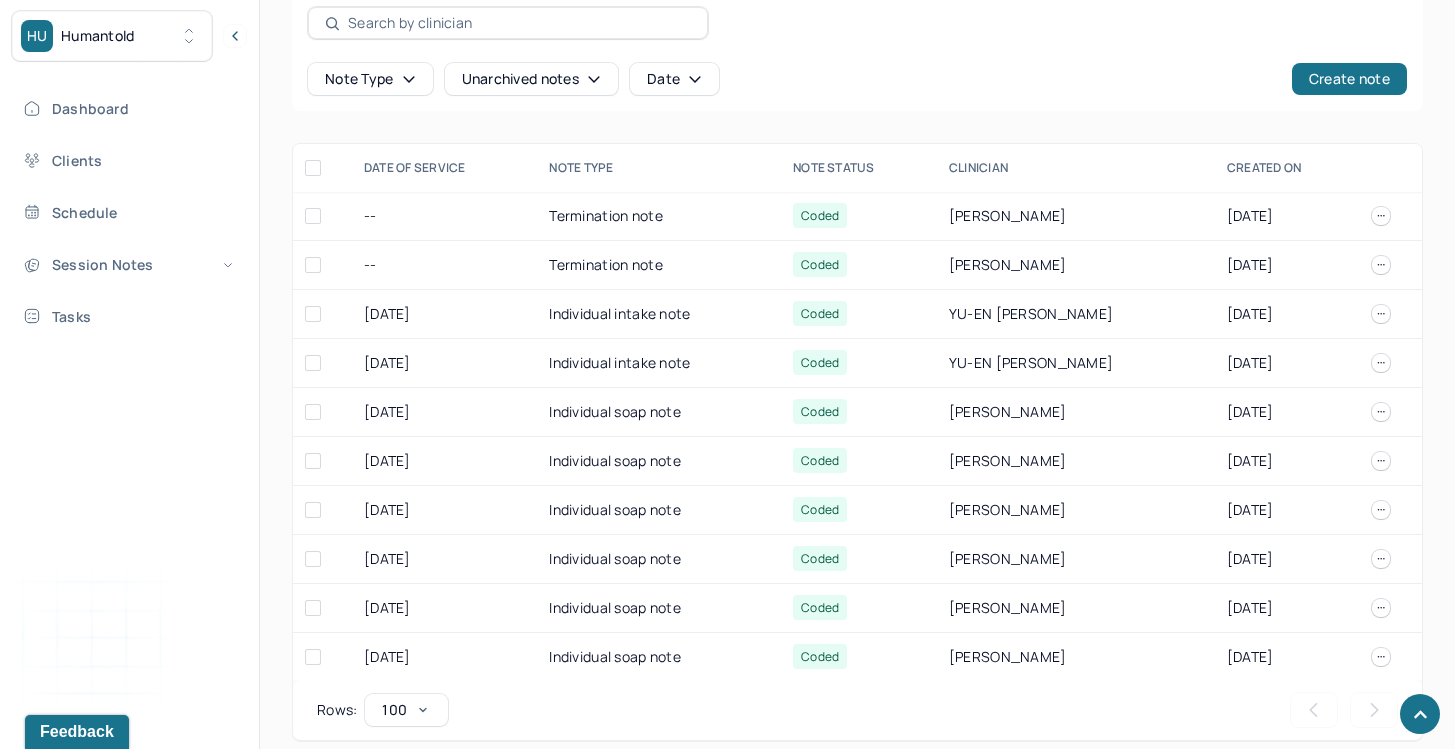 scroll, scrollTop: 683, scrollLeft: 0, axis: vertical 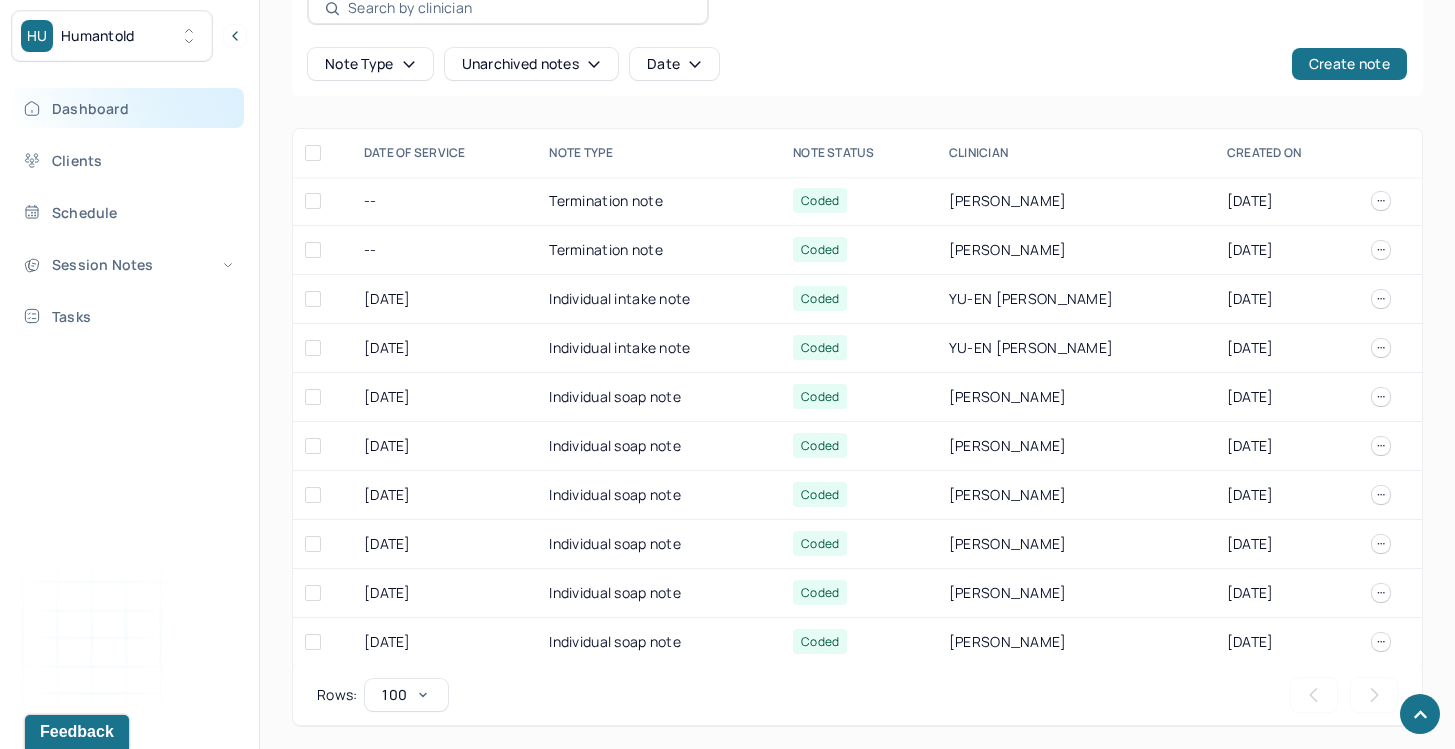 click on "Dashboard" at bounding box center (128, 108) 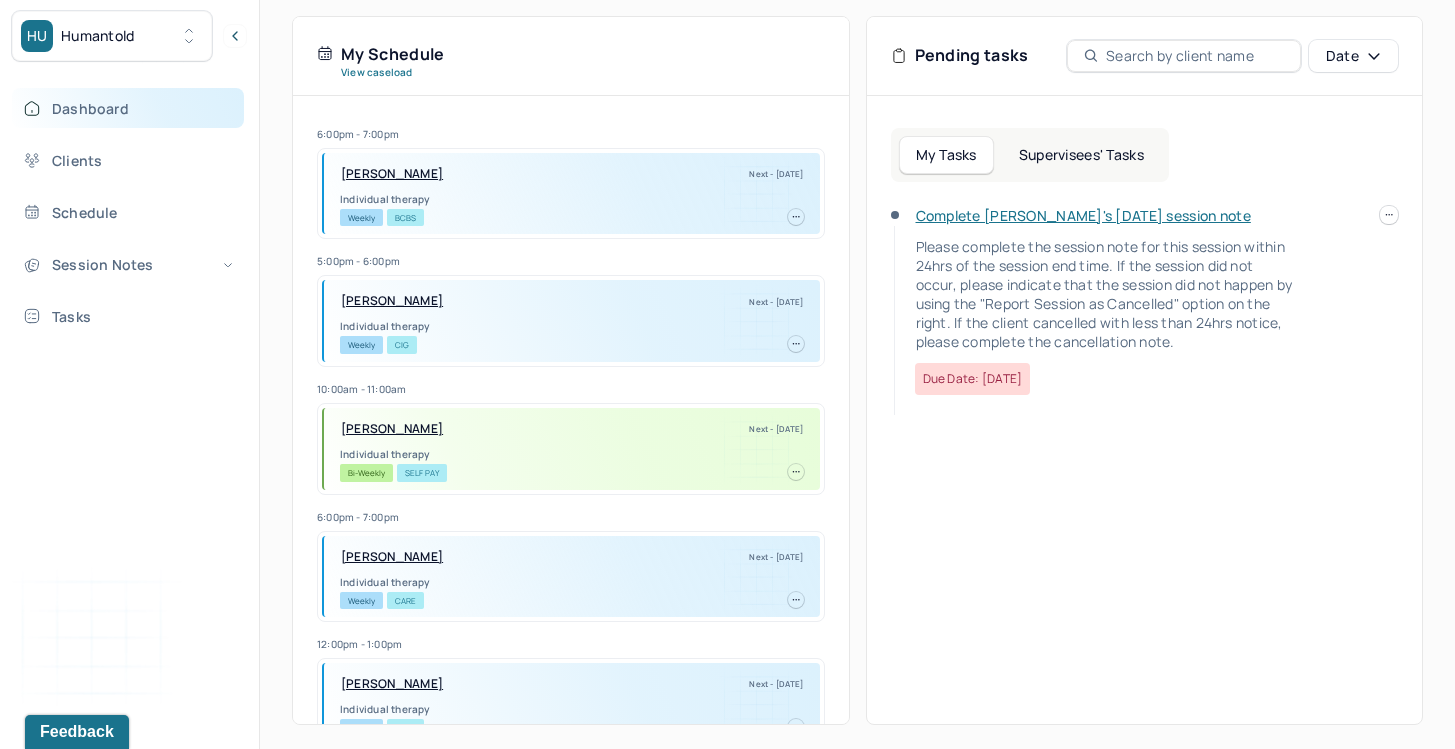 scroll, scrollTop: 460, scrollLeft: 0, axis: vertical 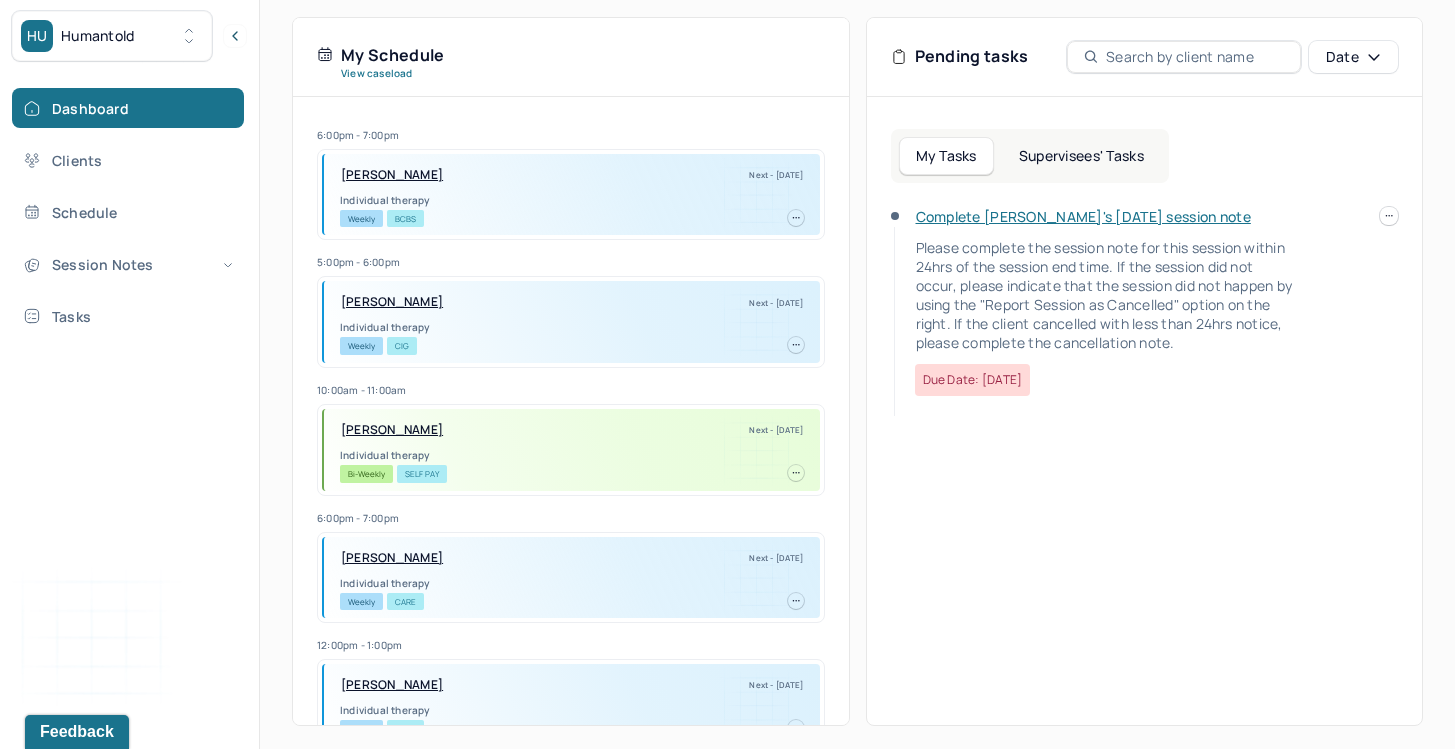 click on "Supervisees' Tasks" at bounding box center [1081, 156] 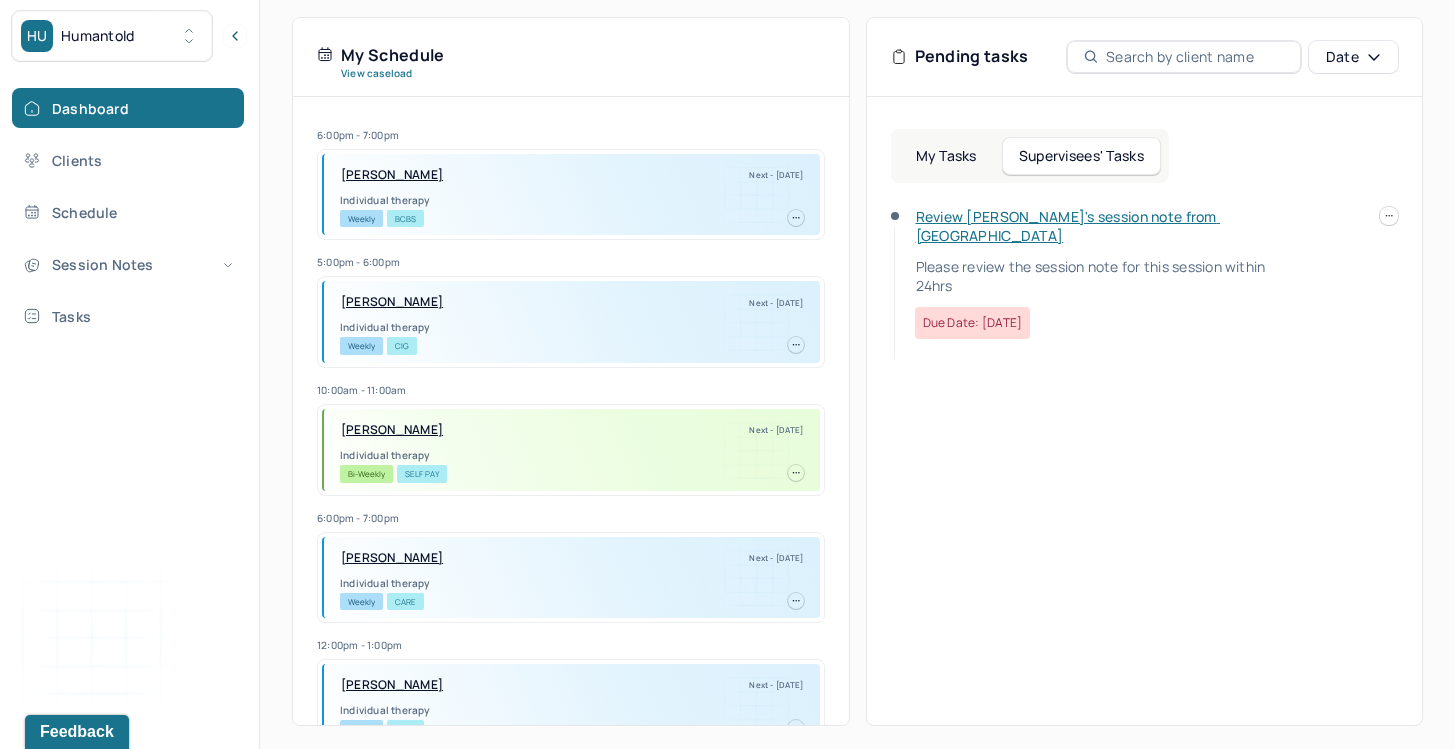 click on "Dashboard Clients Schedule Session Notes Tasks" at bounding box center (129, 212) 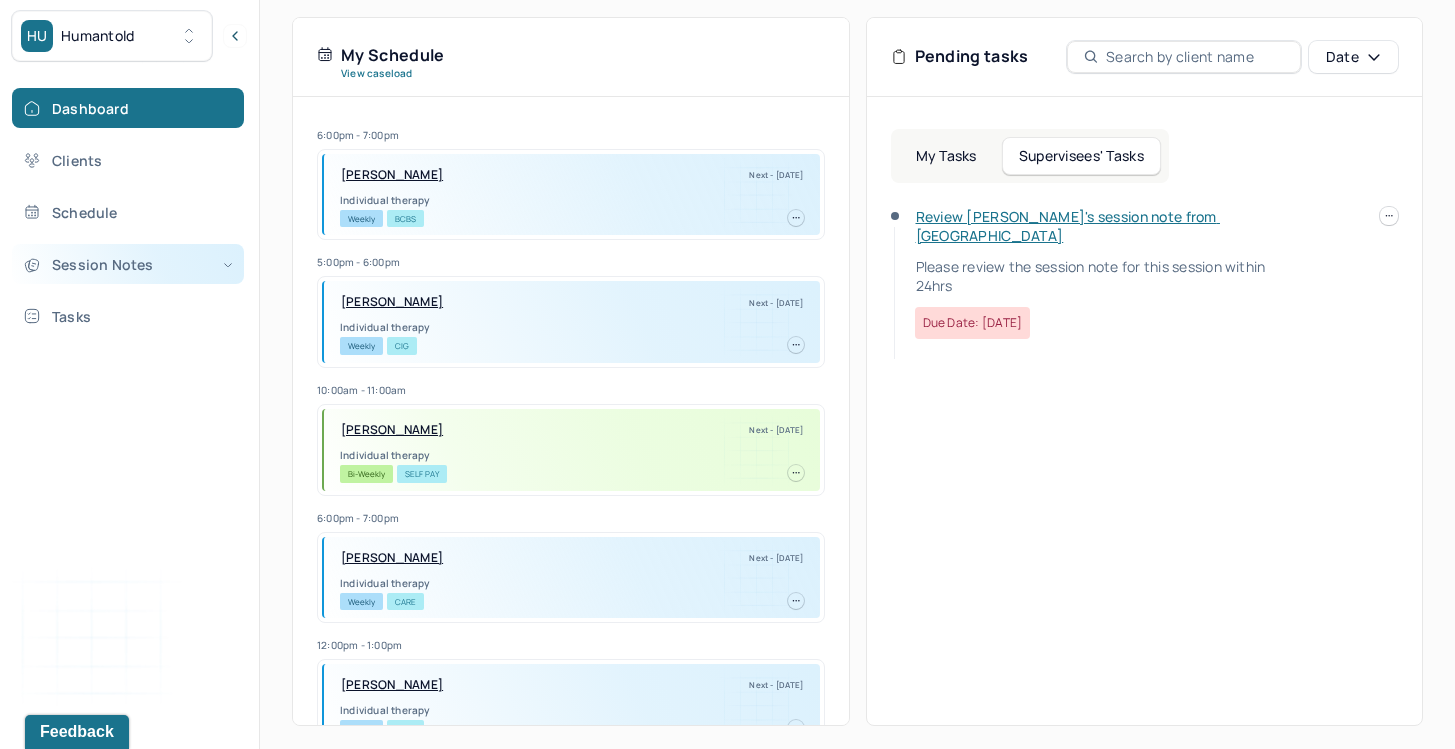 click on "Session Notes" at bounding box center (128, 264) 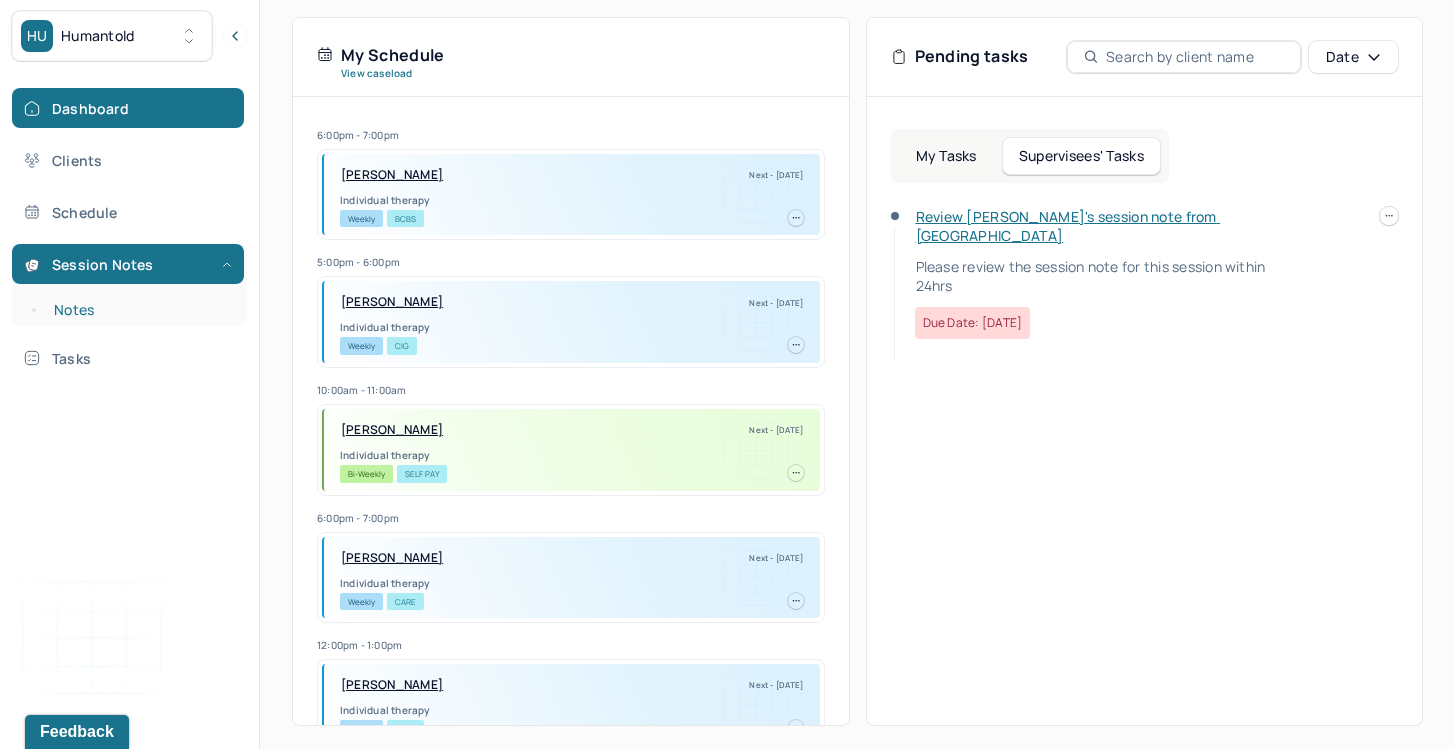 click on "Notes" at bounding box center (139, 310) 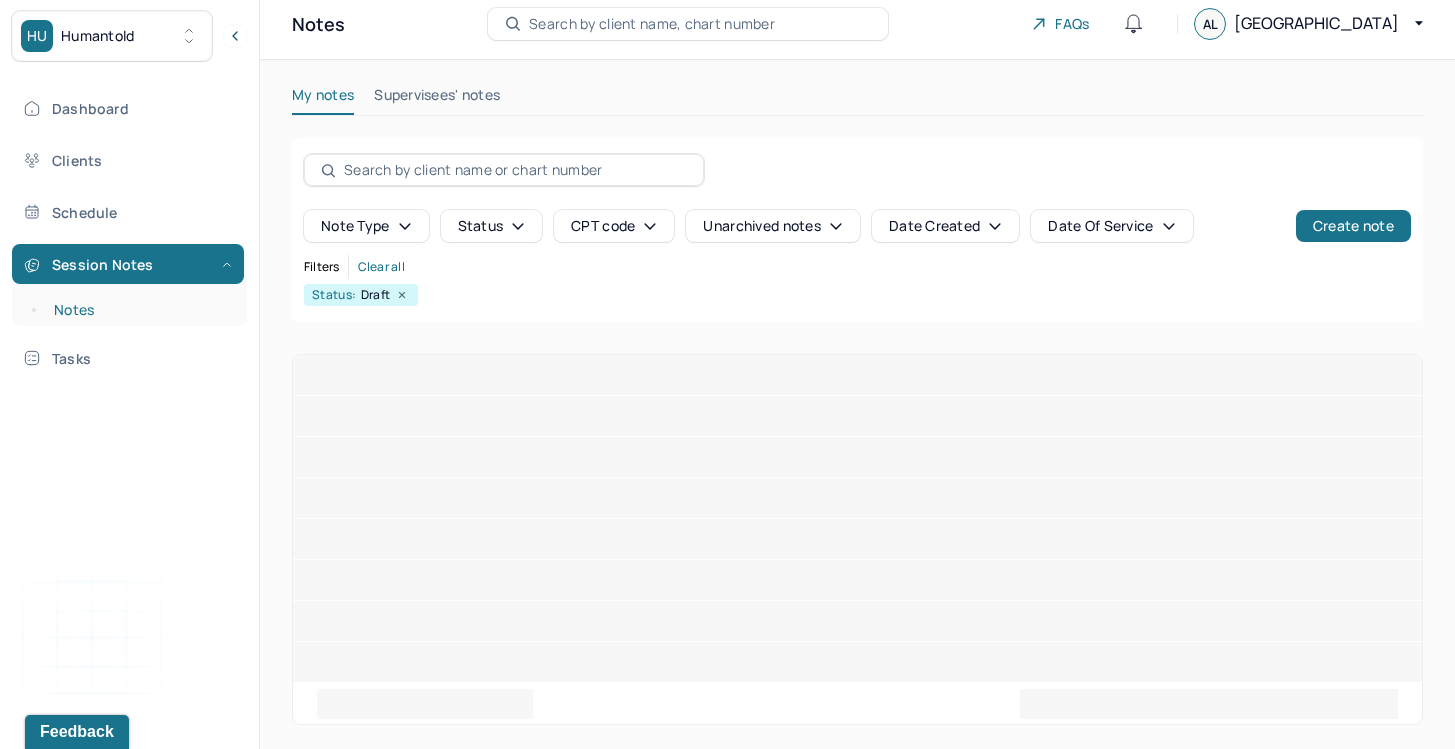 scroll, scrollTop: 0, scrollLeft: 0, axis: both 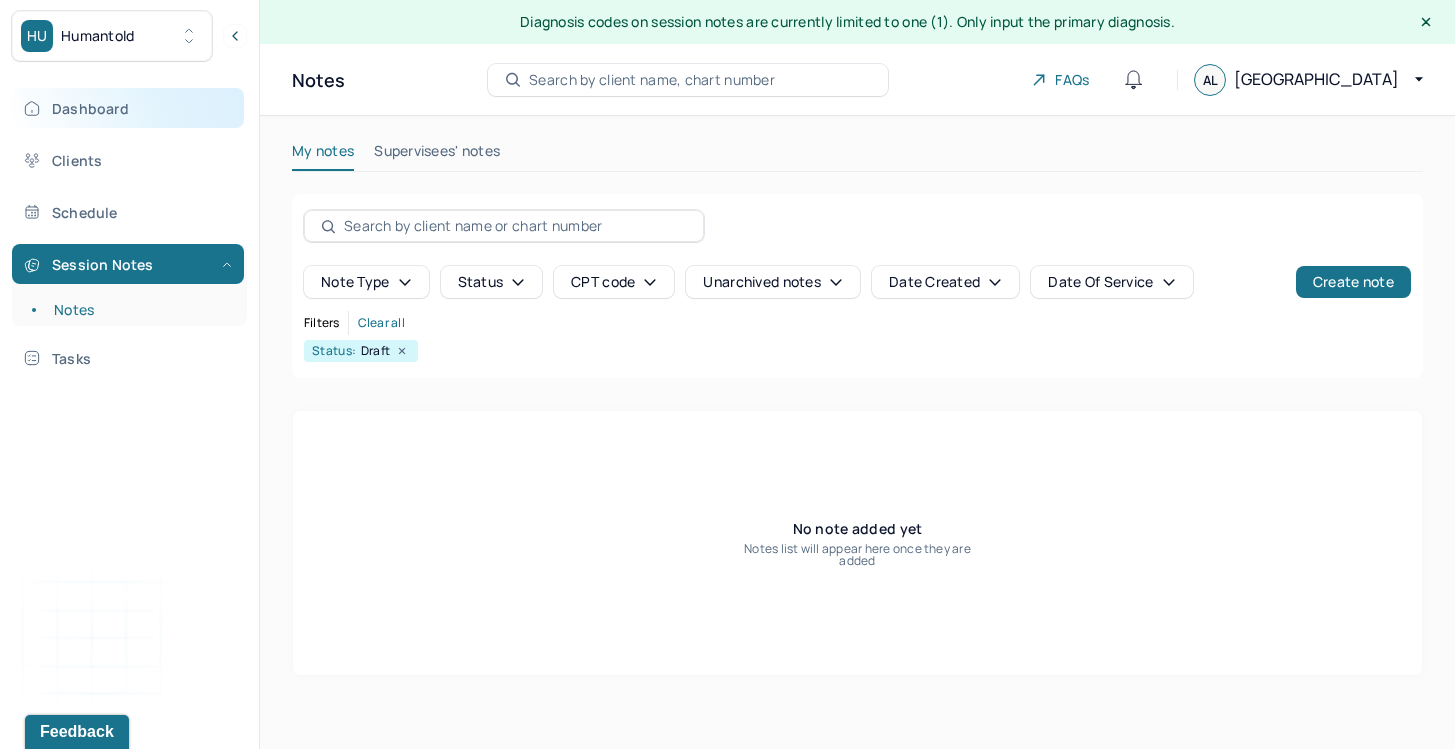 click on "Dashboard" at bounding box center (128, 108) 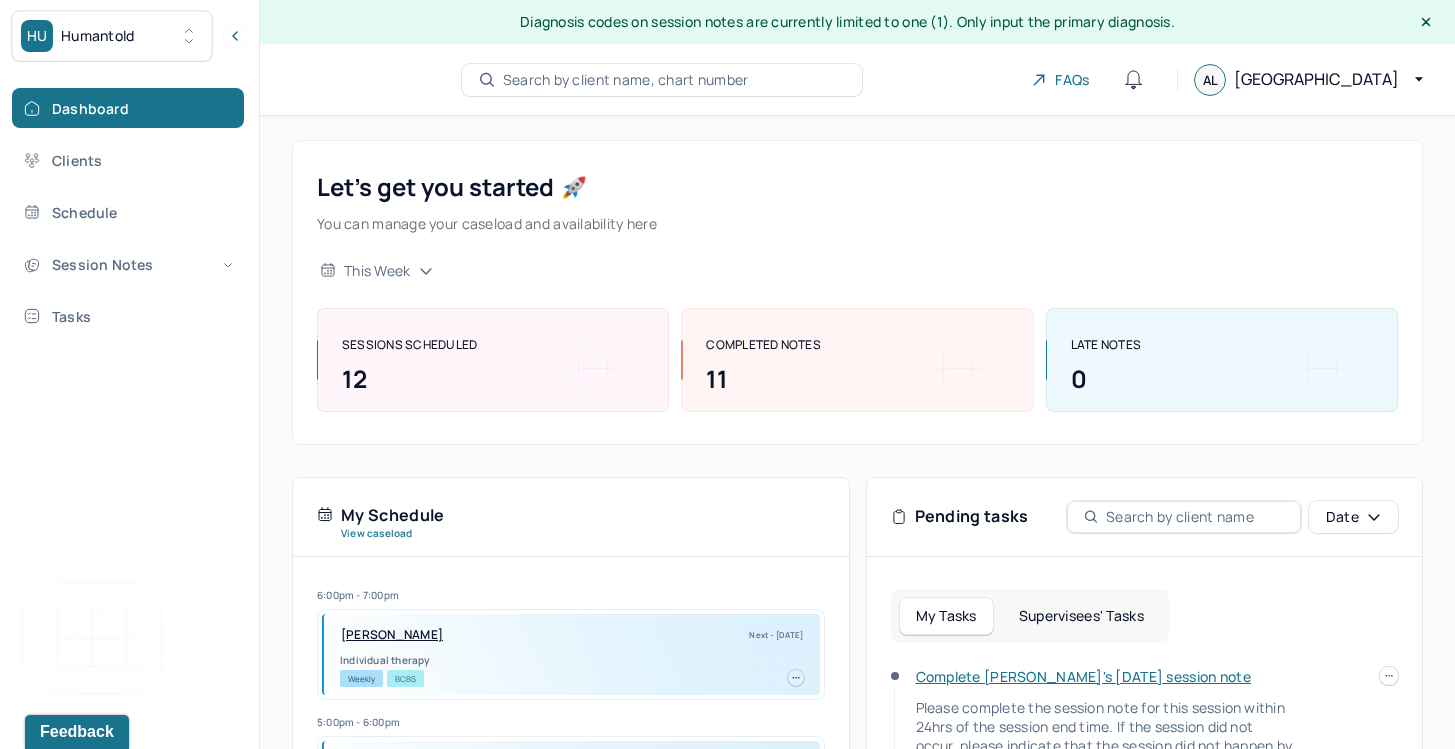 click on "Complete [PERSON_NAME]'s [DATE] session note" at bounding box center (1083, 676) 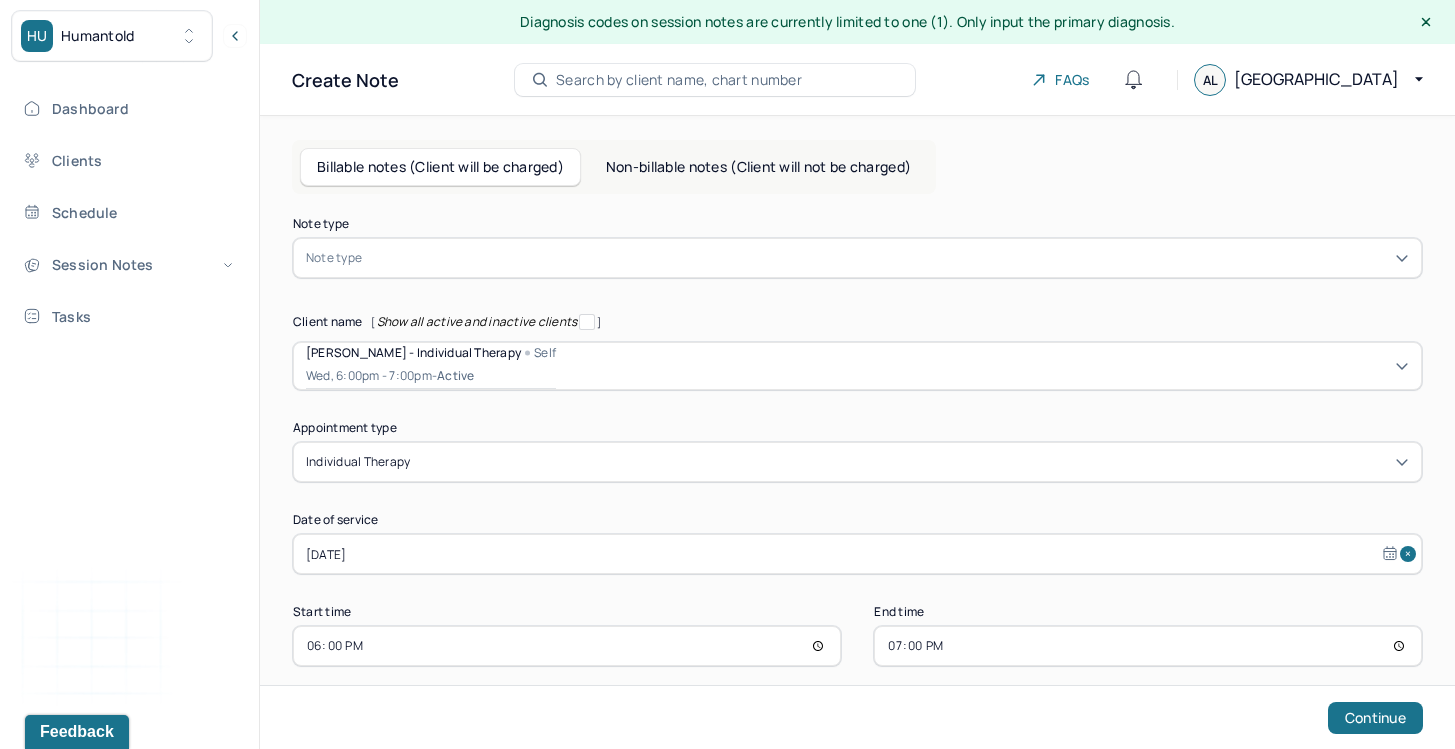 click at bounding box center (887, 258) 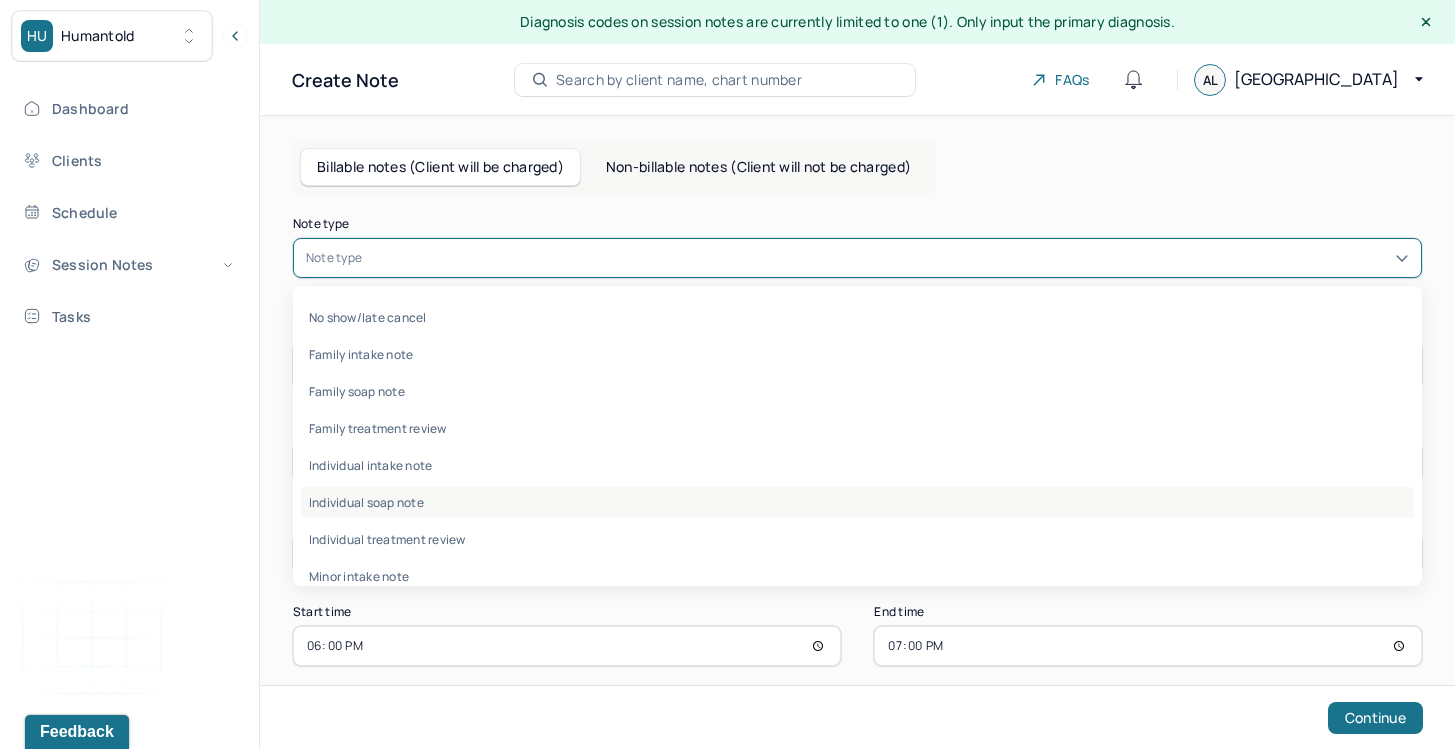 click on "Individual soap note" at bounding box center (857, 502) 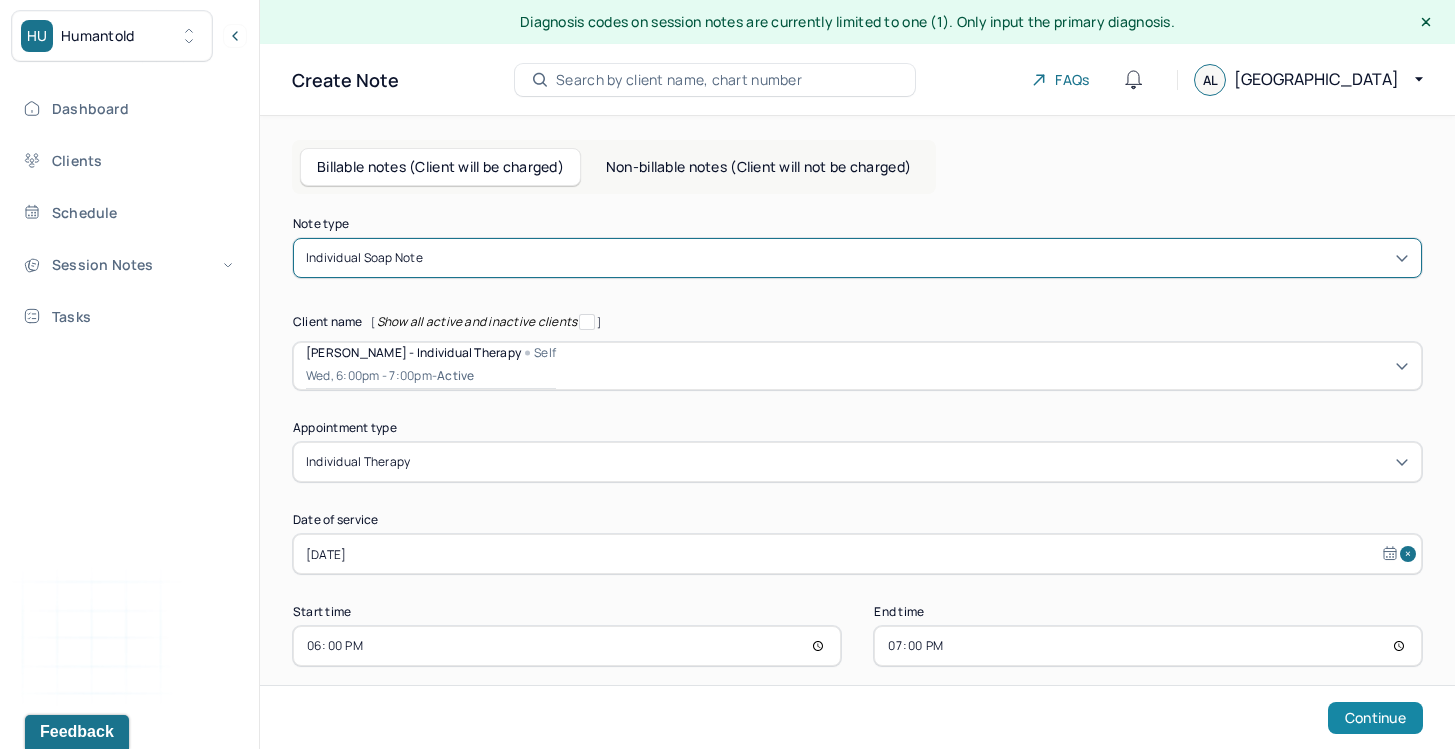 click on "Continue" at bounding box center (1375, 718) 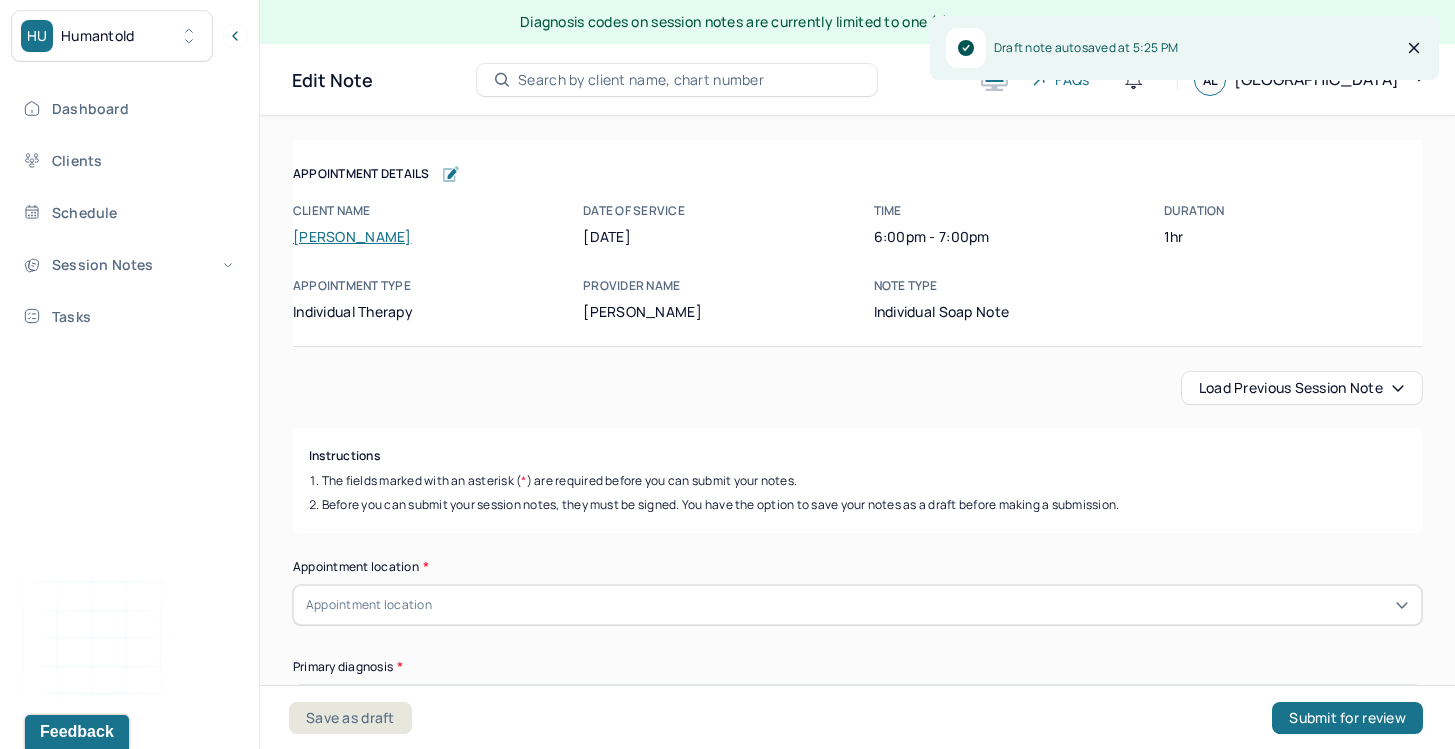 click on "Load previous session note" at bounding box center [1302, 388] 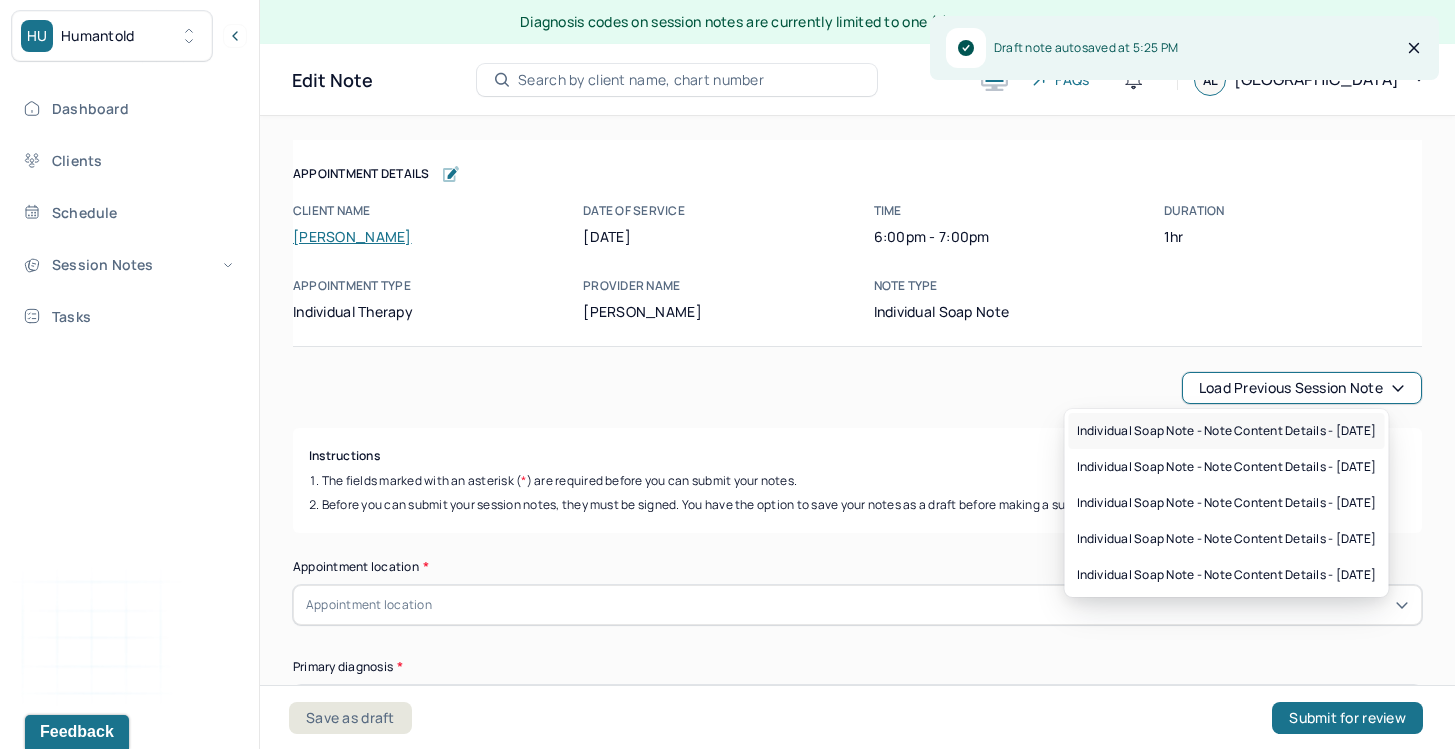 click on "Individual soap note   - Note content Details -   [DATE]" at bounding box center (1227, 431) 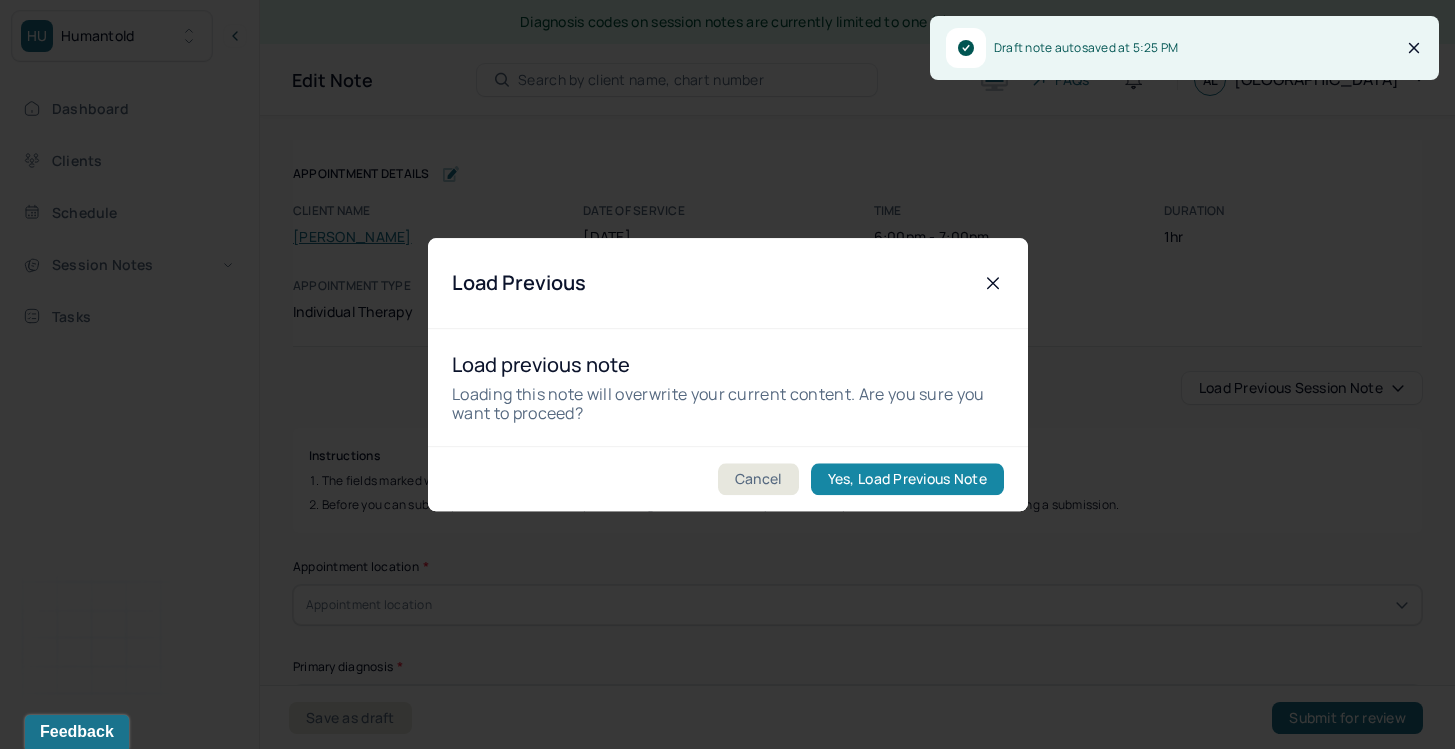 click on "Yes, Load Previous Note" at bounding box center [906, 479] 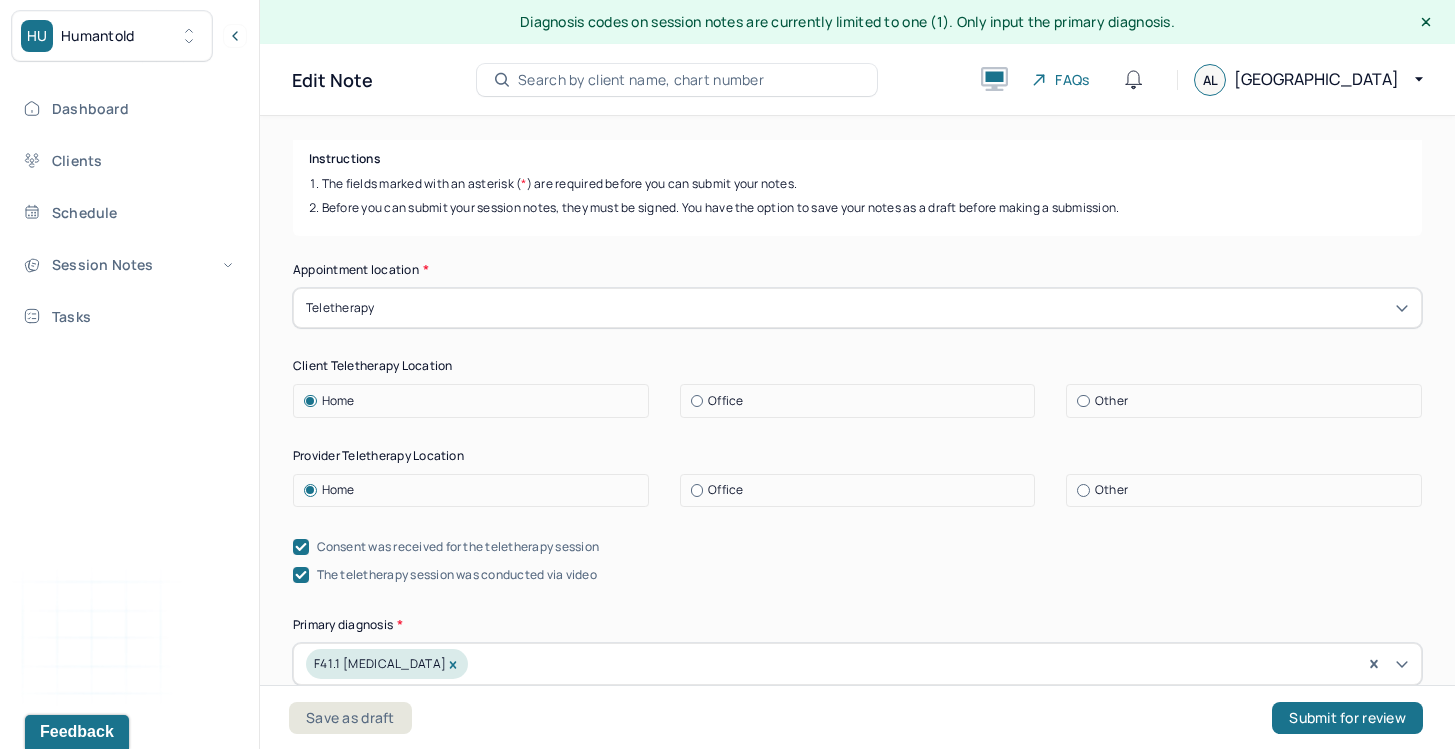 scroll, scrollTop: 294, scrollLeft: 0, axis: vertical 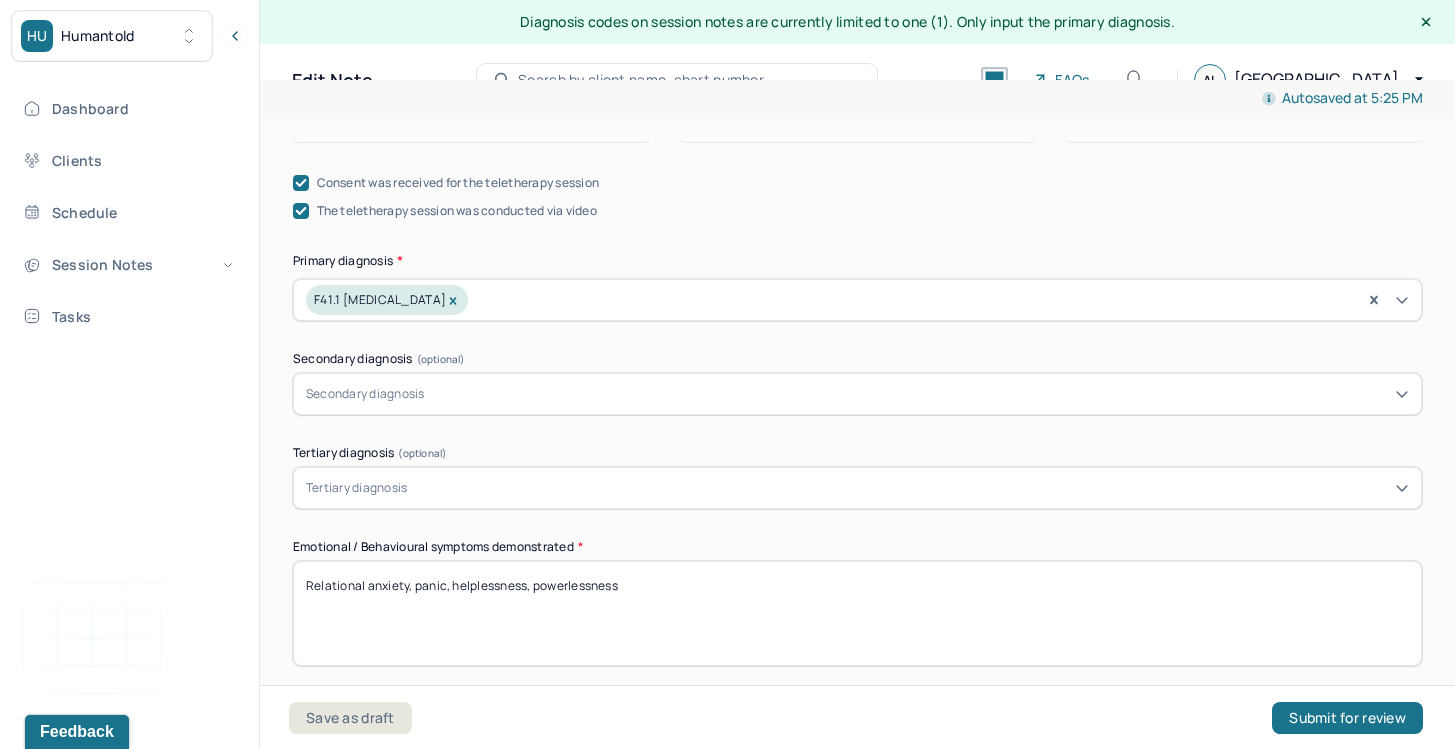 click on "Relational anxiety, panic, helplessness, powerlessness" at bounding box center (857, 613) 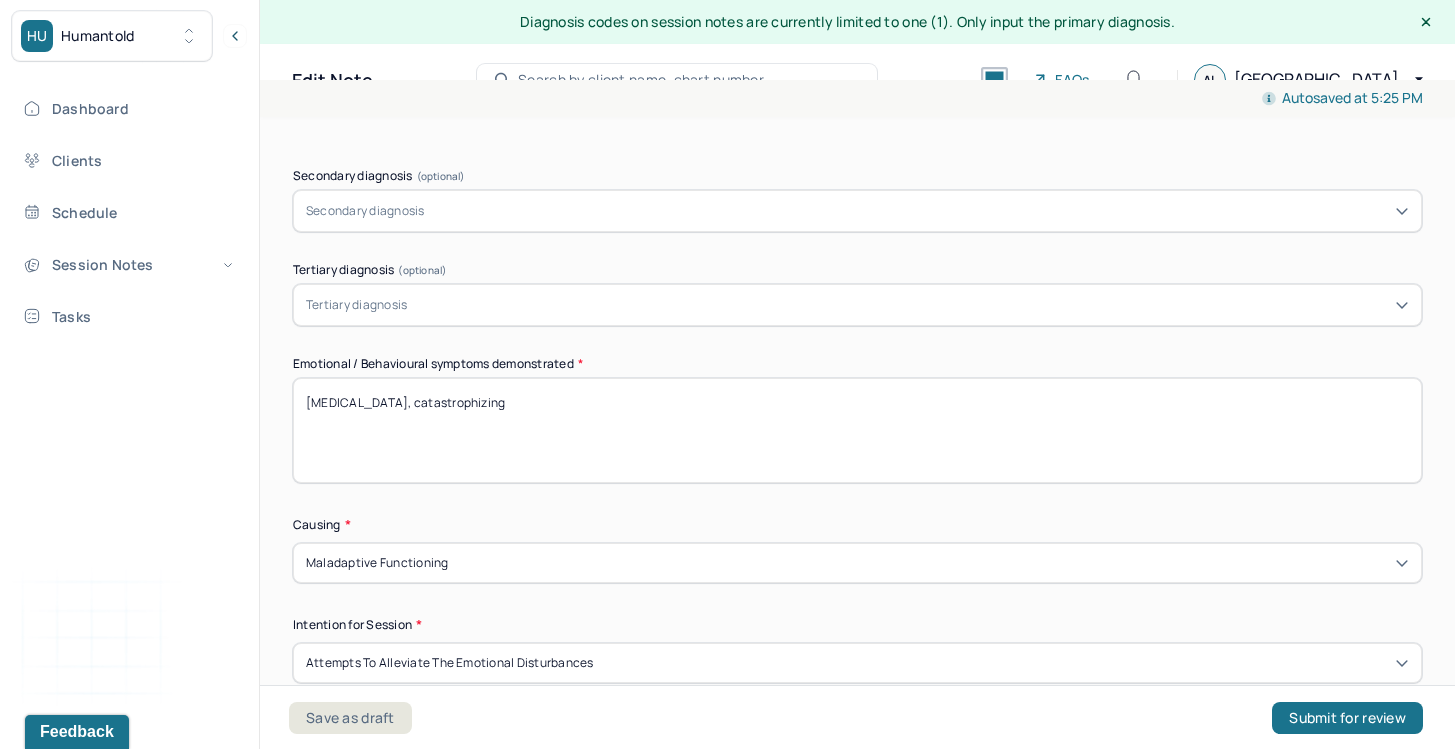 scroll, scrollTop: 857, scrollLeft: 0, axis: vertical 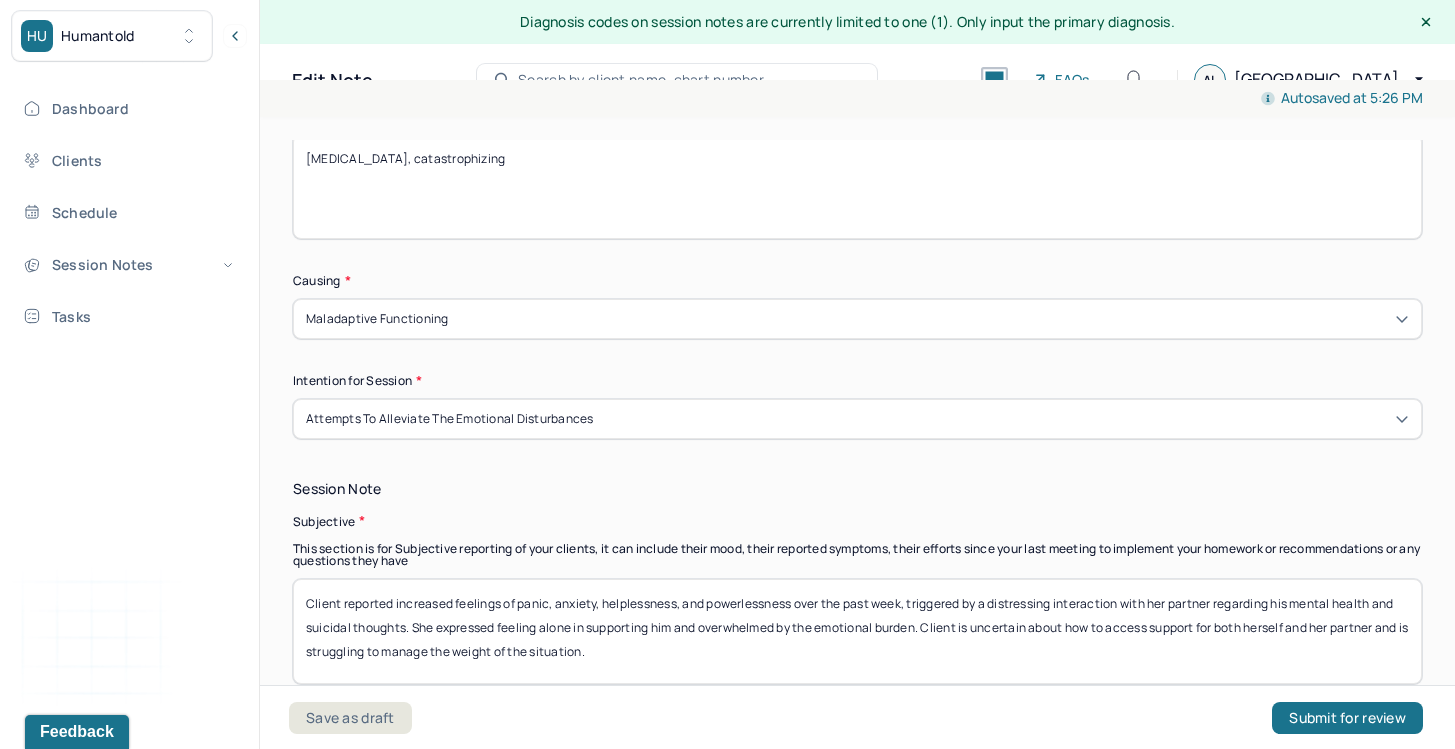 type on "[MEDICAL_DATA], catastrophizing" 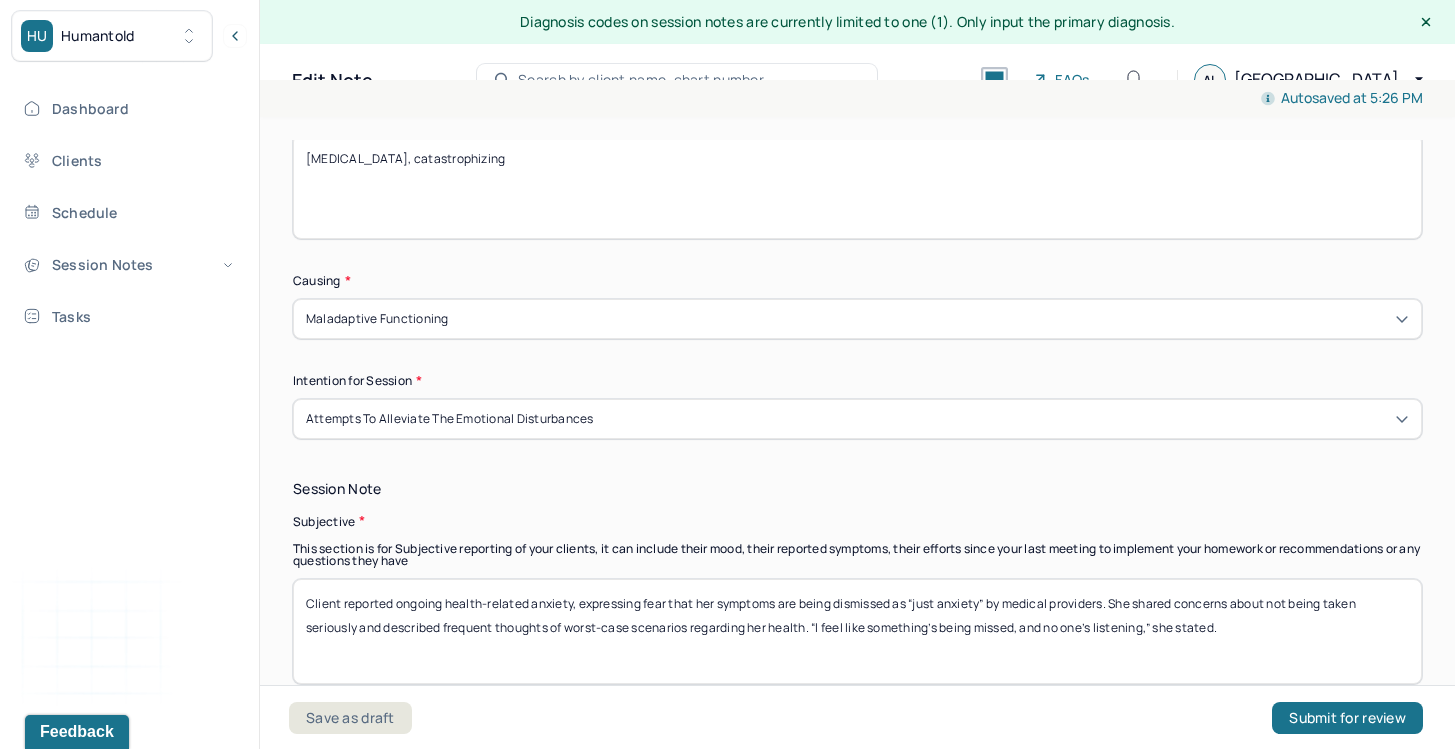 drag, startPoint x: 395, startPoint y: 597, endPoint x: 868, endPoint y: 625, distance: 473.82803 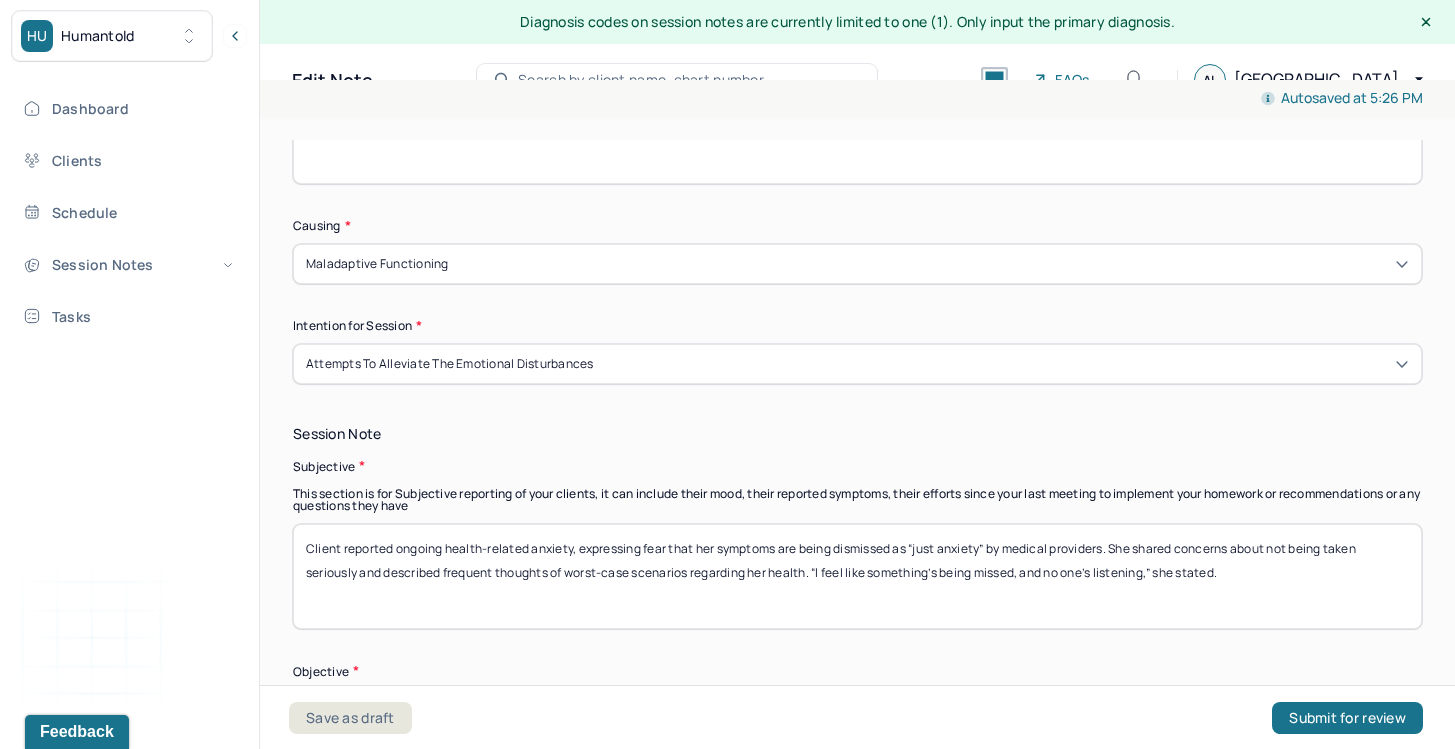 scroll, scrollTop: 1152, scrollLeft: 0, axis: vertical 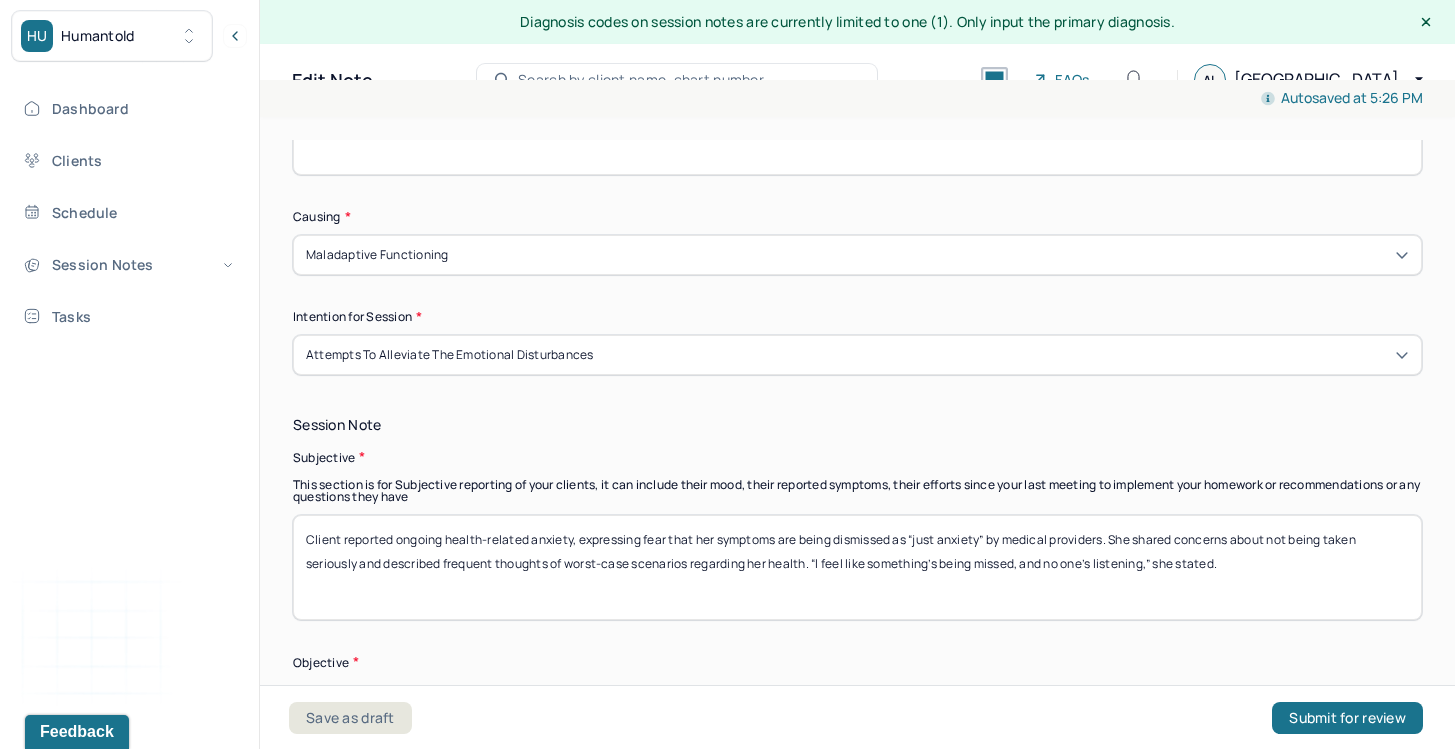 drag, startPoint x: 1174, startPoint y: 527, endPoint x: 1174, endPoint y: 570, distance: 43 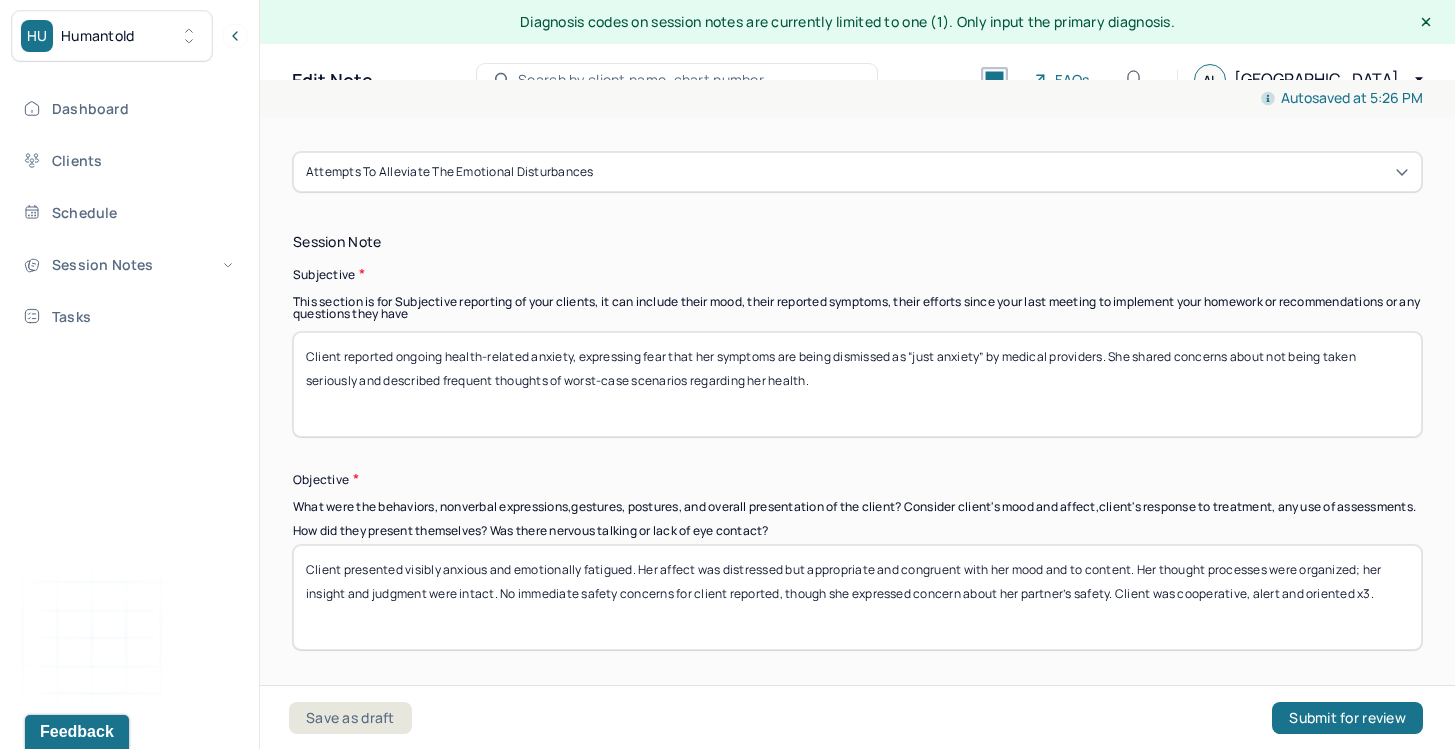 scroll, scrollTop: 1437, scrollLeft: 0, axis: vertical 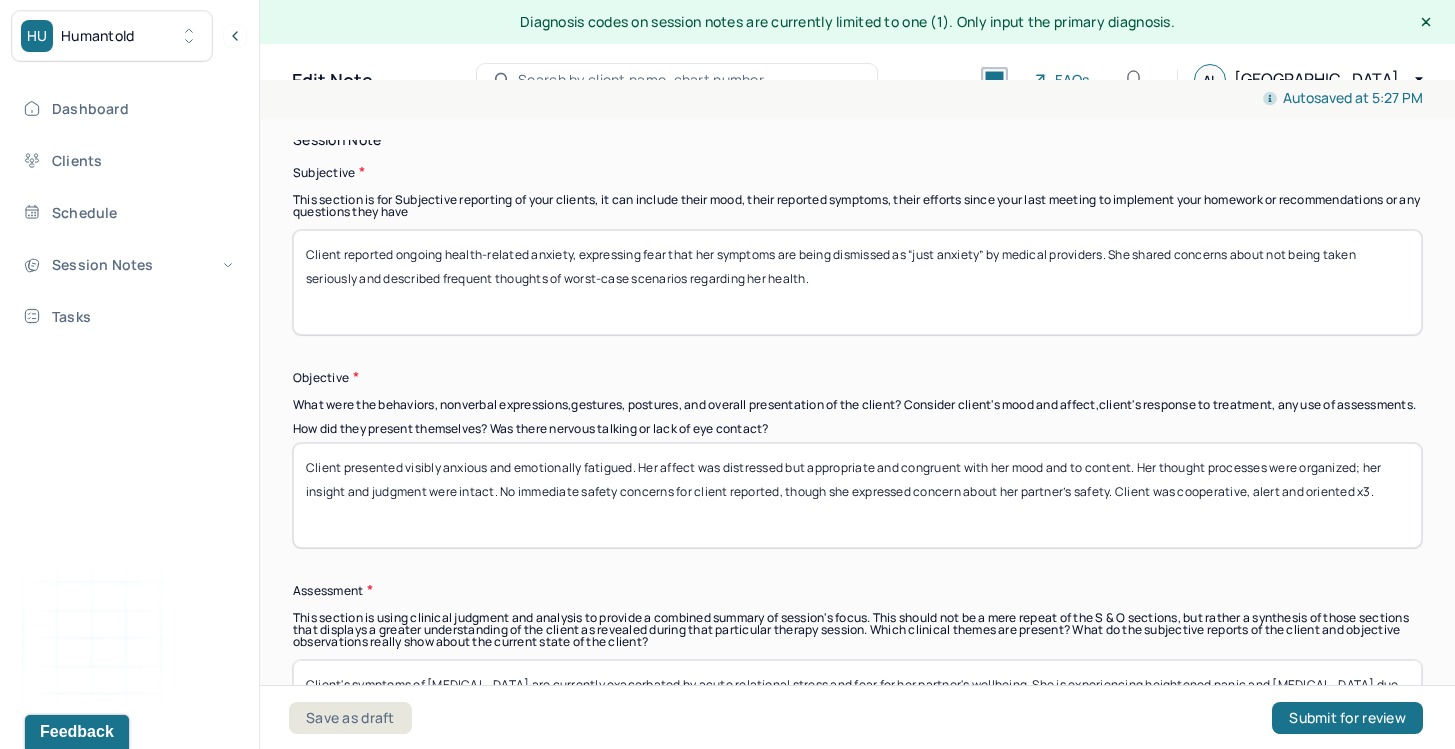 type on "Client reported ongoing health-related anxiety, expressing fear that her symptoms are being dismissed as “just anxiety” by medical providers. She shared concerns about not being taken seriously and described frequent thoughts of worst-case scenarios regarding her health." 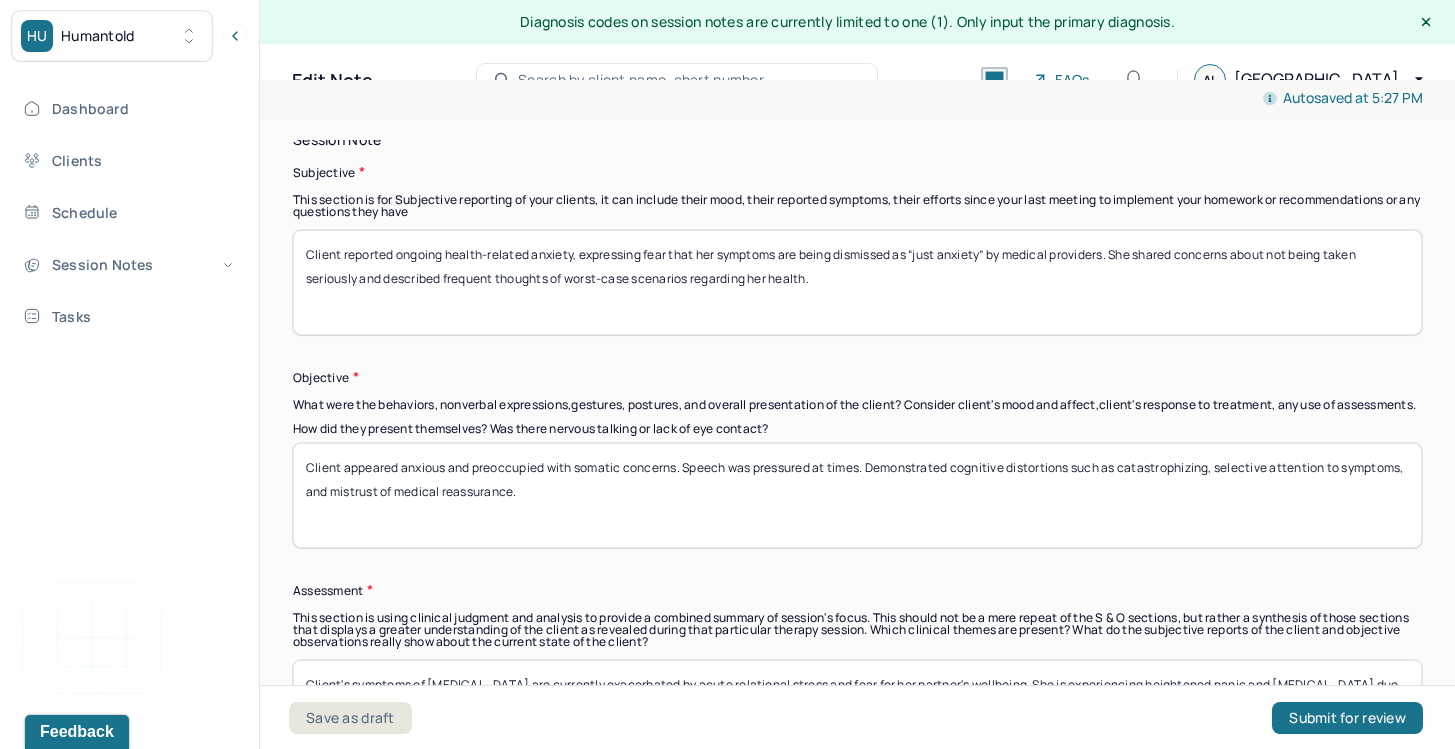 drag, startPoint x: 400, startPoint y: 478, endPoint x: 344, endPoint y: 484, distance: 56.32051 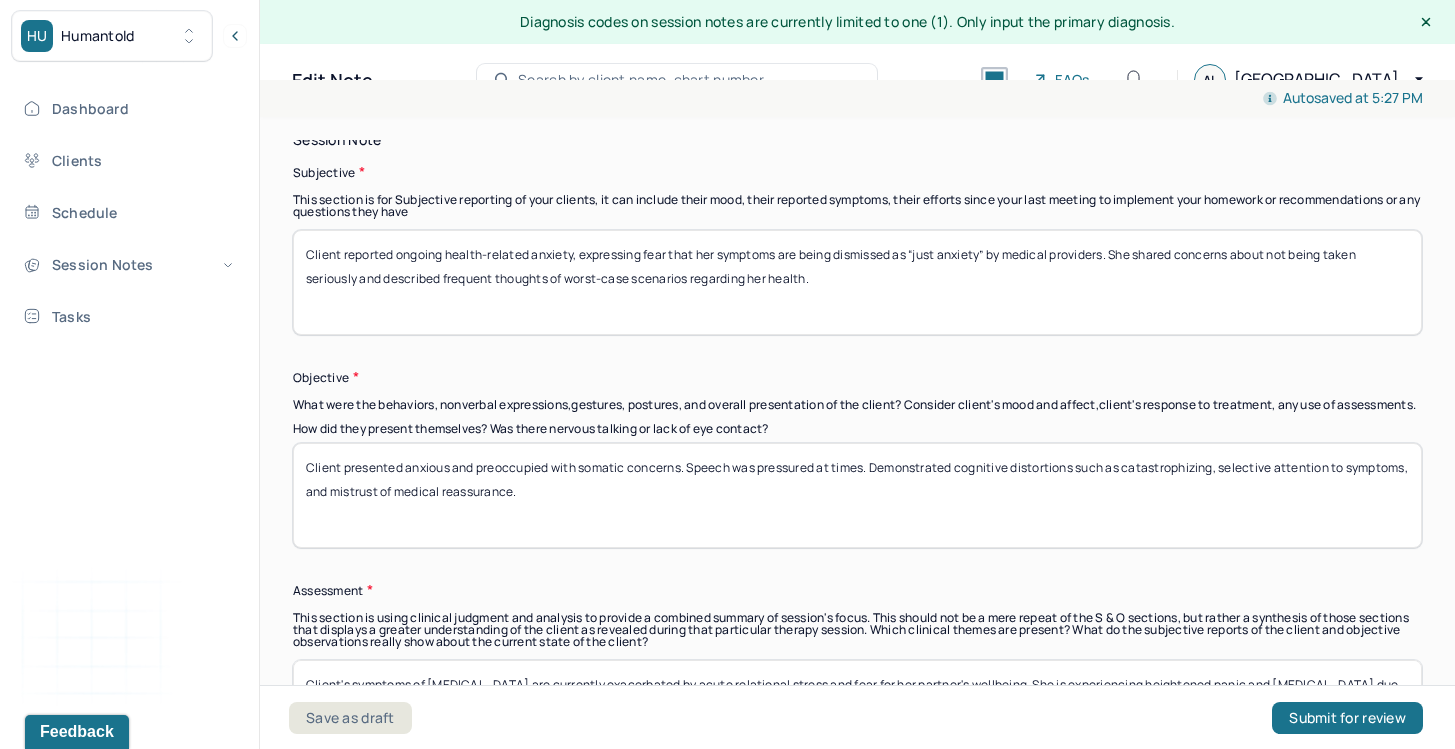 drag, startPoint x: 516, startPoint y: 475, endPoint x: 649, endPoint y: 490, distance: 133.84319 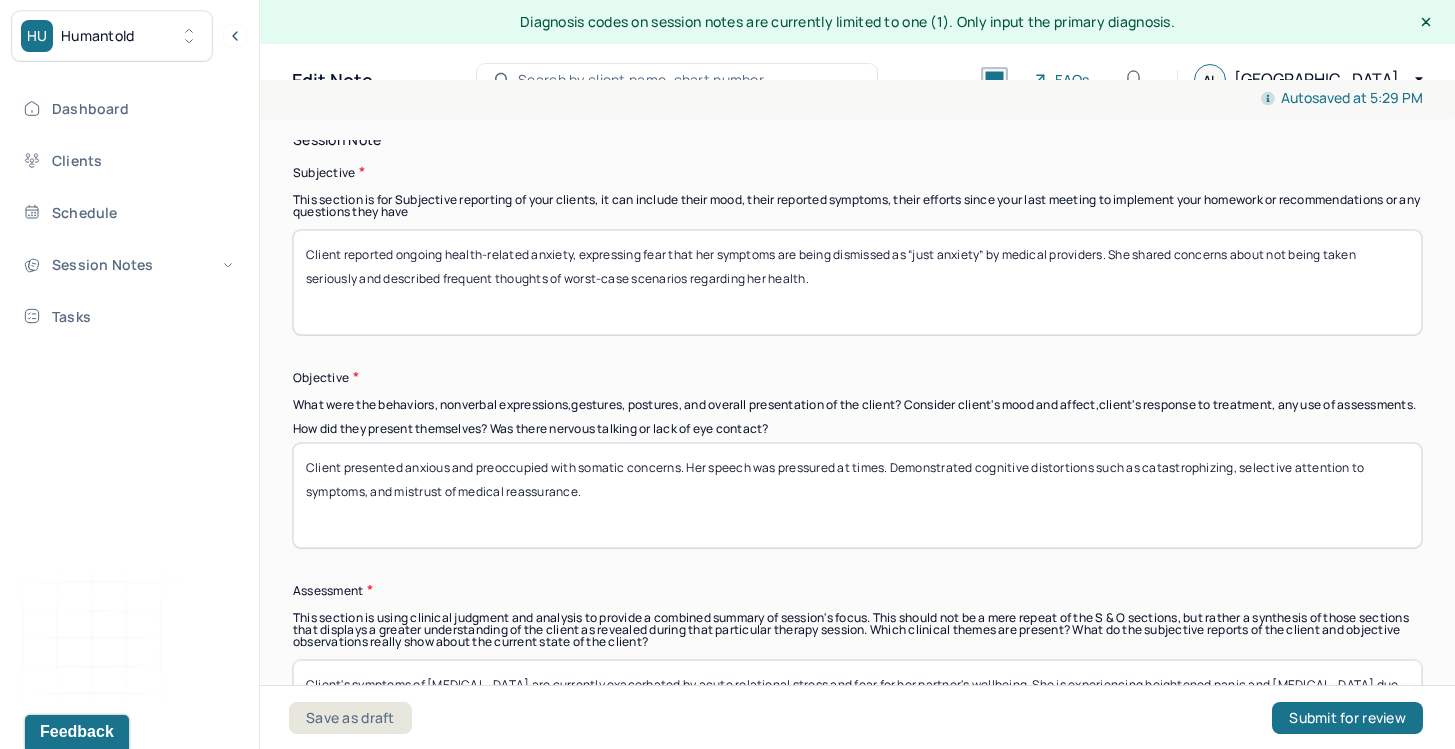 click on "Client presented anxious and preoccupied with somatic concerns. Her speech was pressured at times. Demonstrated cognitive distortions such as catastrophizing, selective attention to symptoms, and mistrust of medical reassurance." at bounding box center [857, 495] 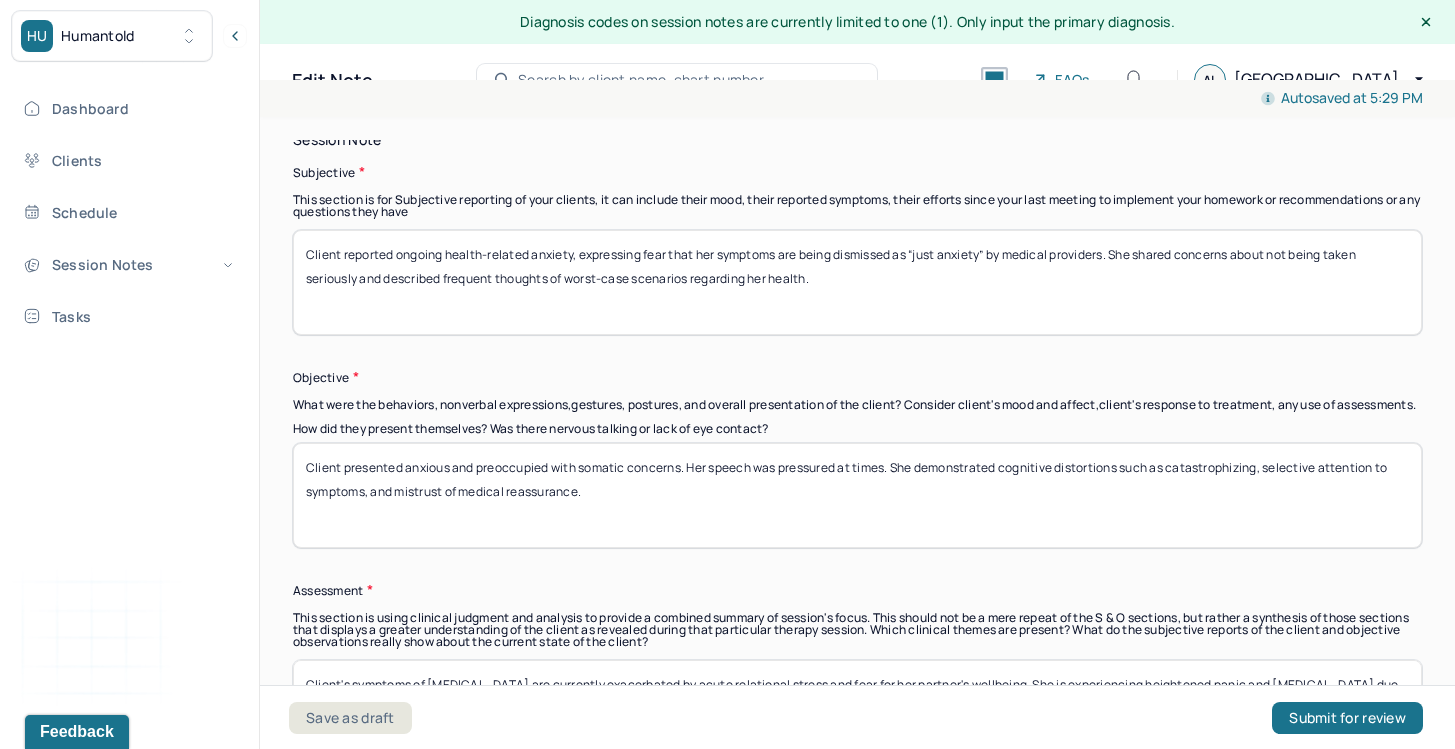 drag, startPoint x: 1078, startPoint y: 472, endPoint x: 1140, endPoint y: 497, distance: 66.85058 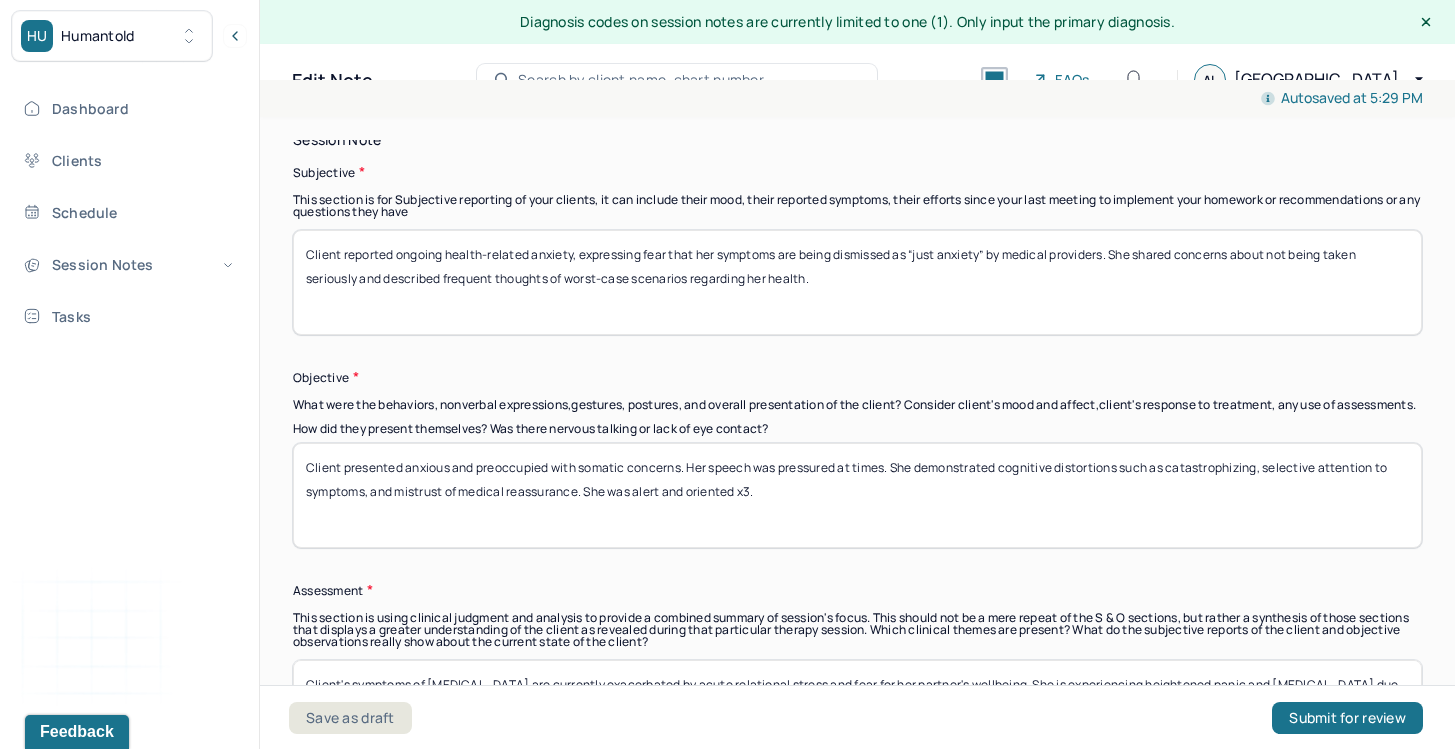 type on "Client presented anxious and preoccupied with somatic concerns. Her speech was pressured at times. She demonstrated cognitive distortions such as catastrophizing, selective attention to symptoms, and mistrust of medical reassurance. She was alert and oriented x3." 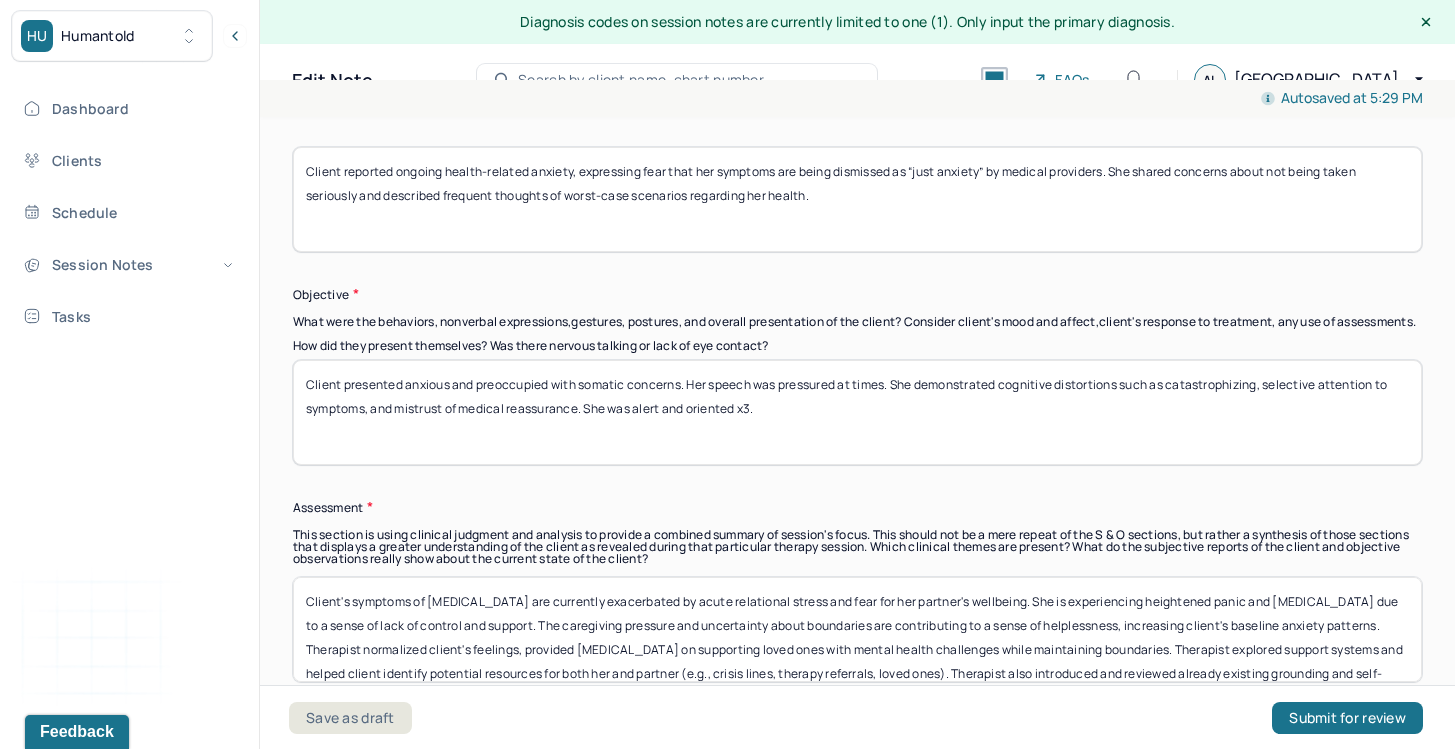 scroll, scrollTop: 1543, scrollLeft: 0, axis: vertical 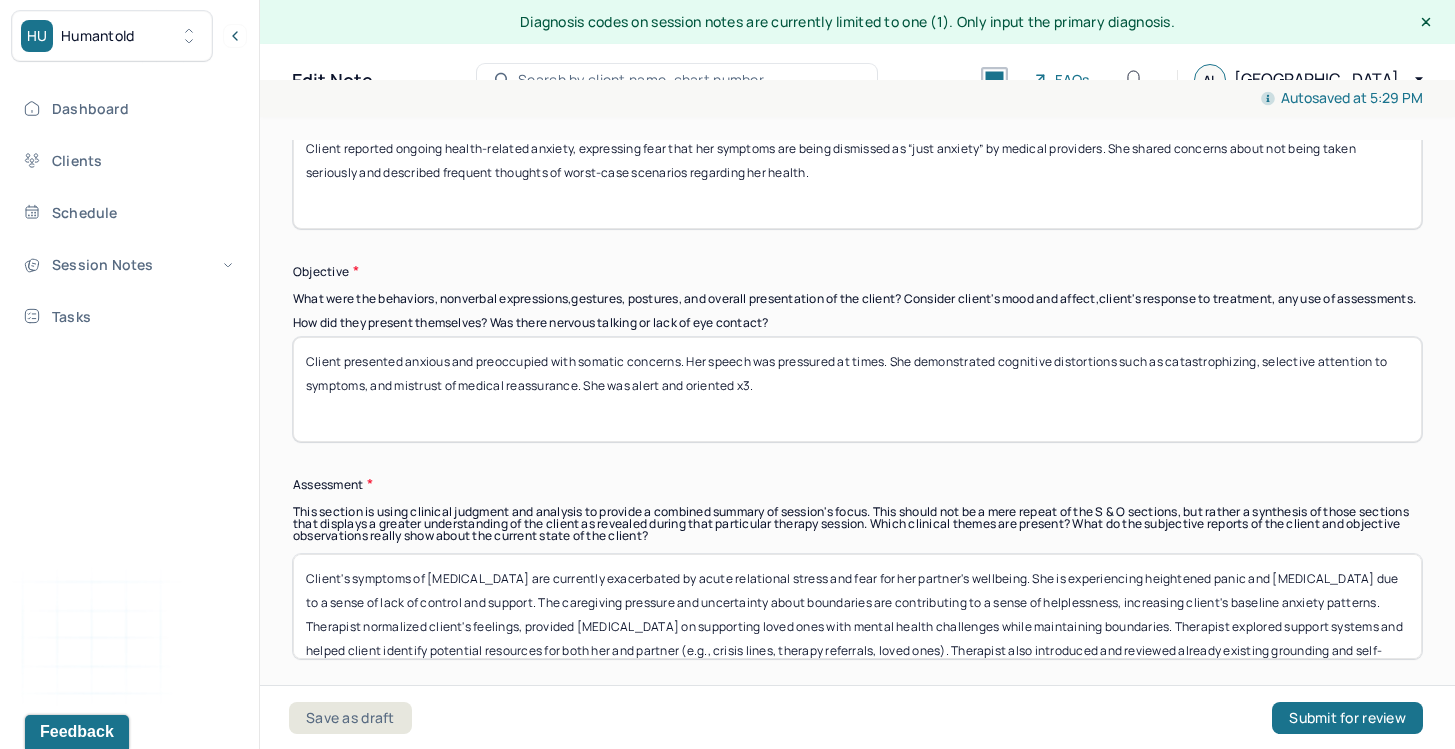 click on "Client's symptoms of [MEDICAL_DATA] are currently exacerbated by acute relational stress and fear for her partner's wellbeing. She is experiencing heightened panic and [MEDICAL_DATA] due to a sense of lack of control and support. The caregiving pressure and uncertainty about boundaries are contributing to a sense of helplessness, increasing client's baseline anxiety patterns. Therapist normalized client's feelings, provided [MEDICAL_DATA] on supporting loved ones with mental health challenges while maintaining boundaries. Therapist explored support systems and helped client identify potential resources for both her and partner (e.g., crisis lines, therapy referrals, loved ones). Therapist also introduced and reviewed already existing grounding and self-regulation techniques for managing acute anxiety and panic." at bounding box center (857, 606) 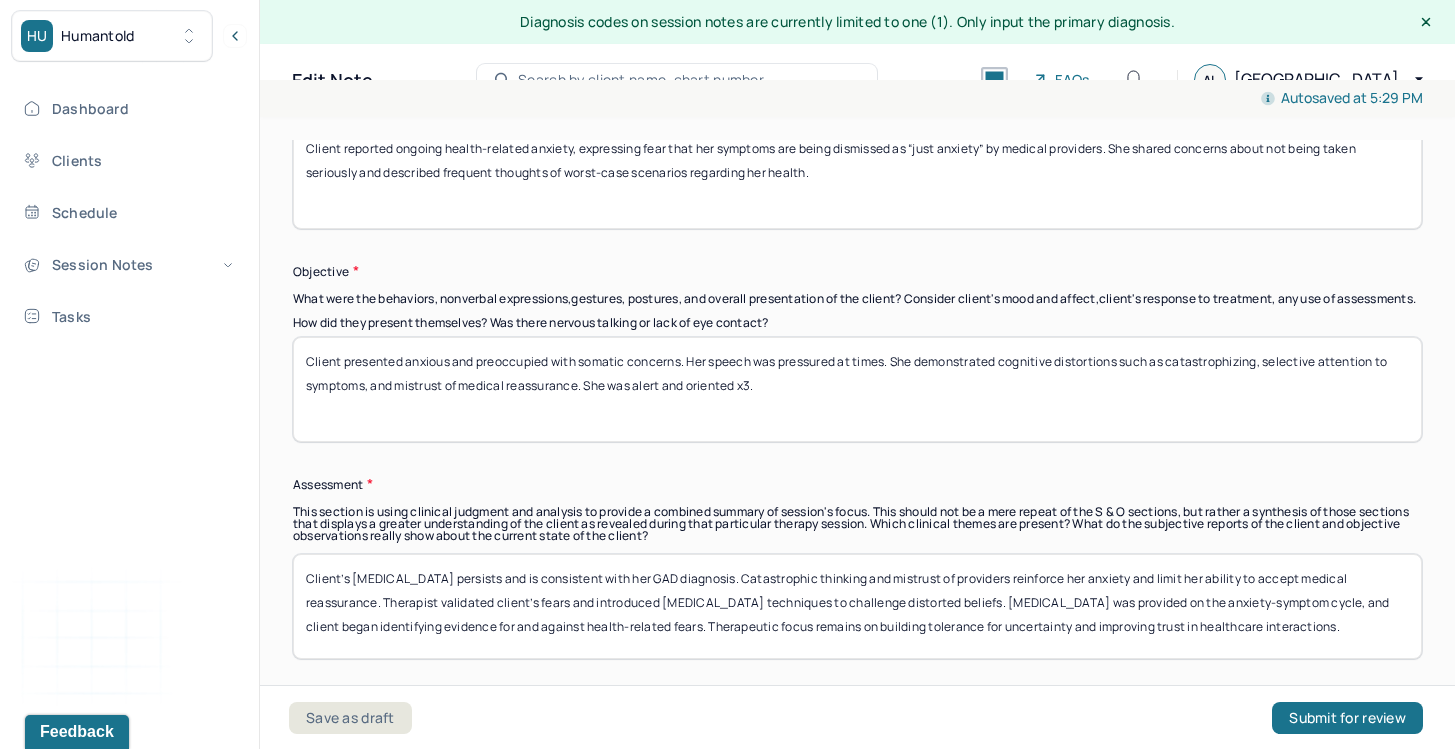 drag, startPoint x: 342, startPoint y: 595, endPoint x: 466, endPoint y: 595, distance: 124 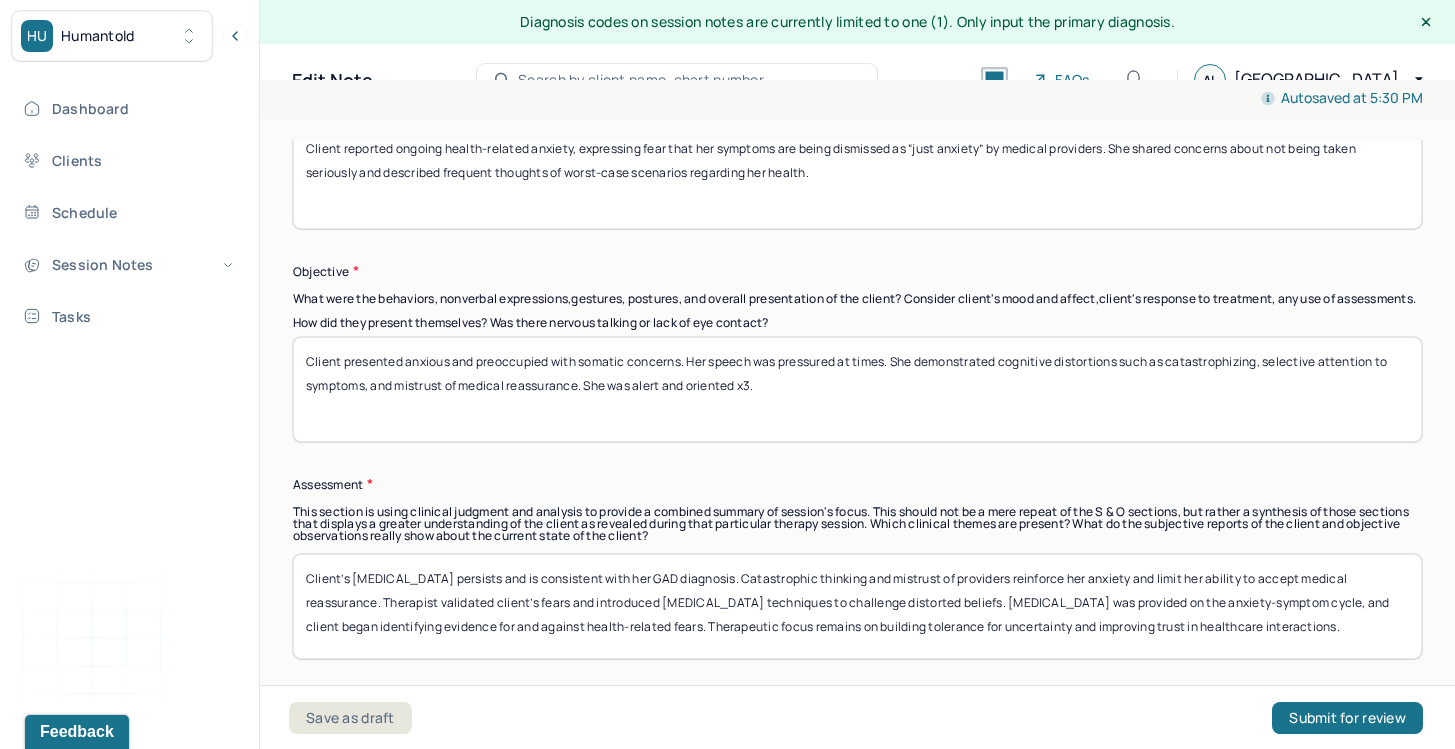 click on "Client’s [MEDICAL_DATA] persists and is consistent with her GAD diagnosis. Catastrophic thinking and mistrust of providers reinforce her anxiety and limit her ability to accept medical reassurance. Therapist validated client’s fears and introduced [MEDICAL_DATA] techniques to challenge distorted beliefs. [MEDICAL_DATA] was provided on the anxiety-symptom cycle, and client began identifying evidence for and against health-related fears. Therapeutic focus remains on building tolerance for uncertainty and improving trust in healthcare interactions." at bounding box center (857, 606) 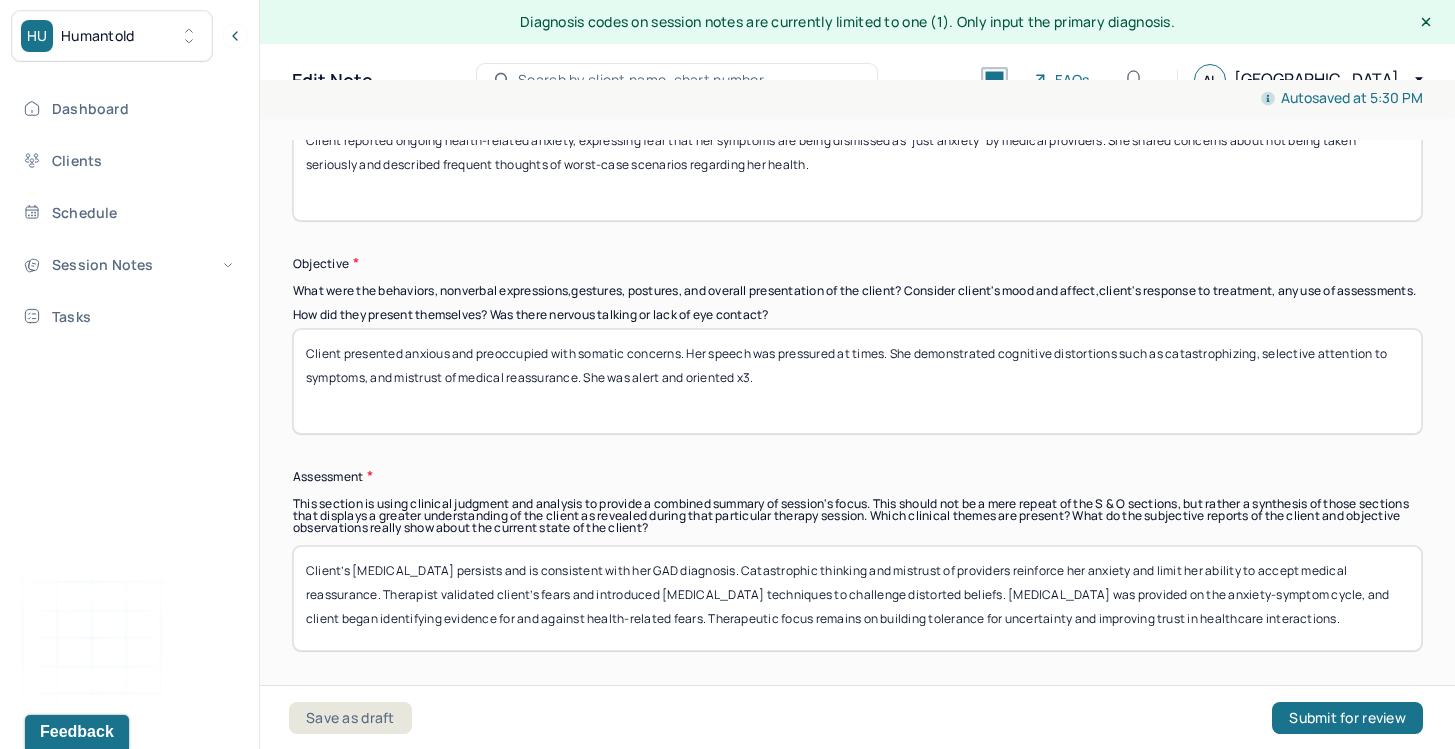 drag, startPoint x: 785, startPoint y: 575, endPoint x: 850, endPoint y: 602, distance: 70.38466 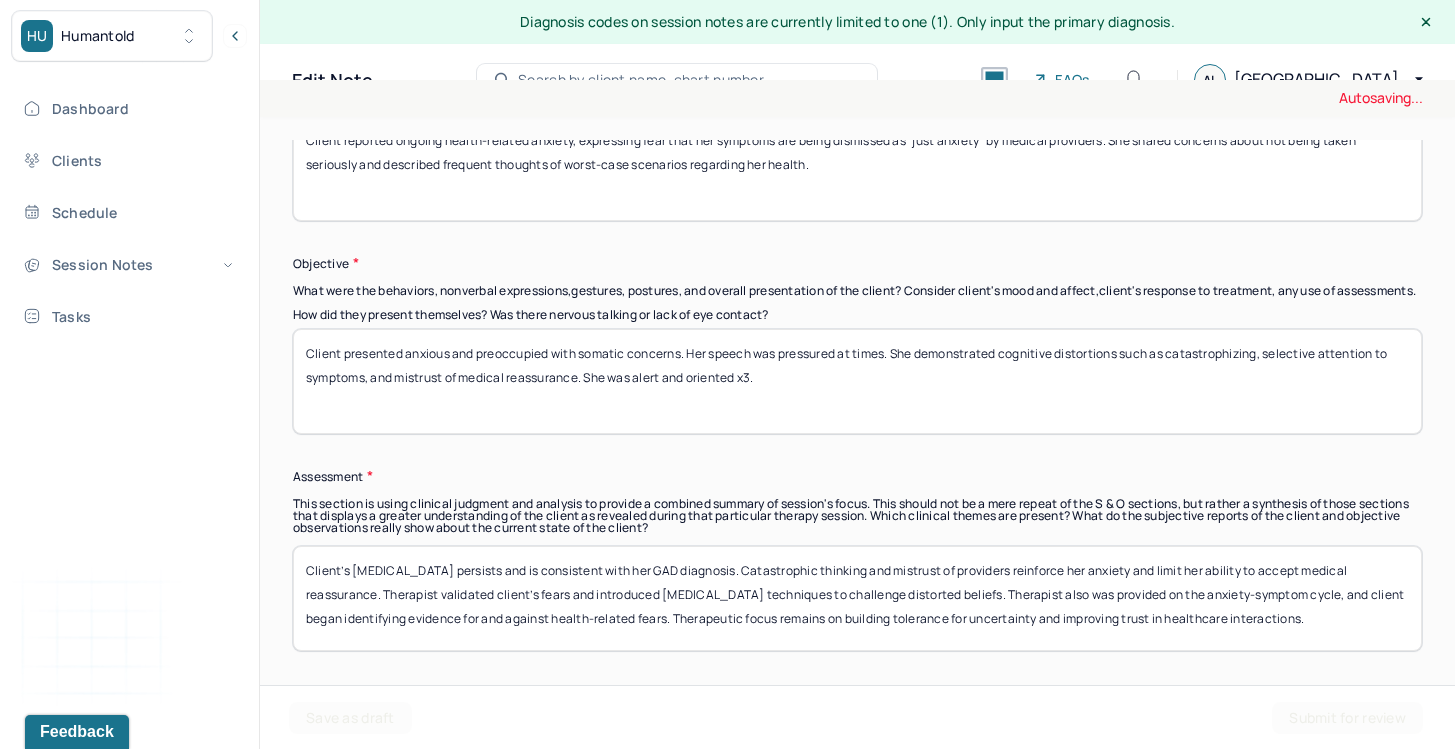 drag, startPoint x: 1199, startPoint y: 603, endPoint x: 1126, endPoint y: 601, distance: 73.02739 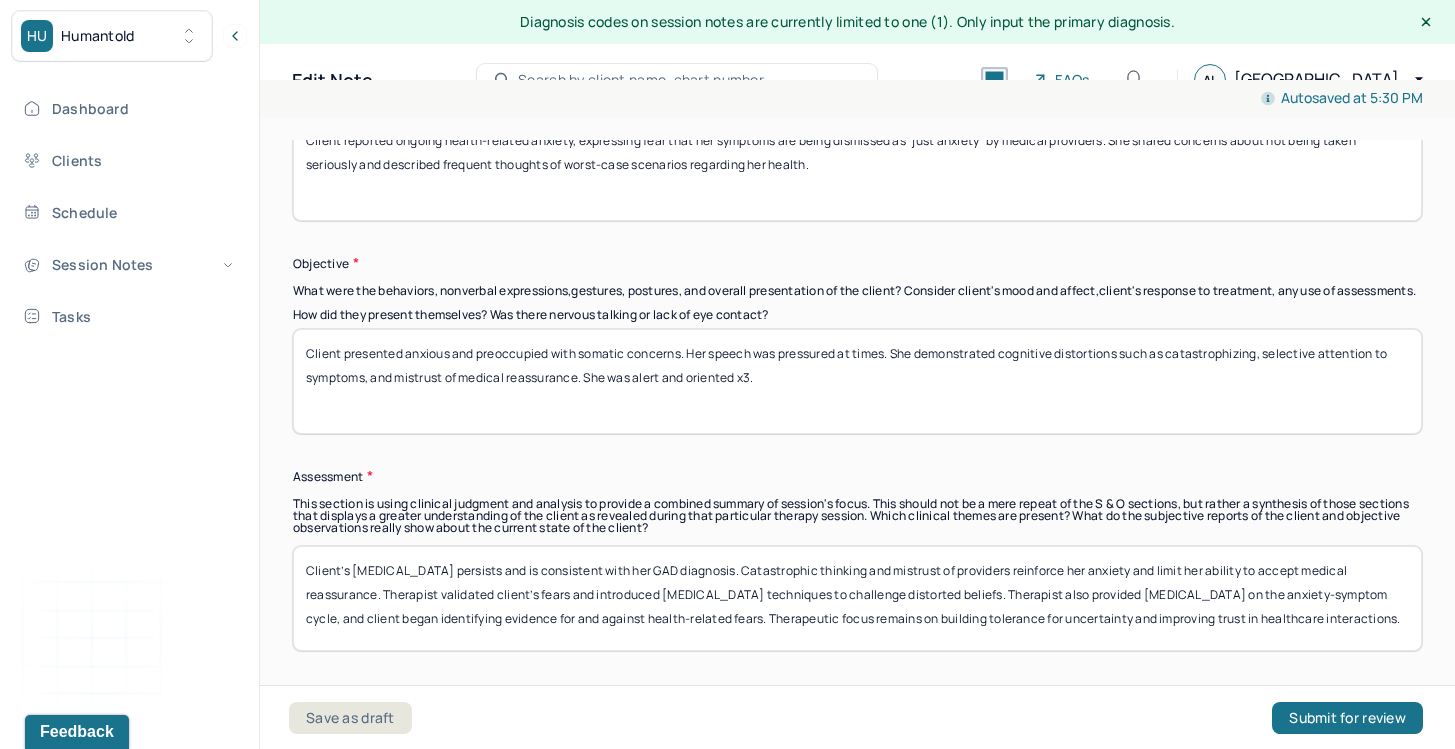 drag, startPoint x: 390, startPoint y: 630, endPoint x: 840, endPoint y: 642, distance: 450.15997 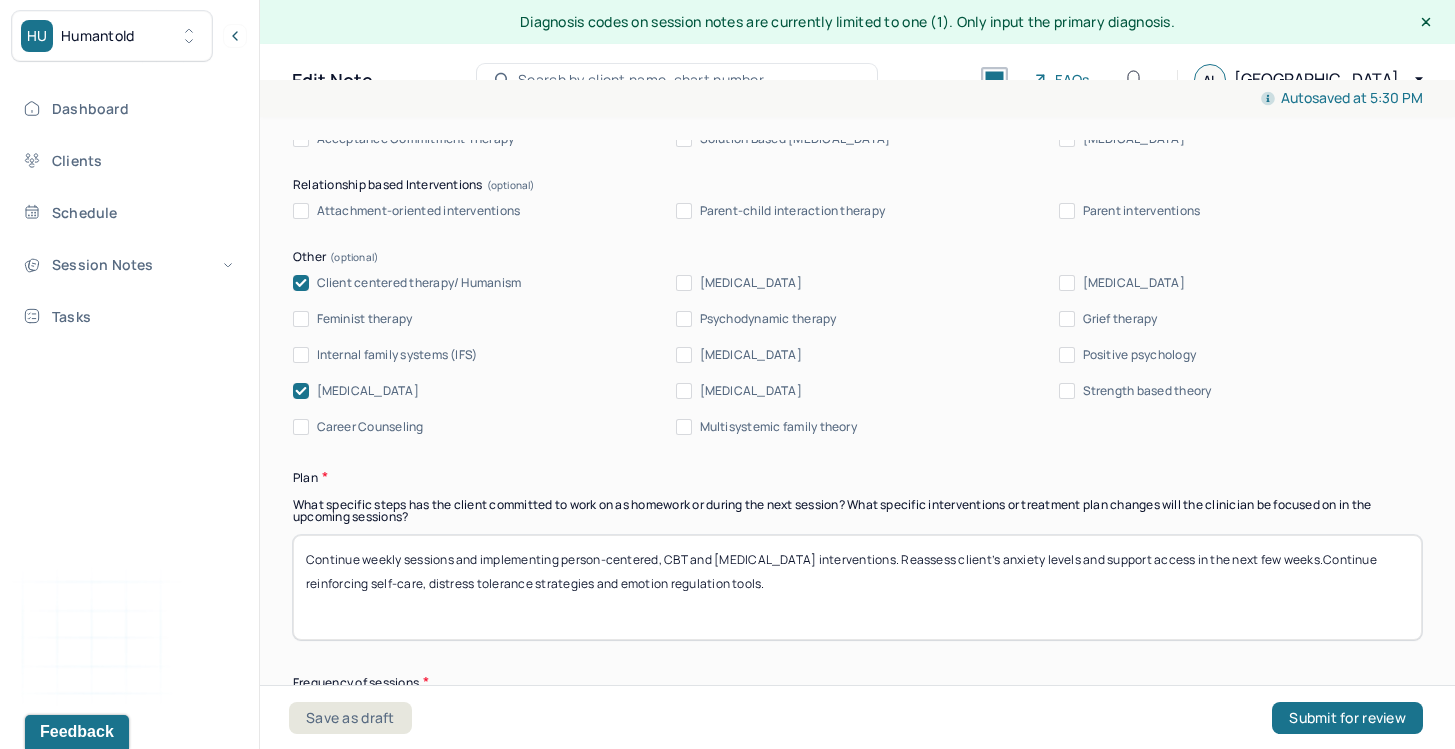 scroll, scrollTop: 2379, scrollLeft: 0, axis: vertical 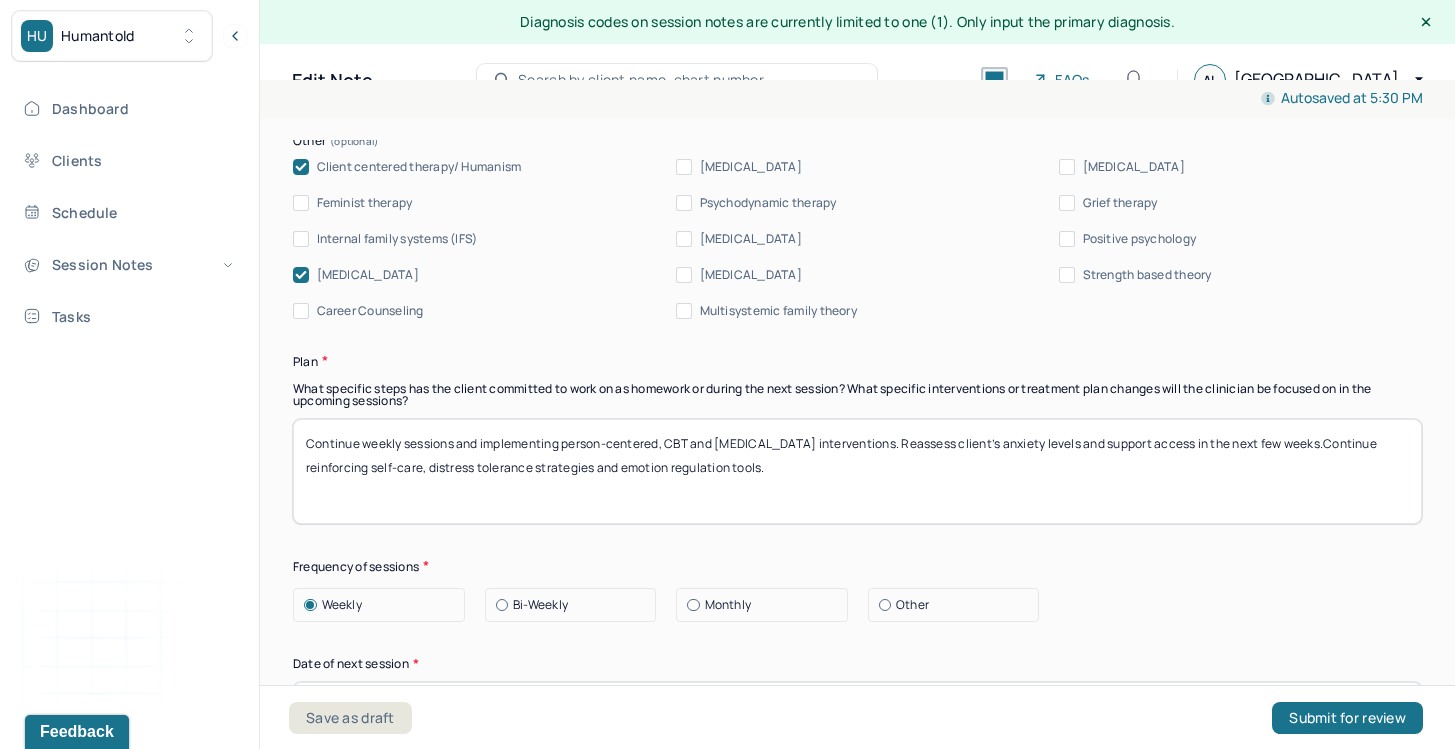 type on "Client’s [MEDICAL_DATA] persists and is consistent with her GAD diagnosis. Catastrophic thinking and mistrust of providers reinforce her anxiety and limit her ability to accept medical reassurance. Therapist validated client’s fears and introduced [MEDICAL_DATA] techniques to challenge distorted beliefs. Therapist also provided [MEDICAL_DATA] on the anxiety-symptom cycle, and client began identifying evidence for and against health-related fears." 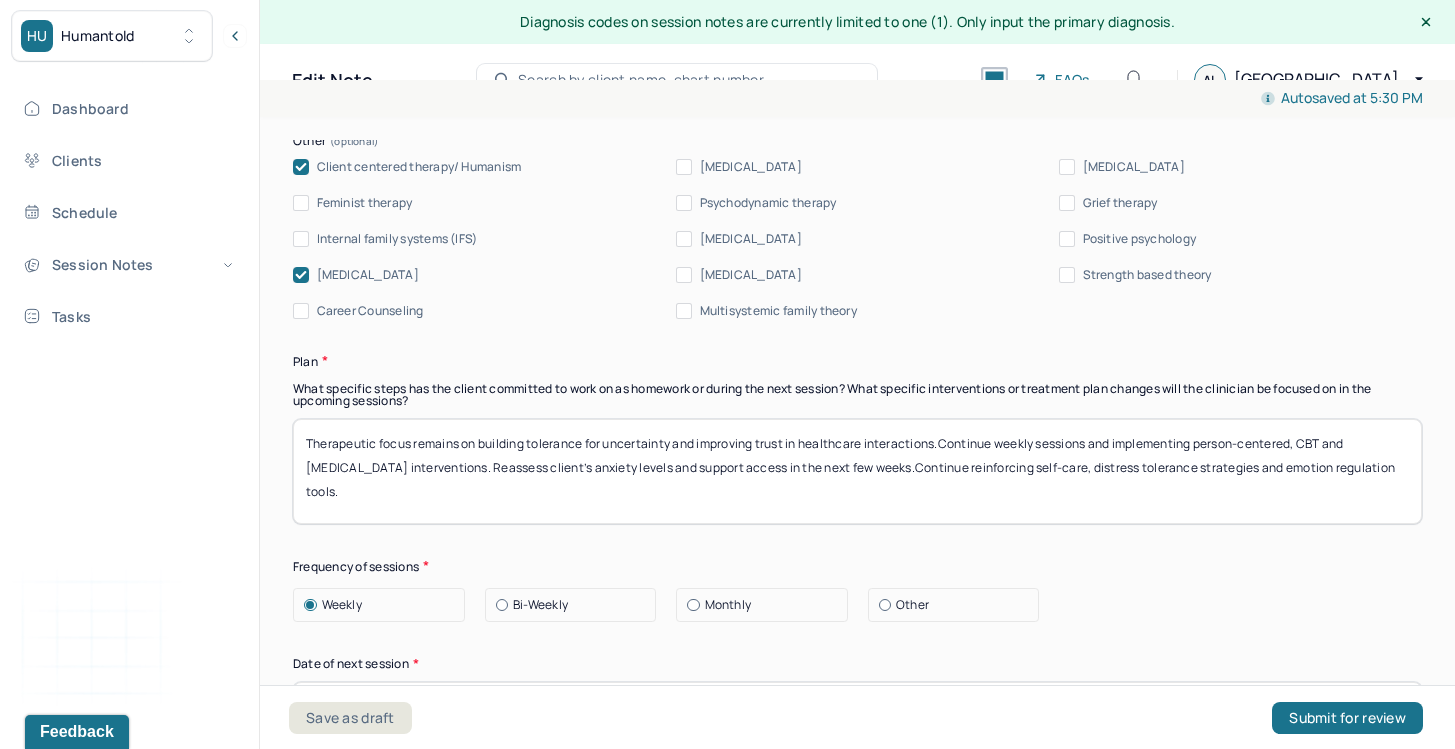 click on "Continue weekly sessions and implementing person-centered, CBT and [MEDICAL_DATA] interventions. Reassess client’s anxiety levels and support access in the next few weeks.Continue reinforcing self-care, distress tolerance strategies and emotion regulation tools." at bounding box center [857, 471] 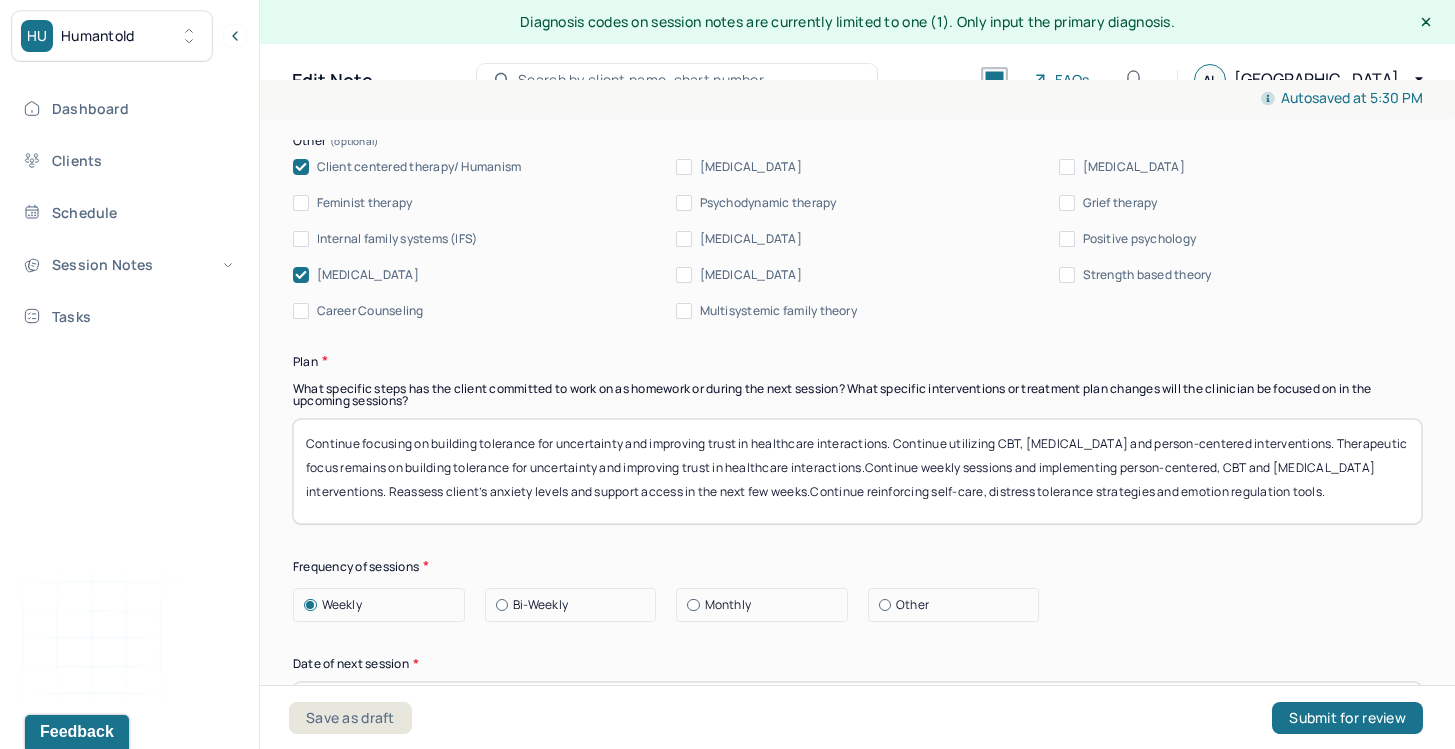 drag, startPoint x: 1321, startPoint y: 509, endPoint x: 1342, endPoint y: 449, distance: 63.56886 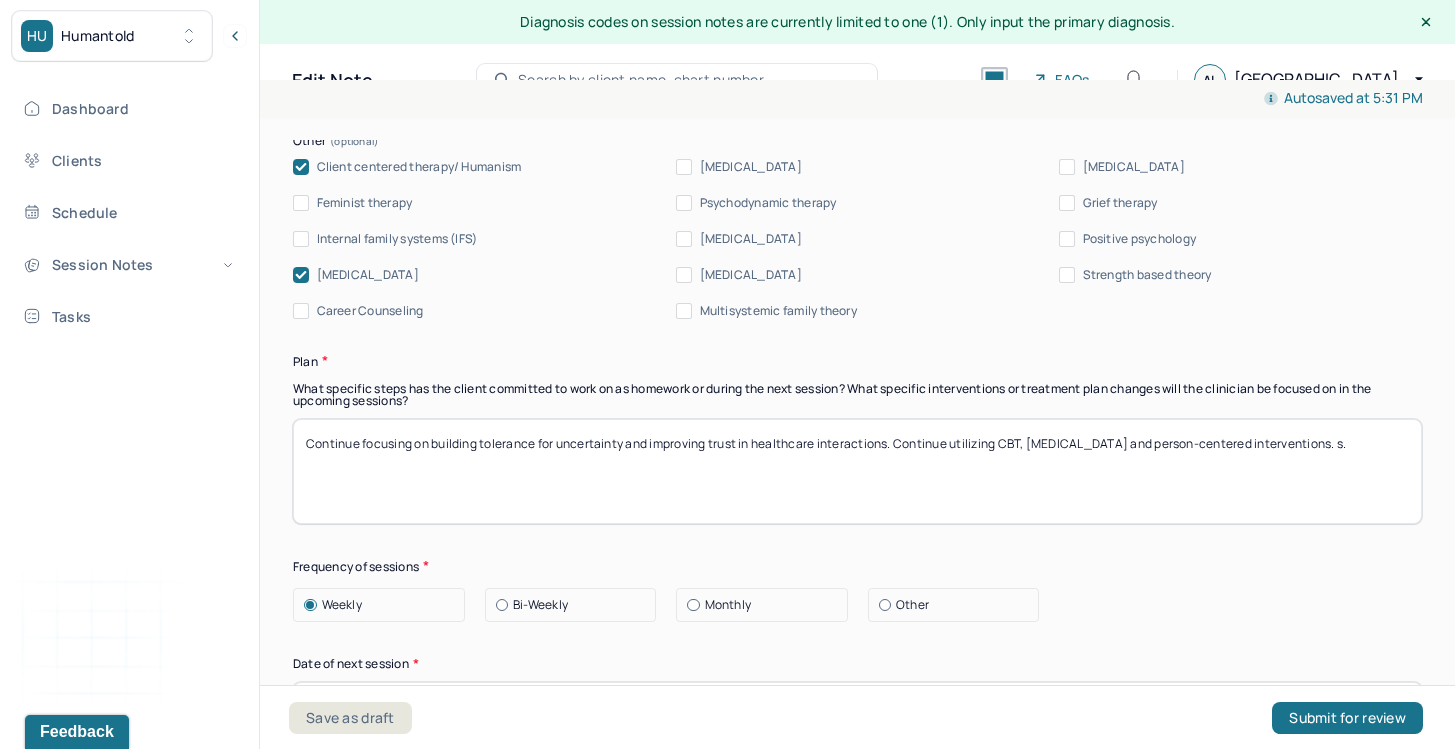click on "Continue focusing on building tolerance for uncertainty and improving trust in healthcare interactions. Continue utilizing CBT, [MEDICAL_DATA] and person-centered interventions. Therapeutic focus remains on building tolerance for uncertainty and improving trust in healthcare interactions.Continue weekly sessions and implementing person-centered, CBT and [MEDICAL_DATA] interventions. Reassess client’s anxiety levels and support access in the next few weeks.Continue reinforcing self-care, distress tolerance strategies and emotion regulation tools." at bounding box center (857, 471) 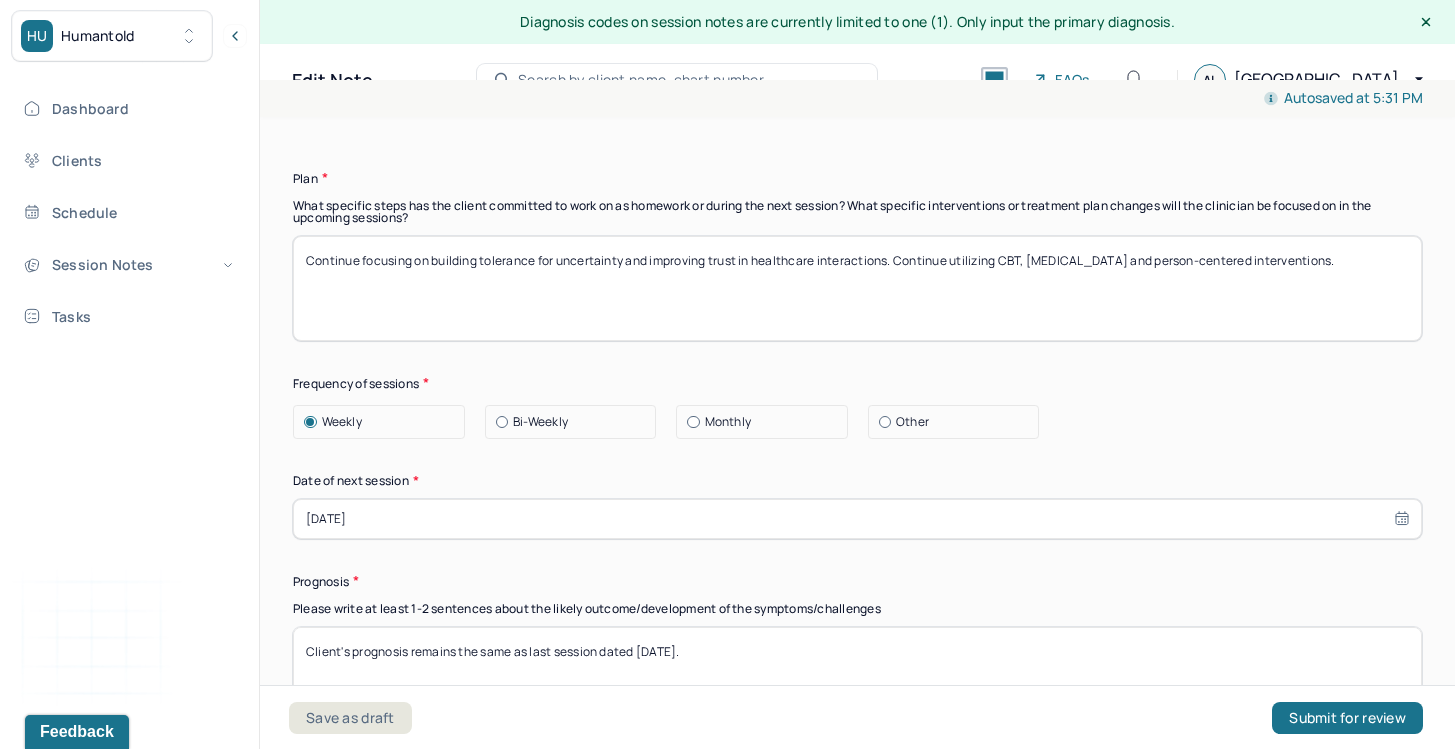 scroll, scrollTop: 2613, scrollLeft: 0, axis: vertical 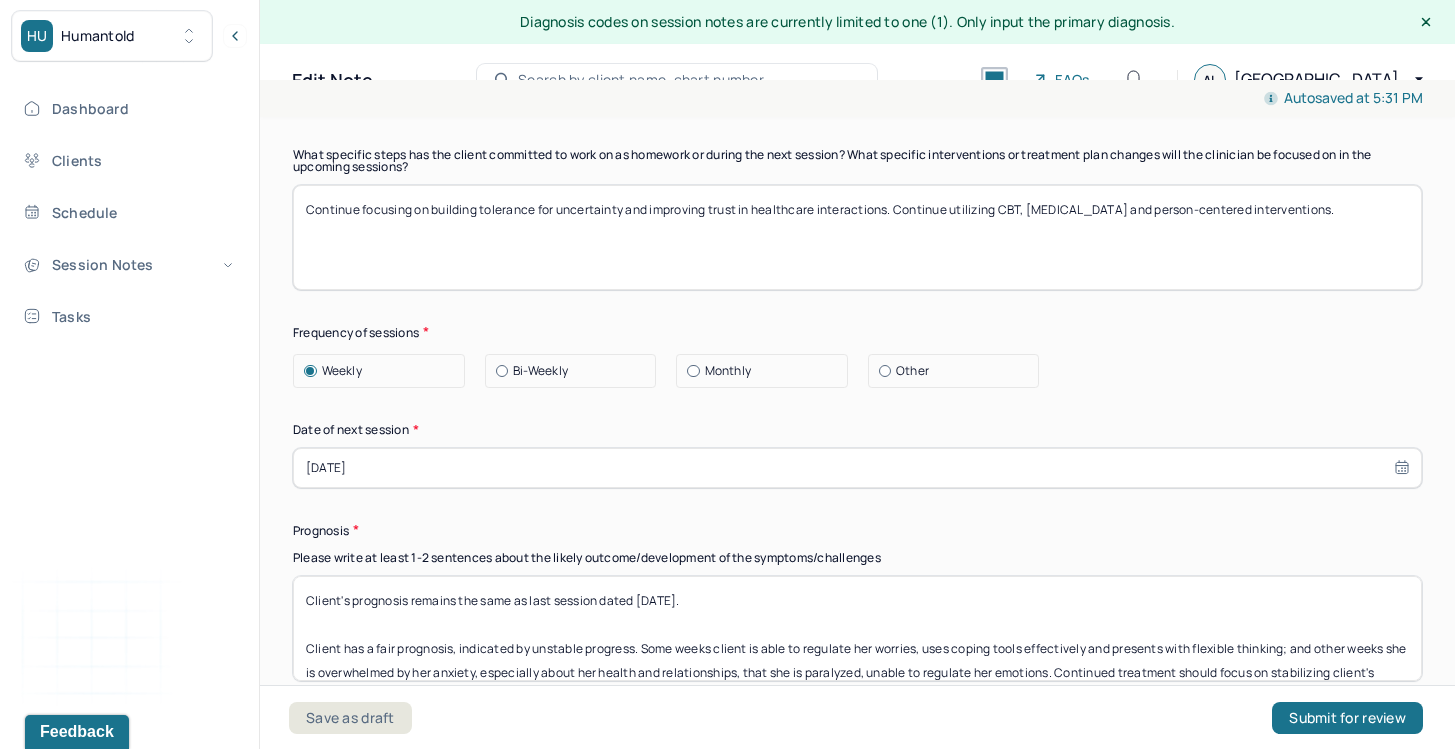 type on "Continue focusing on building tolerance for uncertainty and improving trust in healthcare interactions. Continue utilizing CBT, [MEDICAL_DATA] and person-centered interventions." 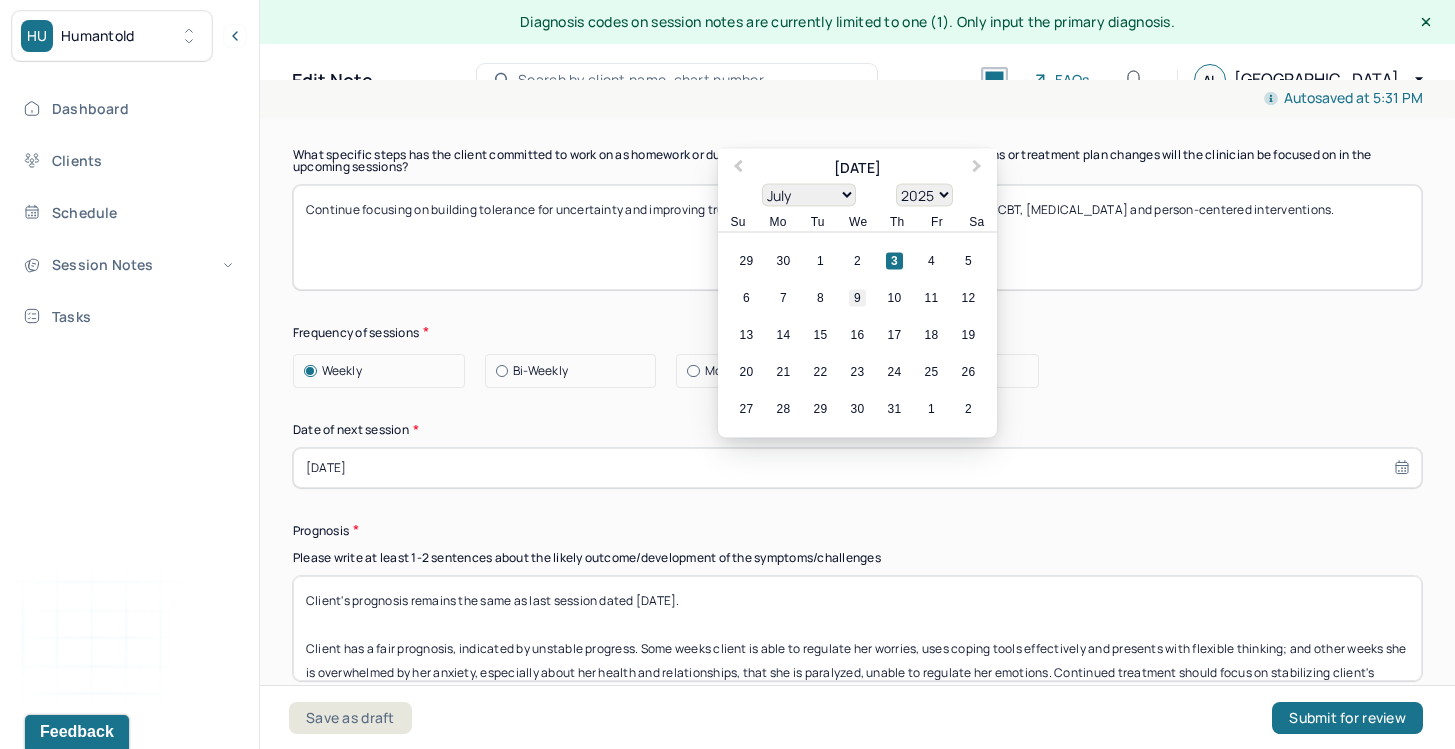 click on "9" at bounding box center (857, 297) 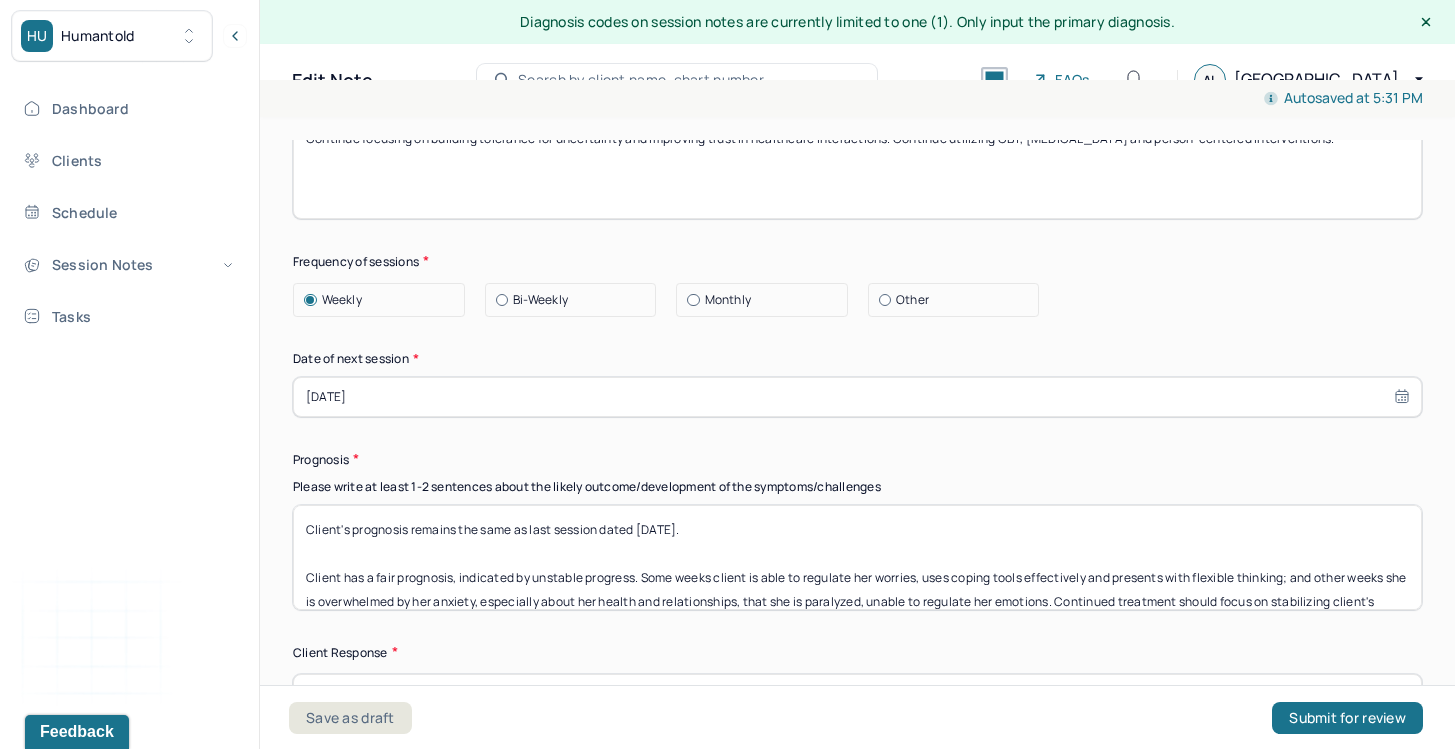 scroll, scrollTop: 2687, scrollLeft: 0, axis: vertical 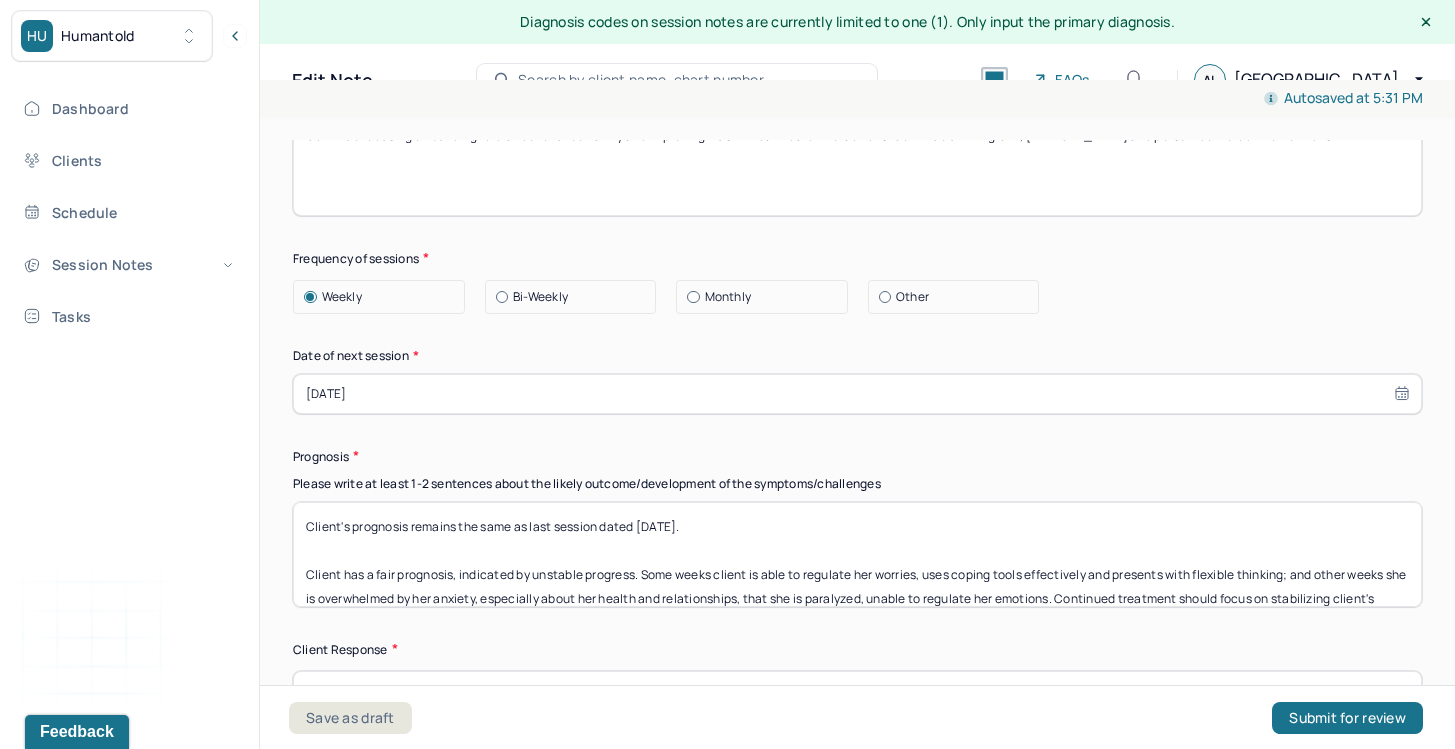 click on "Client's prognosis remains the same as last session dated [DATE].
Client has a fair prognosis, indicated by unstable progress. Some weeks client is able to regulate her worries, uses coping tools effectively and presents with flexible thinking; and other weeks she is overwhelmed by her anxiety, especially about her health and relationships, that she is paralyzed, unable to regulate her emotions. Continued treatment should focus on stabilizing client's progress and ensuring consistent use of coping tools." at bounding box center (857, 554) 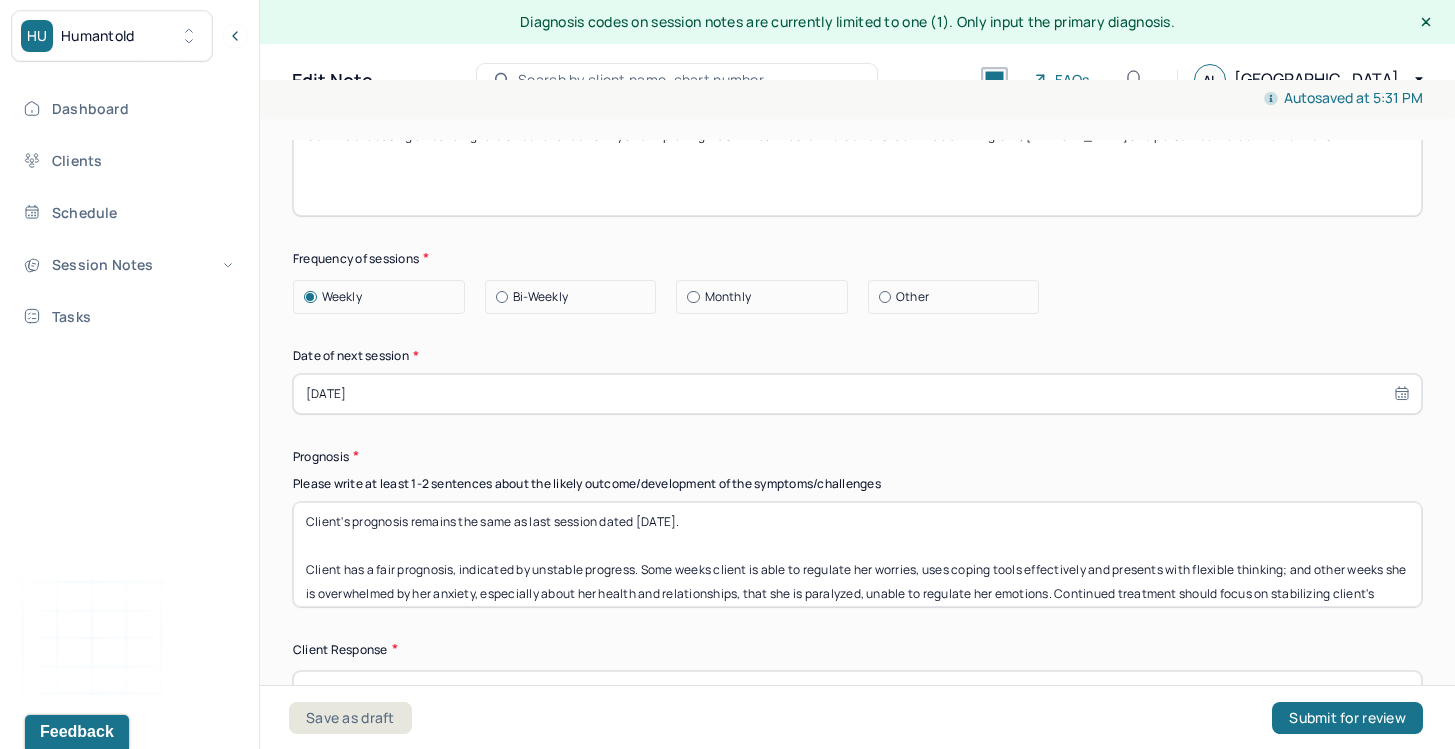 scroll, scrollTop: 6, scrollLeft: 0, axis: vertical 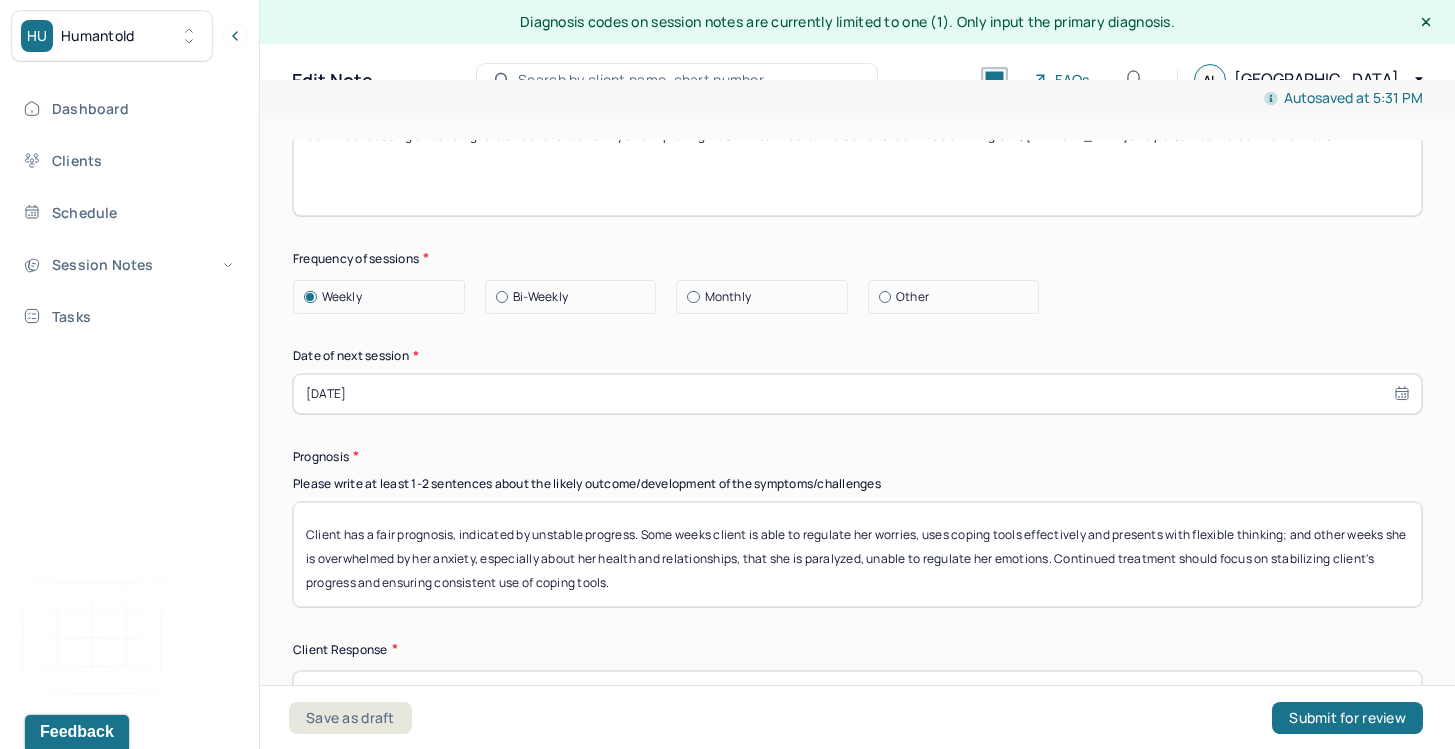 drag, startPoint x: 737, startPoint y: 563, endPoint x: 780, endPoint y: 610, distance: 63.702435 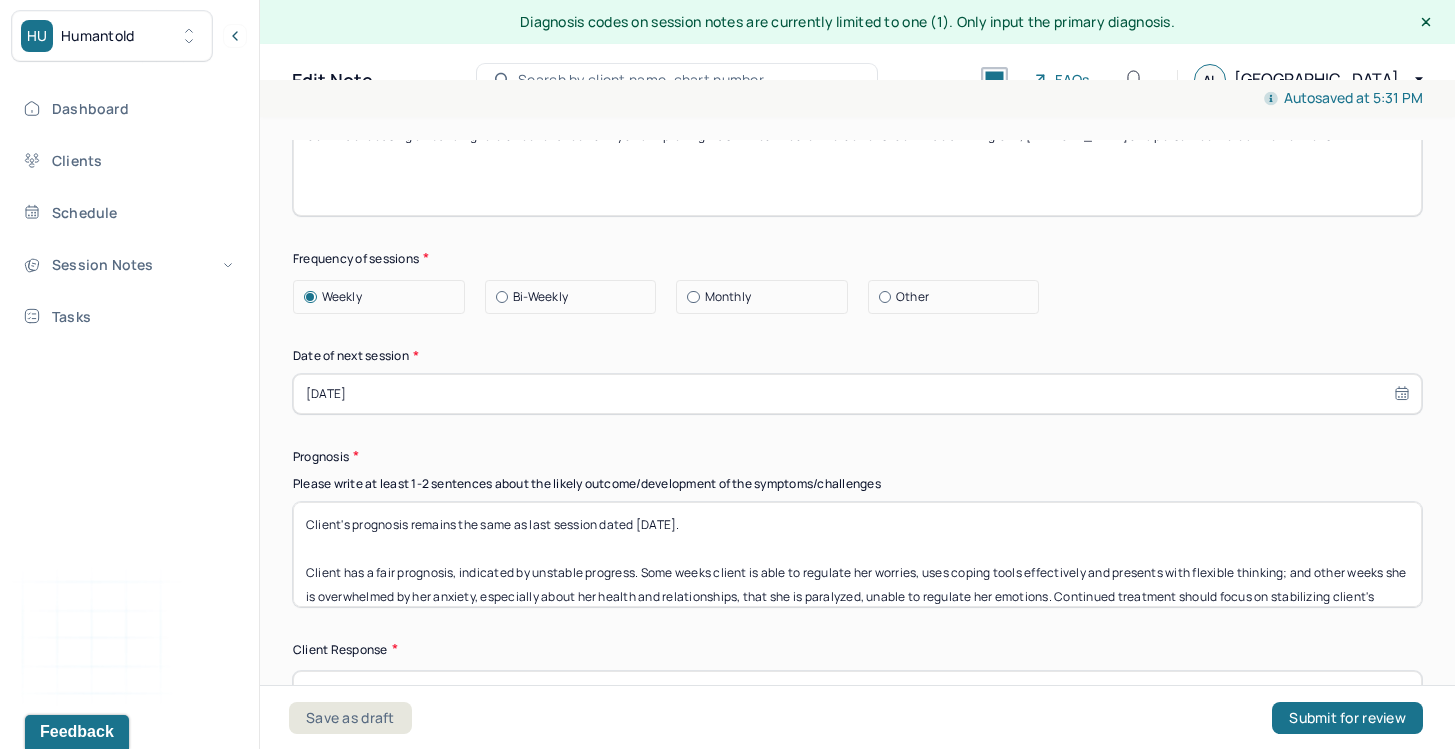 scroll, scrollTop: 0, scrollLeft: 0, axis: both 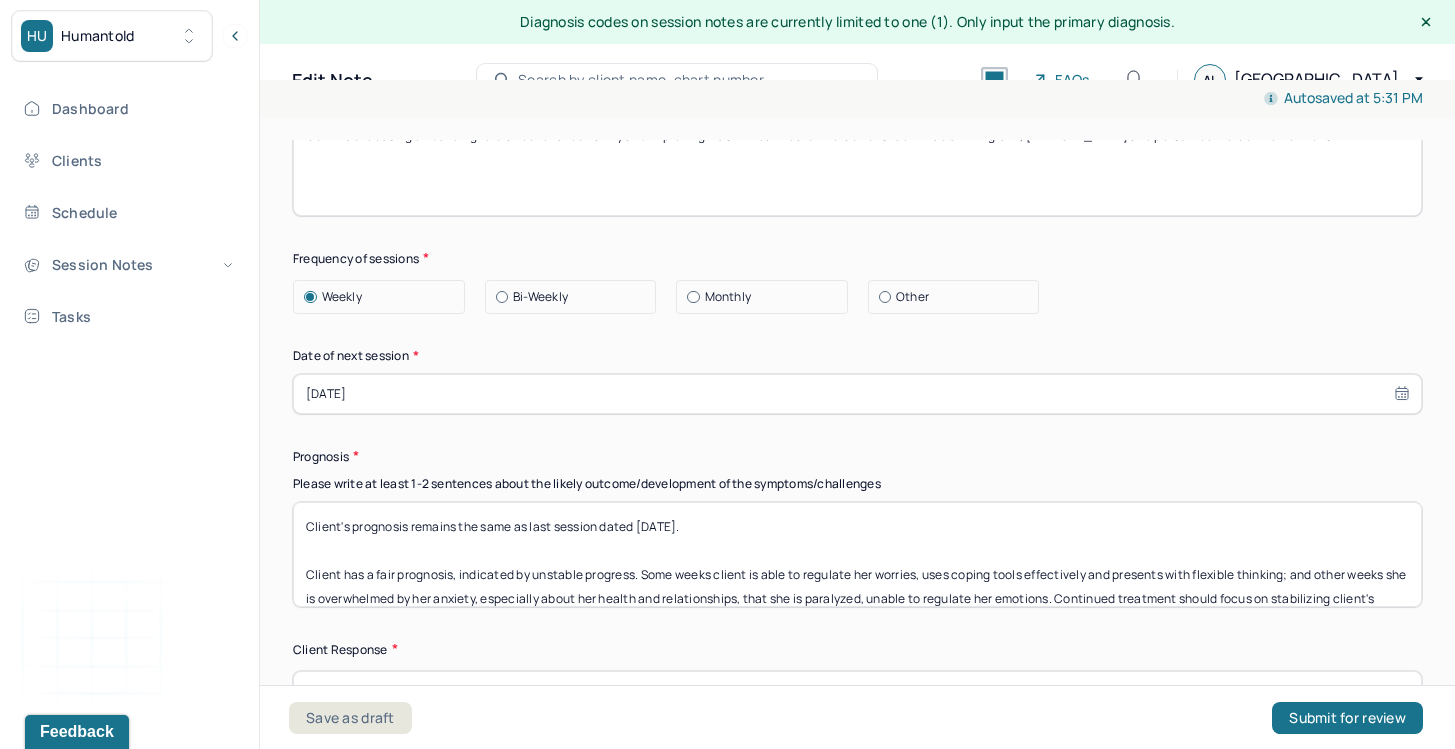 click on "Client's prognosis remains the same as last session dated [DATE].
Client has a fair prognosis, indicated by unstable progress. Some weeks client is able to regulate her worries, uses coping tools effectively and presents with flexible thinking; and other weeks she is overwhelmed by her anxiety, especially about her health and relationships, that she is paralyzed, unable to regulate her emotions. Continued treatment should focus on stabilizing client's progress and ensuring consistent use of coping tools." at bounding box center [857, 554] 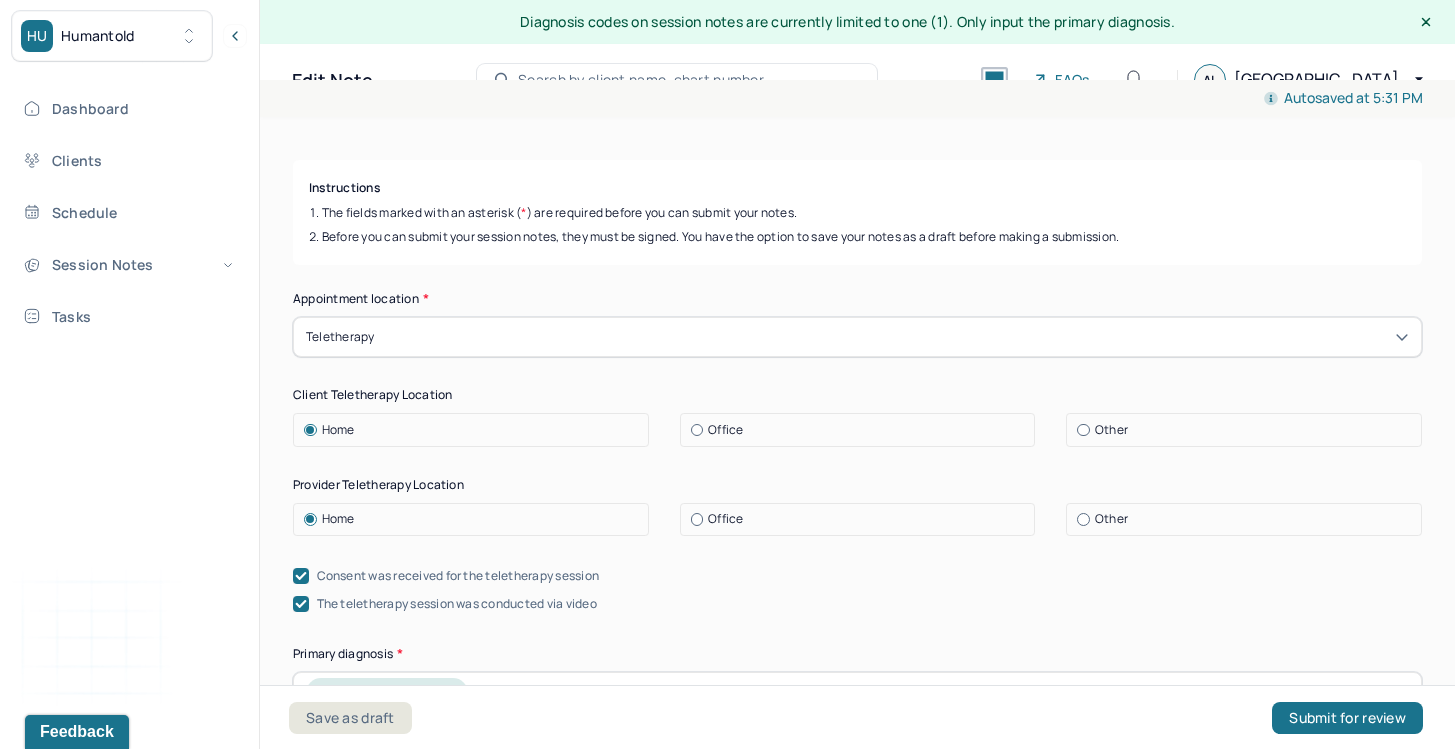 scroll, scrollTop: 0, scrollLeft: 0, axis: both 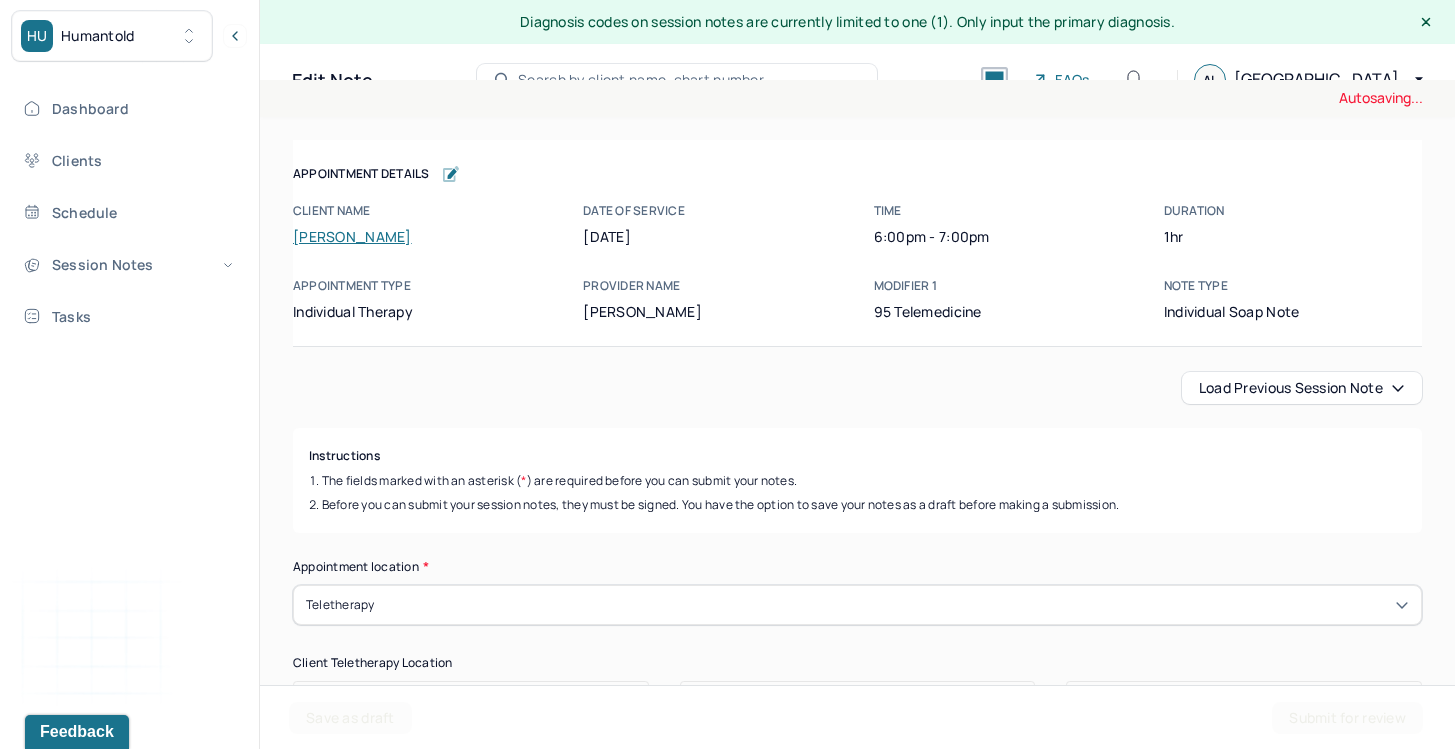 click on "Autosaving... Appointment Details     Client name [PERSON_NAME] Date of service [DATE] Time 6:00pm - 7:00pm Duration 1hr Appointment type individual therapy Provider name [PERSON_NAME] Modifier 1 95 Telemedicine Note type Individual soap note Appointment Details     Client name [PERSON_NAME] Date of service [DATE] Time 6:00pm - 7:00pm Duration 1hr Appointment type individual therapy Provider name [PERSON_NAME] Modifier 1 95 Telemedicine Note type Individual soap note   Load previous session note   Instructions The fields marked with an asterisk ( * ) are required before you can submit your notes. Before you can submit your session notes, they must be signed. You have the option to save your notes as a draft before making a submission. Appointment location * Teletherapy Client Teletherapy Location Home Office Other Provider Teletherapy Location Home Office Other Consent was received for the teletherapy session The teletherapy session was conducted via video Primary diagnosis * (optional) * *" at bounding box center [857, 2402] 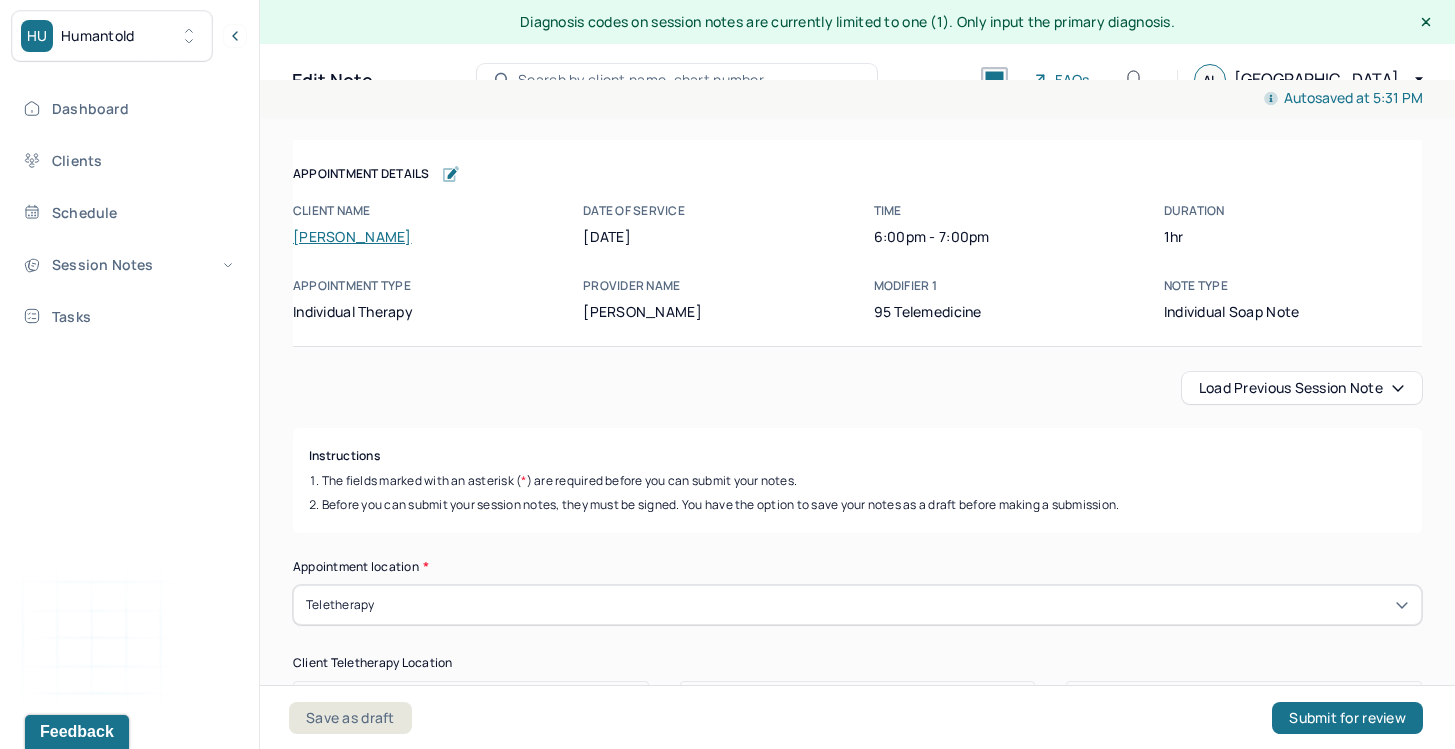 click on "Instructions" at bounding box center (857, 456) 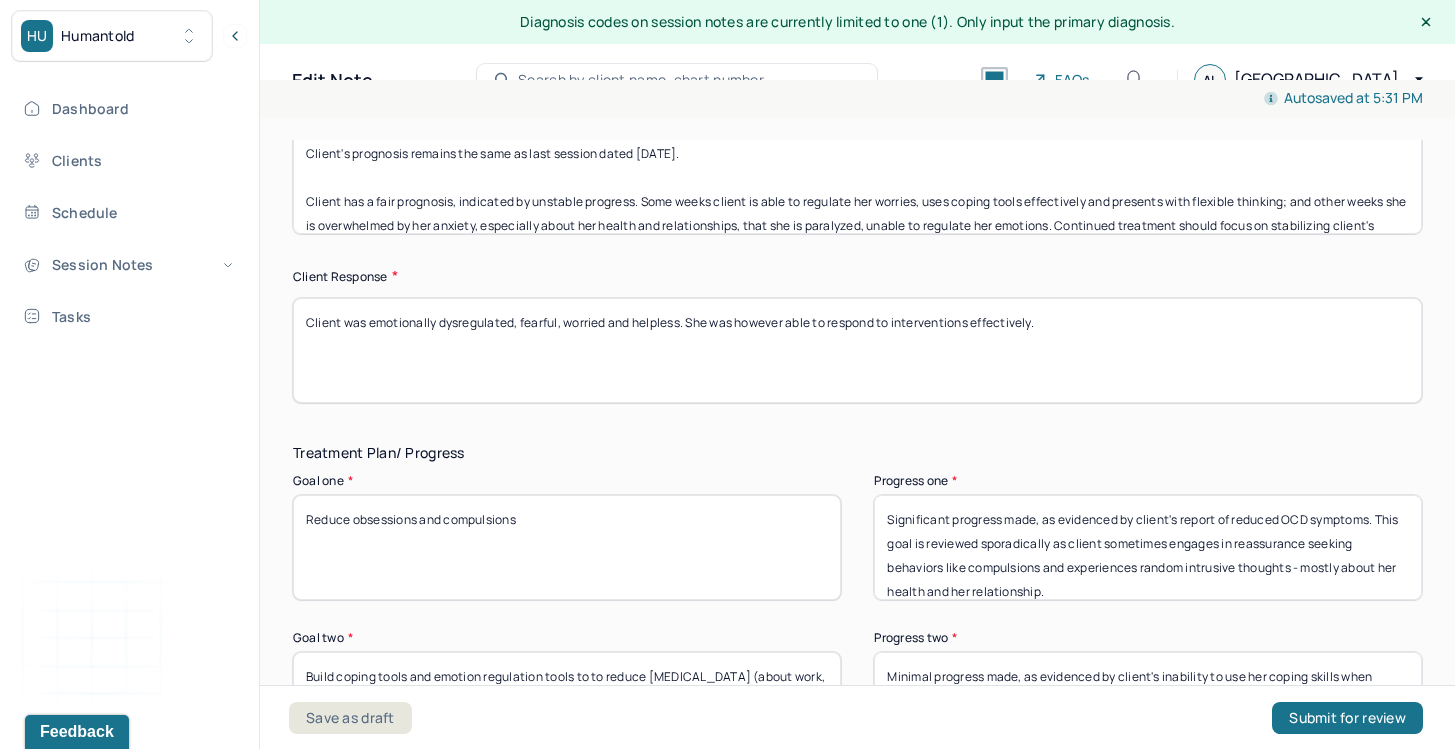scroll, scrollTop: 3031, scrollLeft: 0, axis: vertical 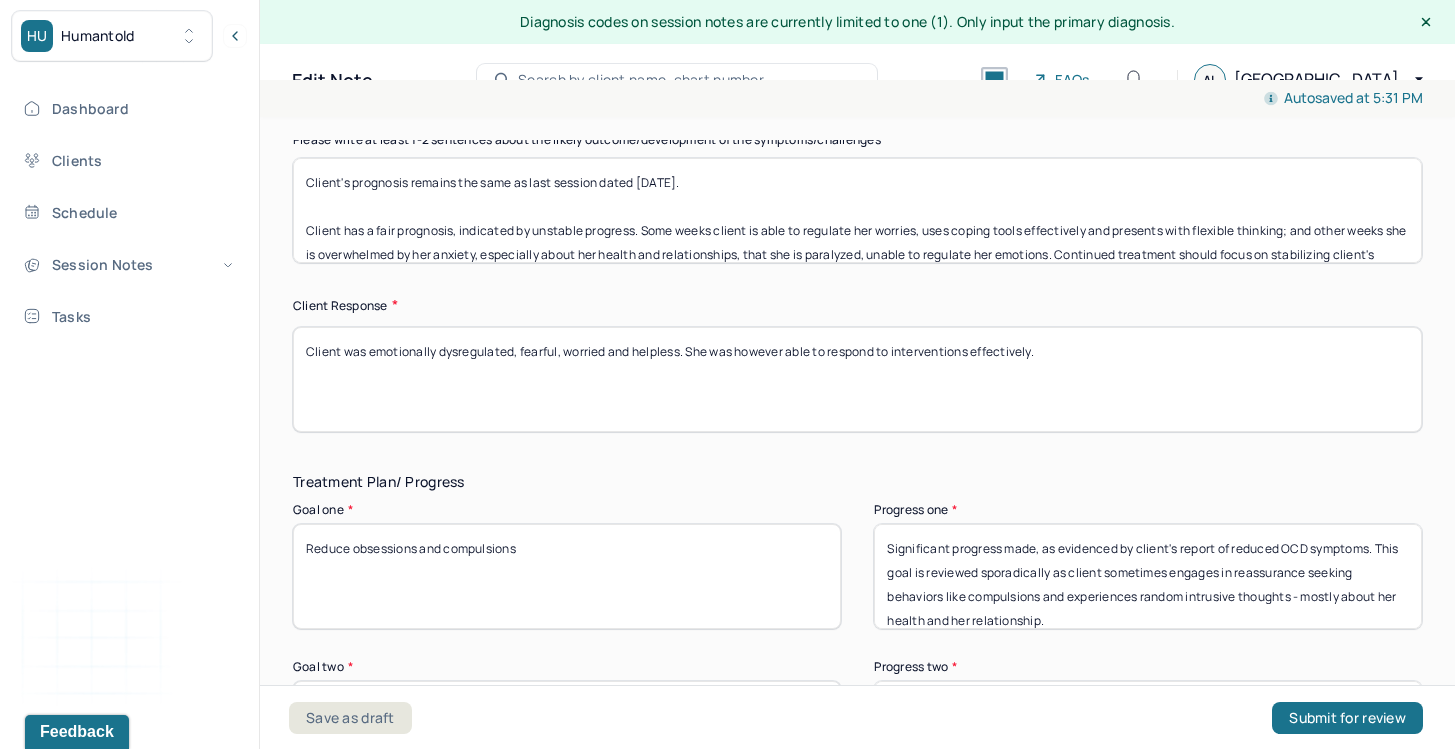 click on "Client's prognosis remains the same as last session dated [DATE].
Client has a fair prognosis, indicated by unstable progress. Some weeks client is able to regulate her worries, uses coping tools effectively and presents with flexible thinking; and other weeks she is overwhelmed by her anxiety, especially about her health and relationships, that she is paralyzed, unable to regulate her emotions. Continued treatment should focus on stabilizing client's progress and ensuring consistent use of coping tools." at bounding box center (857, 210) 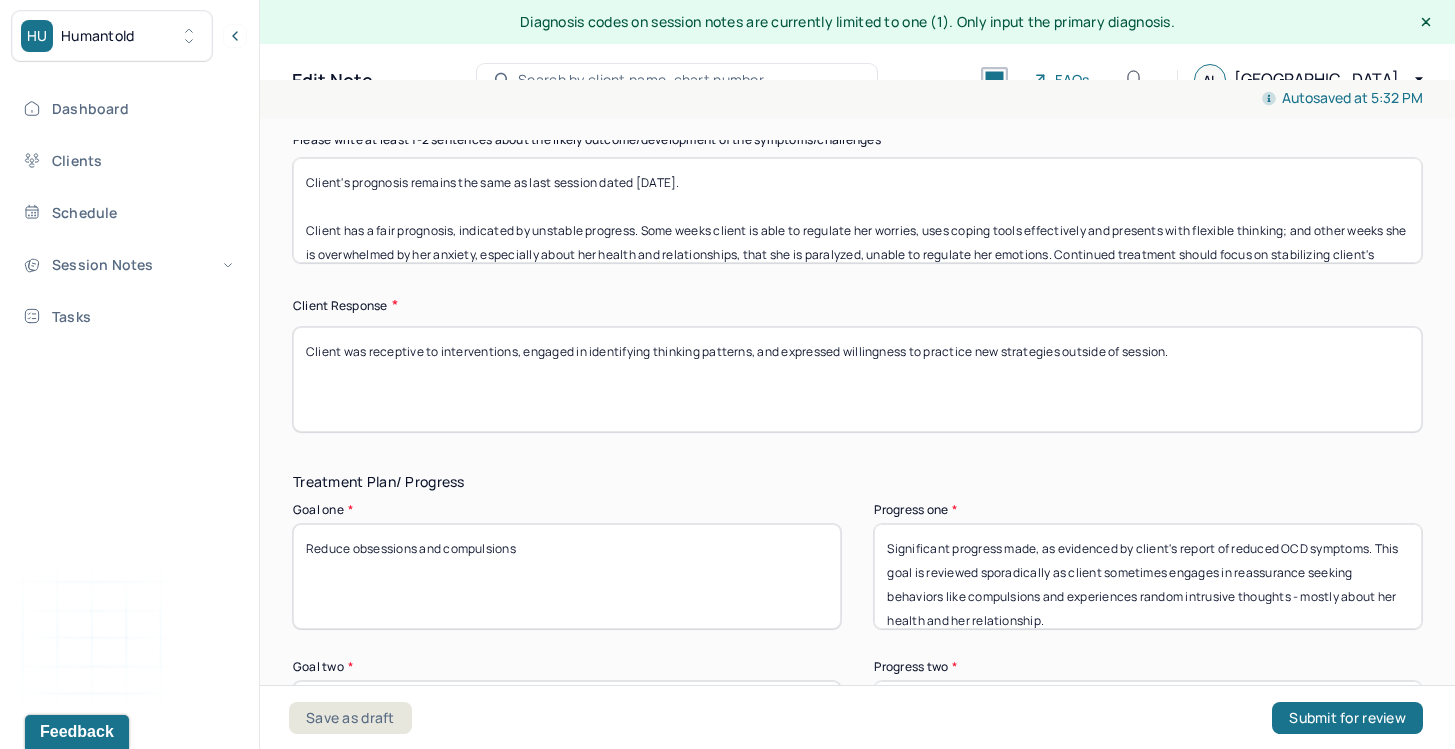 drag, startPoint x: 680, startPoint y: 364, endPoint x: 805, endPoint y: 384, distance: 126.58989 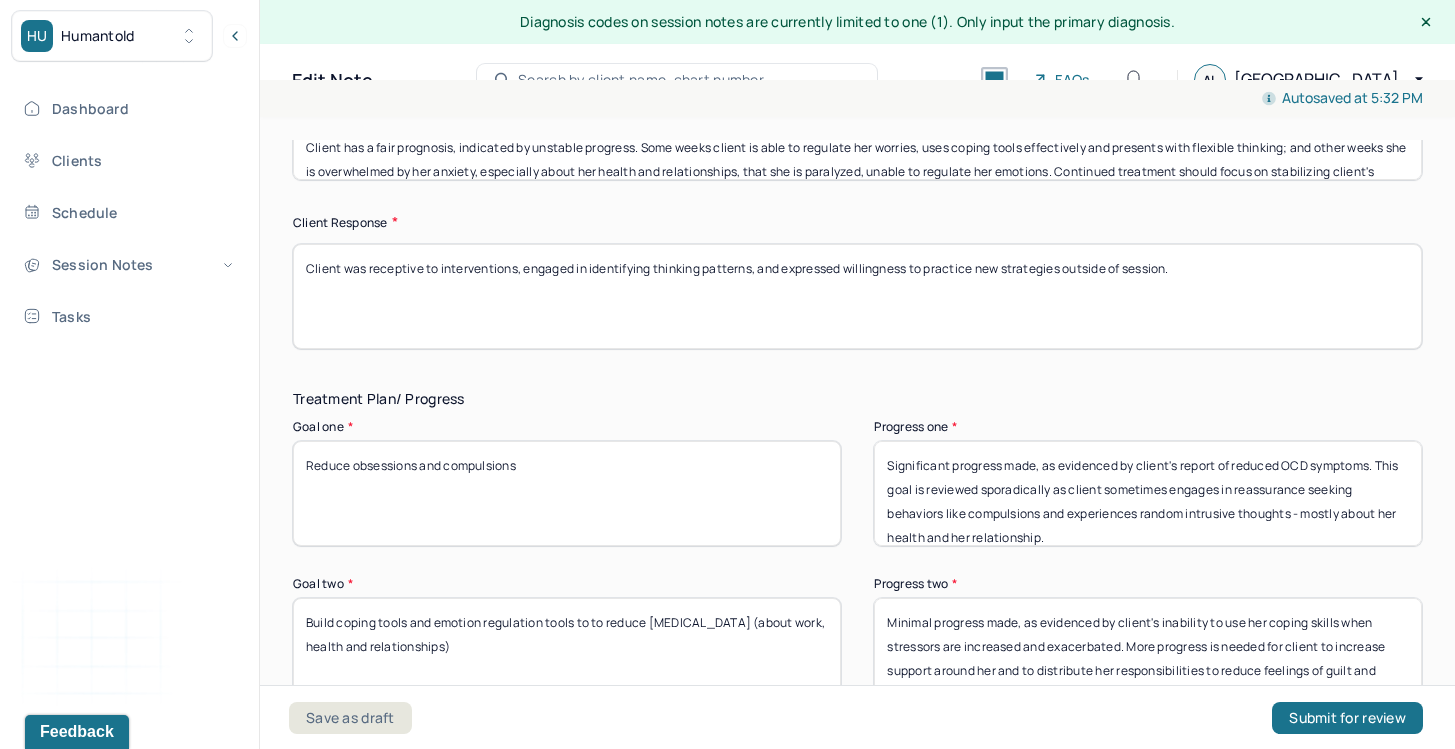 scroll, scrollTop: 3142, scrollLeft: 0, axis: vertical 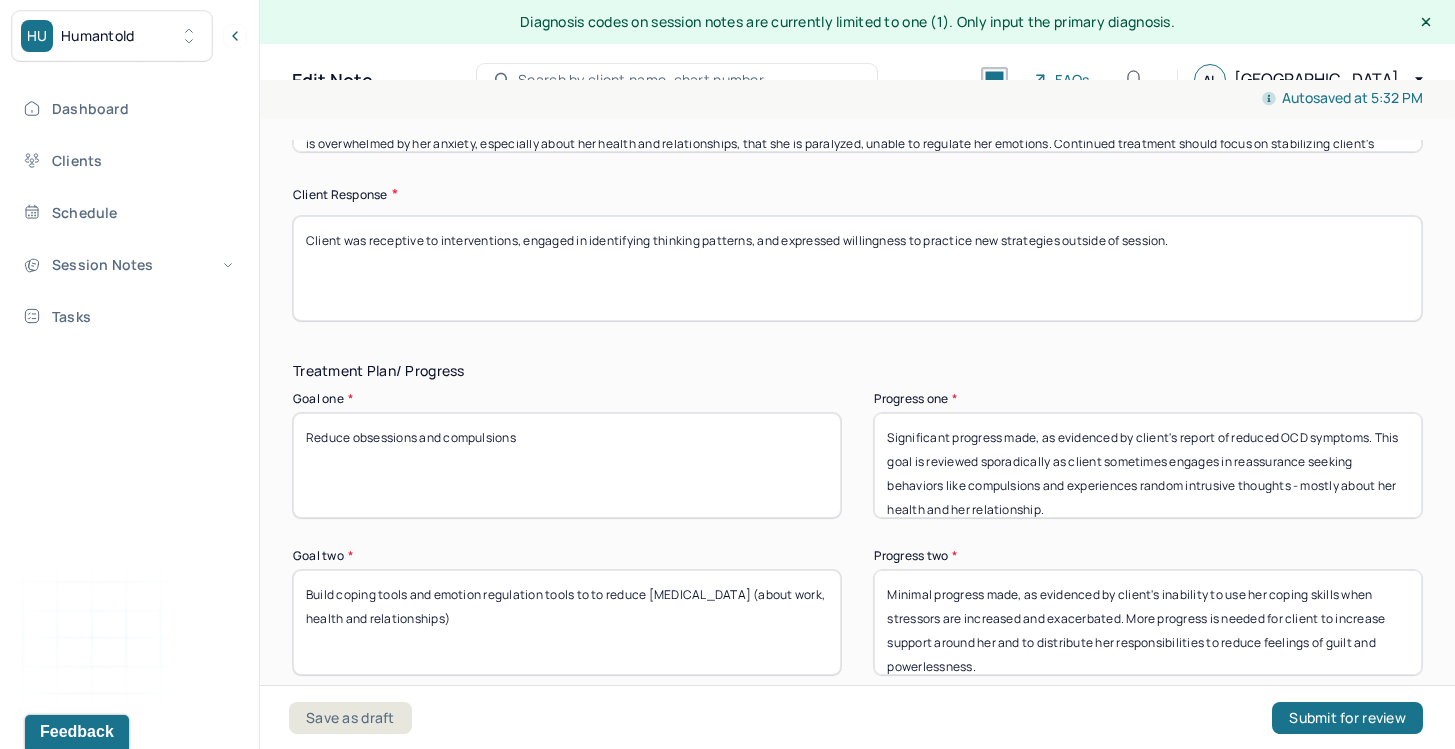 type on "Client was receptive to interventions, engaged in identifying thinking patterns, and expressed willingness to practice new strategies outside of session." 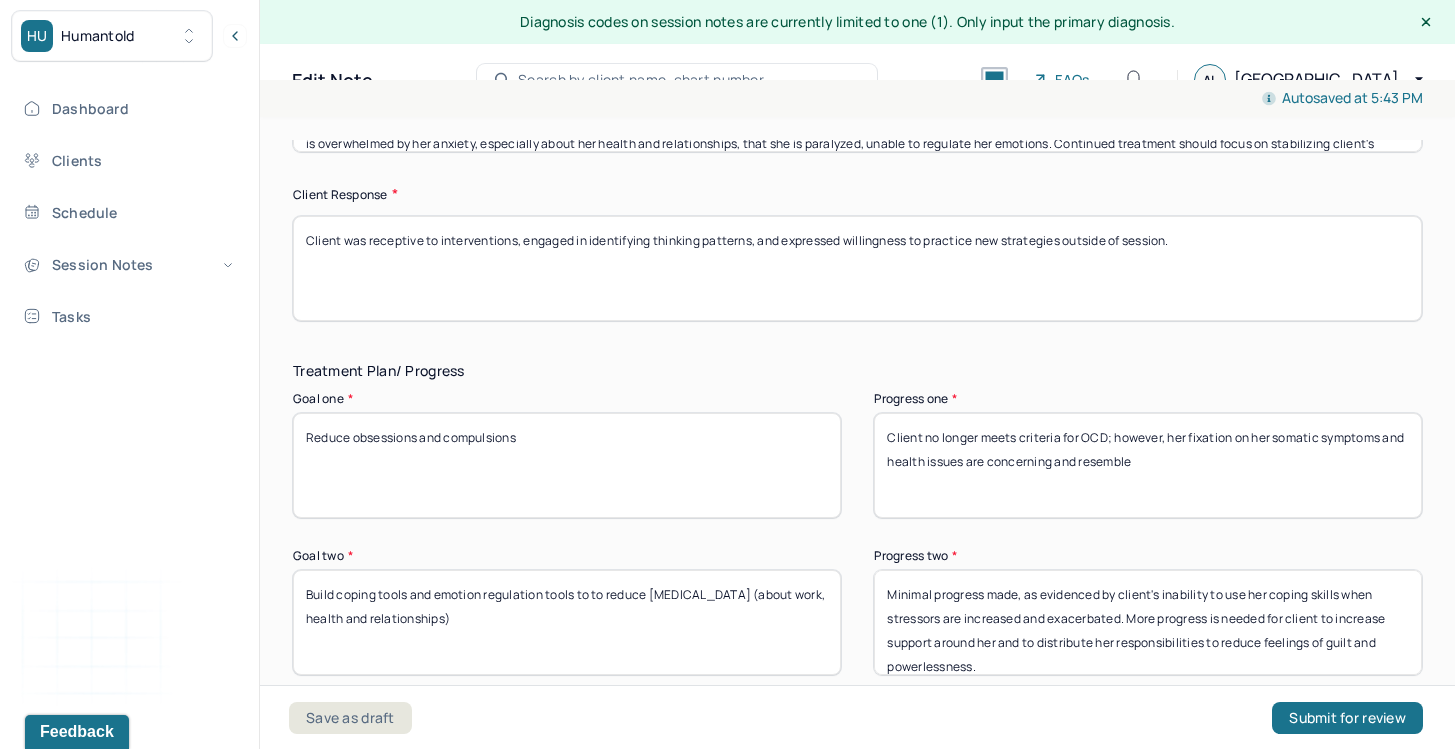 drag, startPoint x: 1205, startPoint y: 461, endPoint x: 968, endPoint y: 461, distance: 237 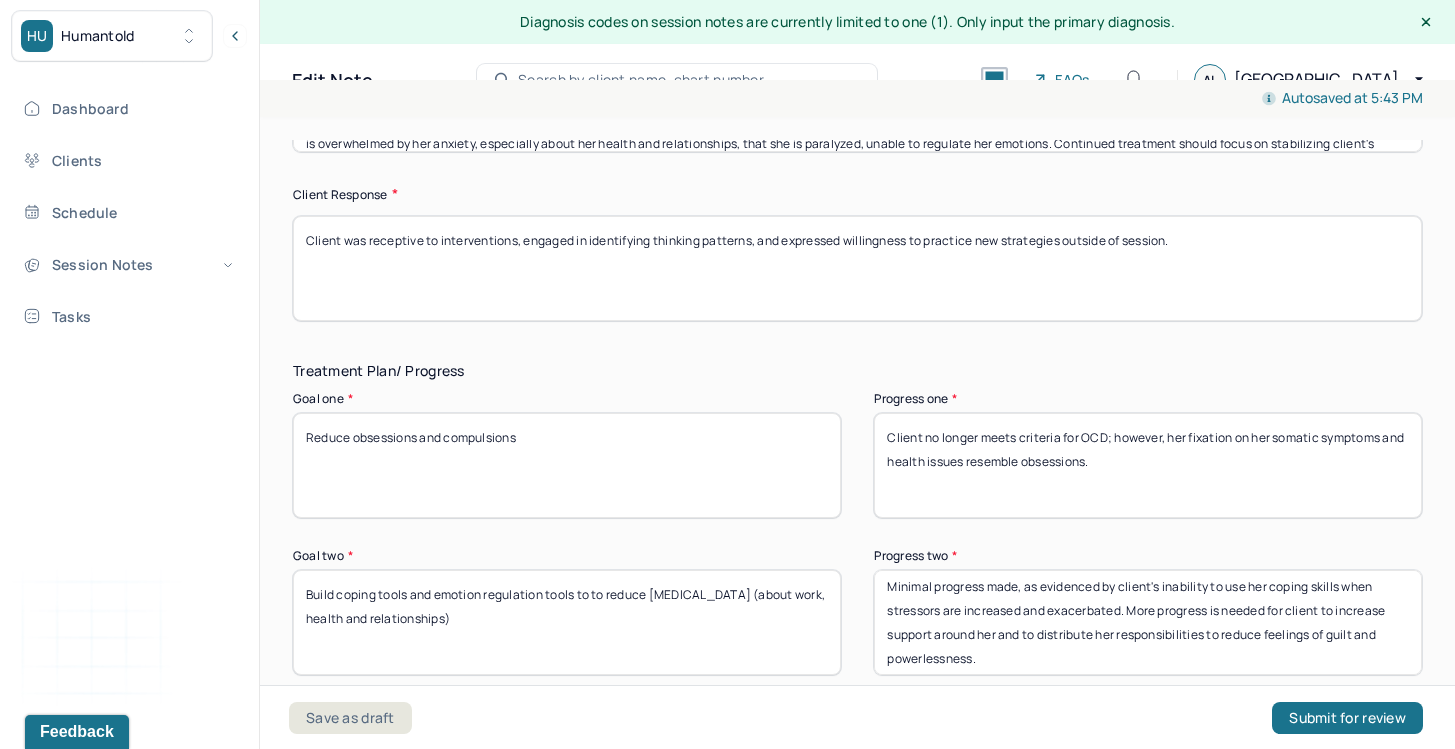 scroll, scrollTop: 11, scrollLeft: 0, axis: vertical 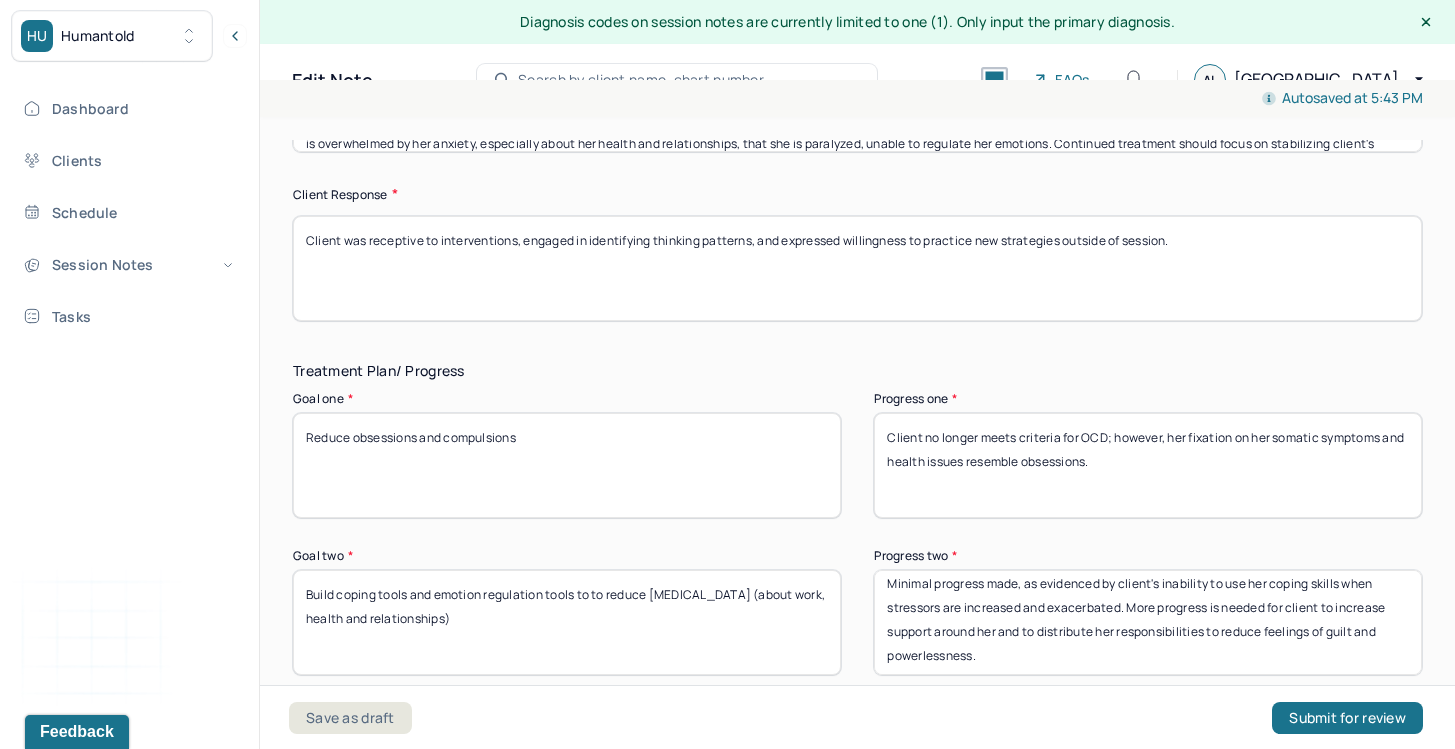 type on "Client no longer meets criteria for OCD; however, her fixation on her somatic symptoms and health issues resemble obsessions." 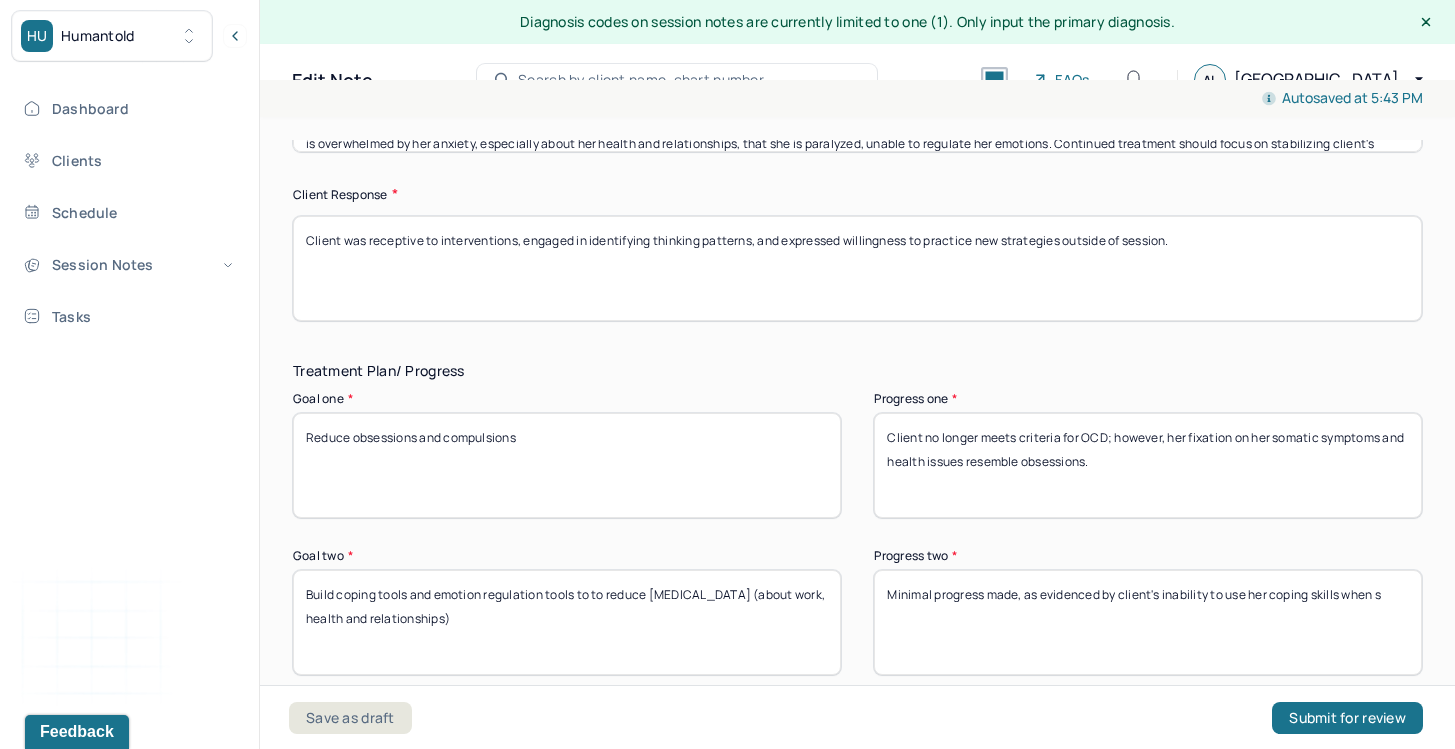 scroll, scrollTop: 0, scrollLeft: 0, axis: both 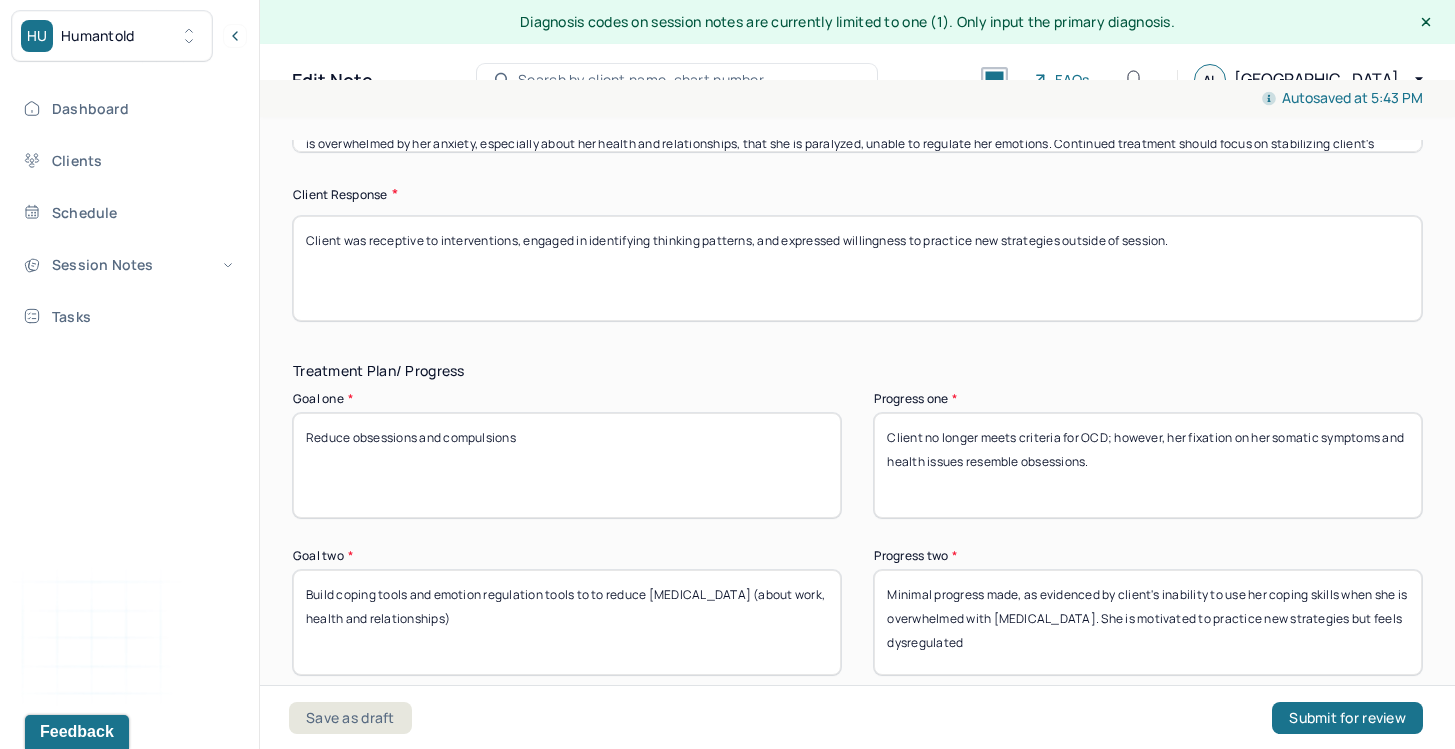click on "Minimal progress made, as evidenced by client's inability to use her coping skills when stressors are increased and exacerbated. More progress is needed for client to increase support around her and to distribute her responsibilities to reduce feelings of guilt and powerlessness." at bounding box center (1148, 622) 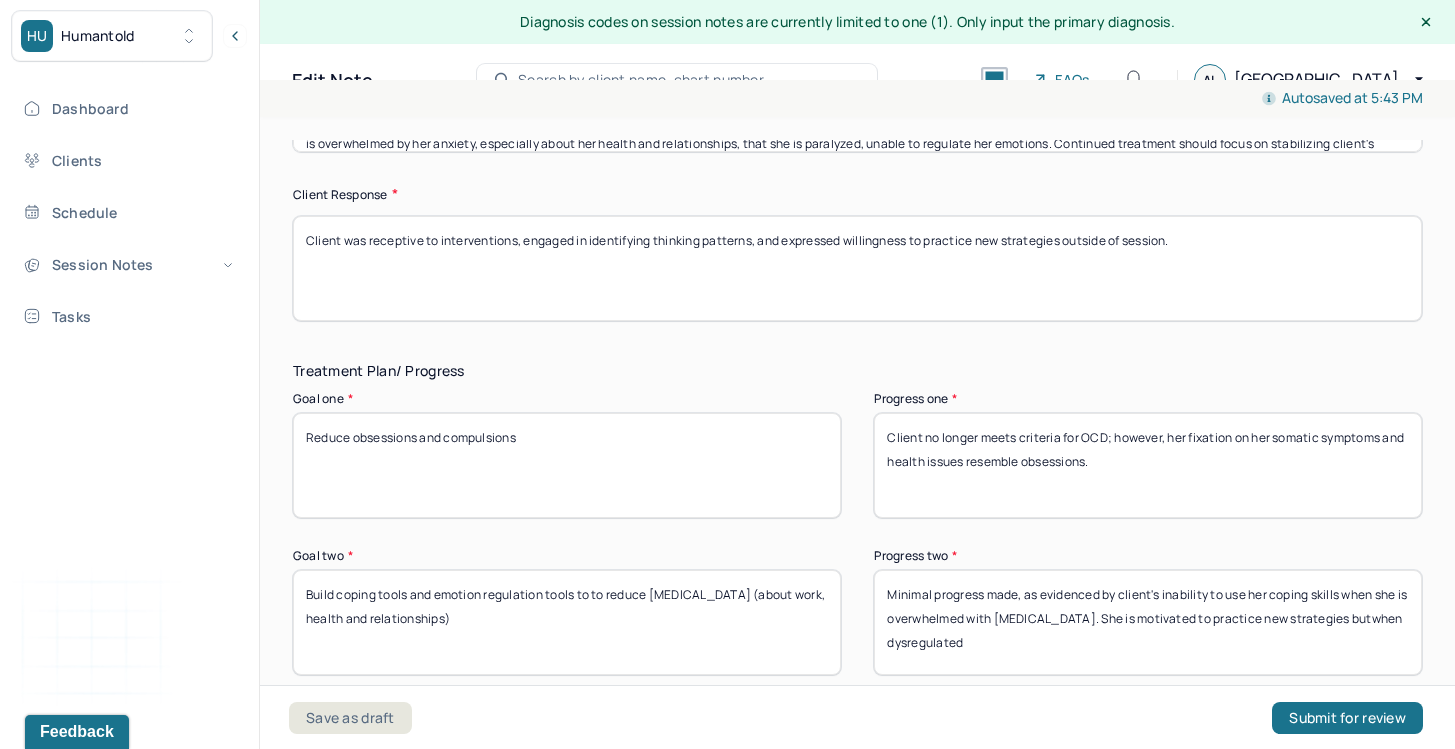 click on "Minimal progress made, as evidenced by client's inability to use her coping skills when she is overwhelmed with [MEDICAL_DATA]. She is motivated to practice new strategies but feels dysregulated" at bounding box center (1148, 622) 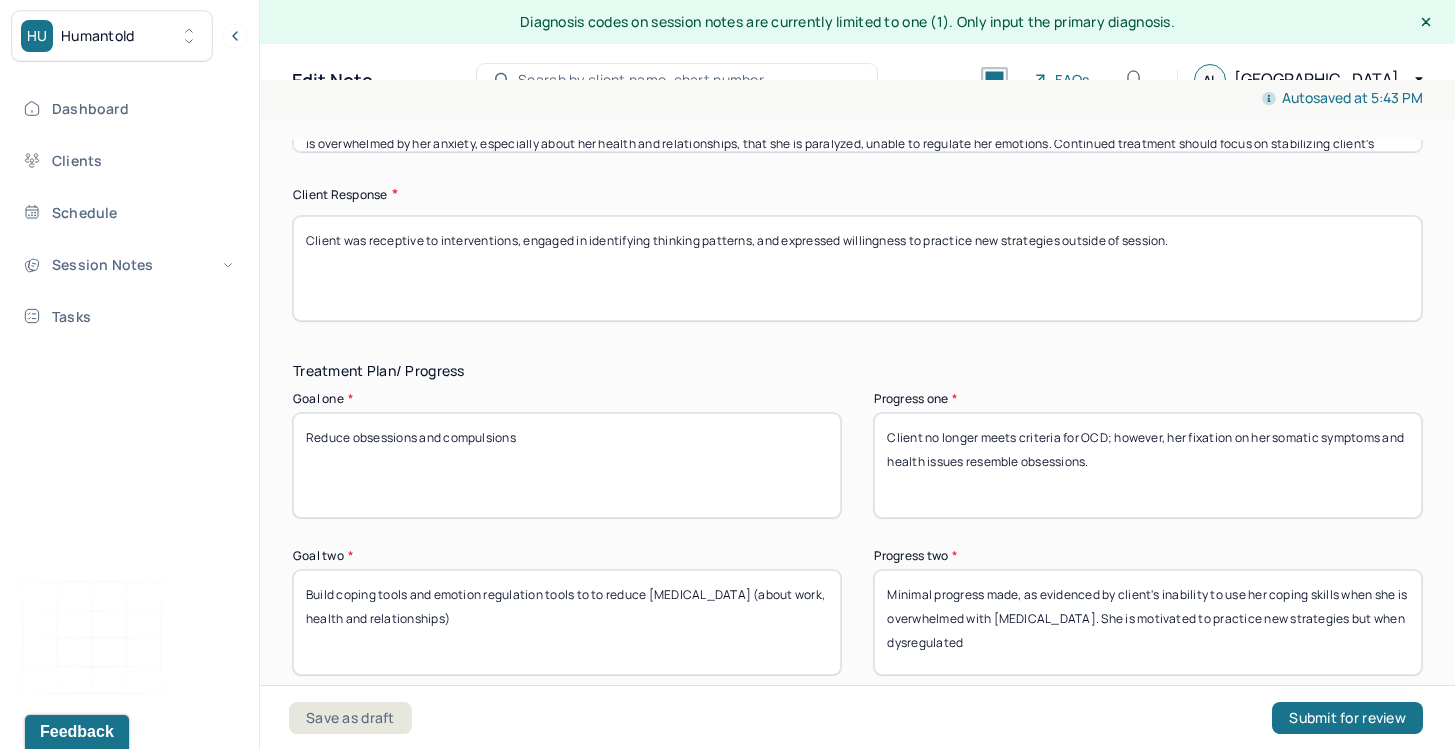 click on "Minimal progress made, as evidenced by client's inability to use her coping skills when she is overwhelmed with [MEDICAL_DATA]. She is motivated to practice new strategies but feels dysregulated" at bounding box center (1148, 622) 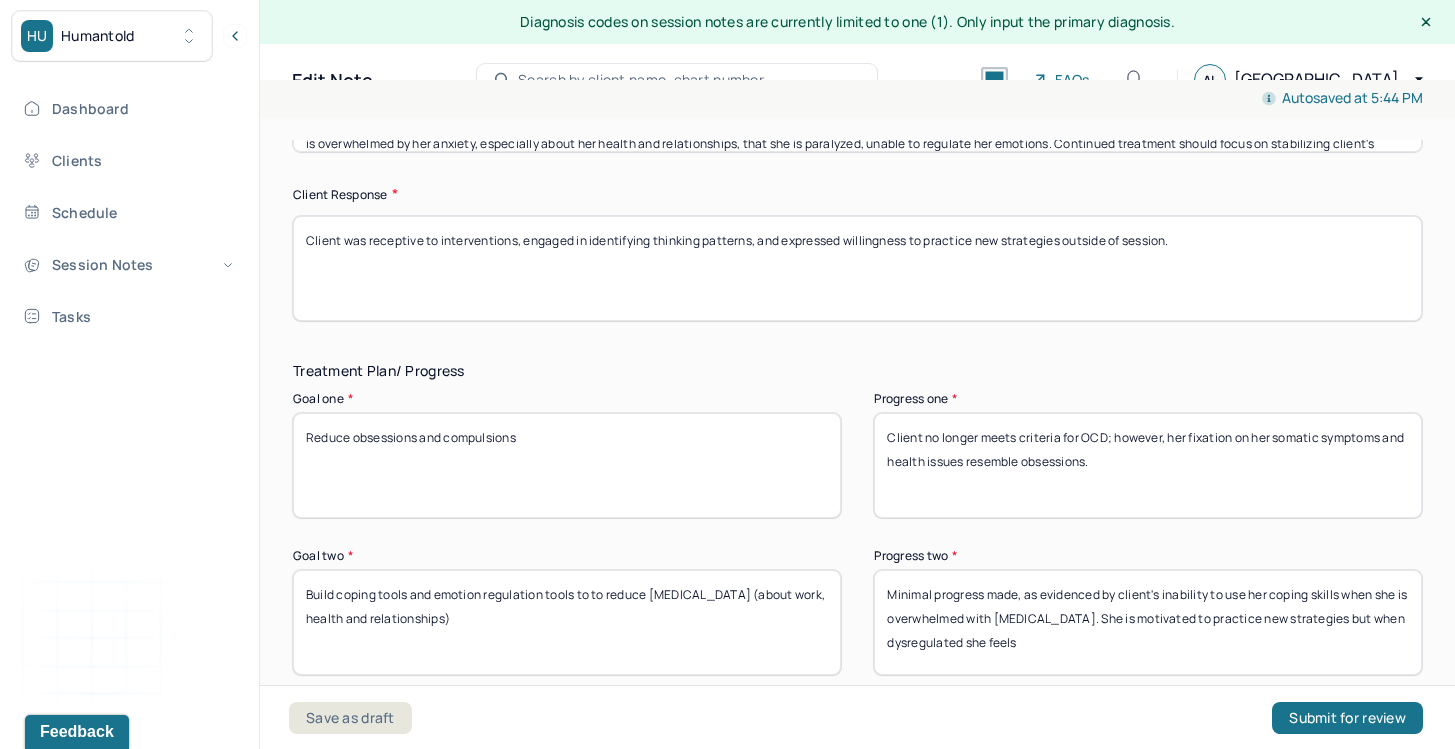 click on "Minimal progress made, as evidenced by client's inability to use her coping skills when she is overwhelmed with [MEDICAL_DATA]. She is motivated to practice new strategies but when dysregulated she feels" at bounding box center (1148, 622) 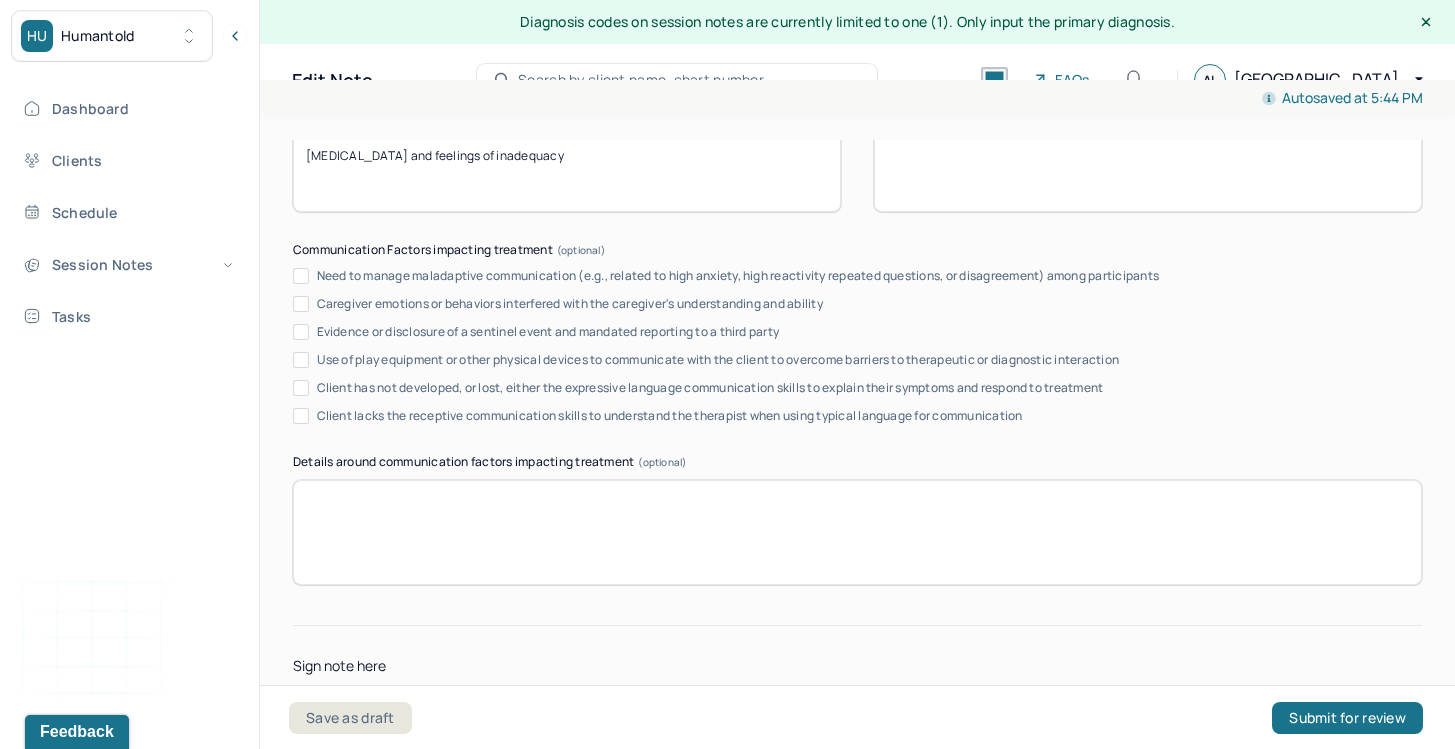 scroll, scrollTop: 3910, scrollLeft: 0, axis: vertical 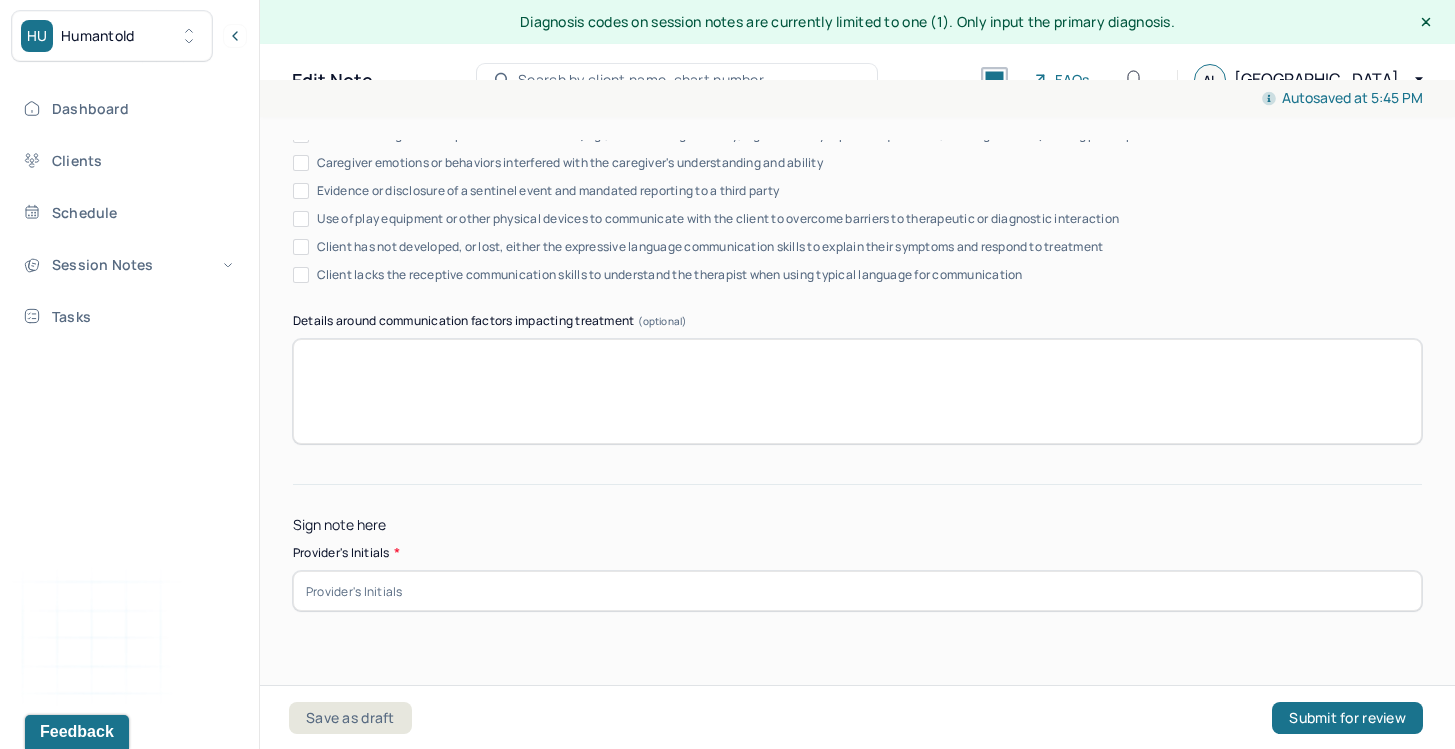 type on "Minimal progress made, as evidenced by client's inability to use her coping skills when she is overwhelmed with [MEDICAL_DATA]. She is motivated to practice new strategies but when dysregulated she is unable to use her coping tools." 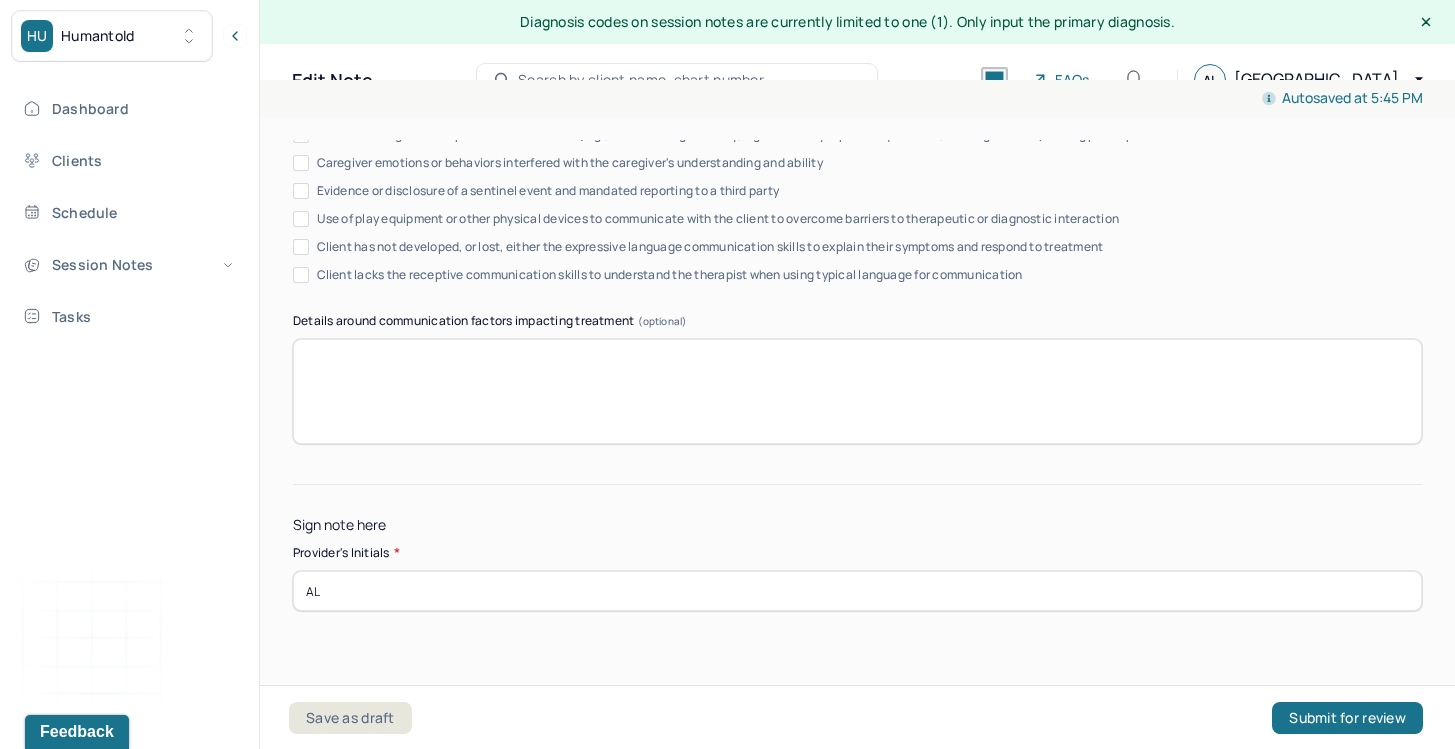 type on "AL" 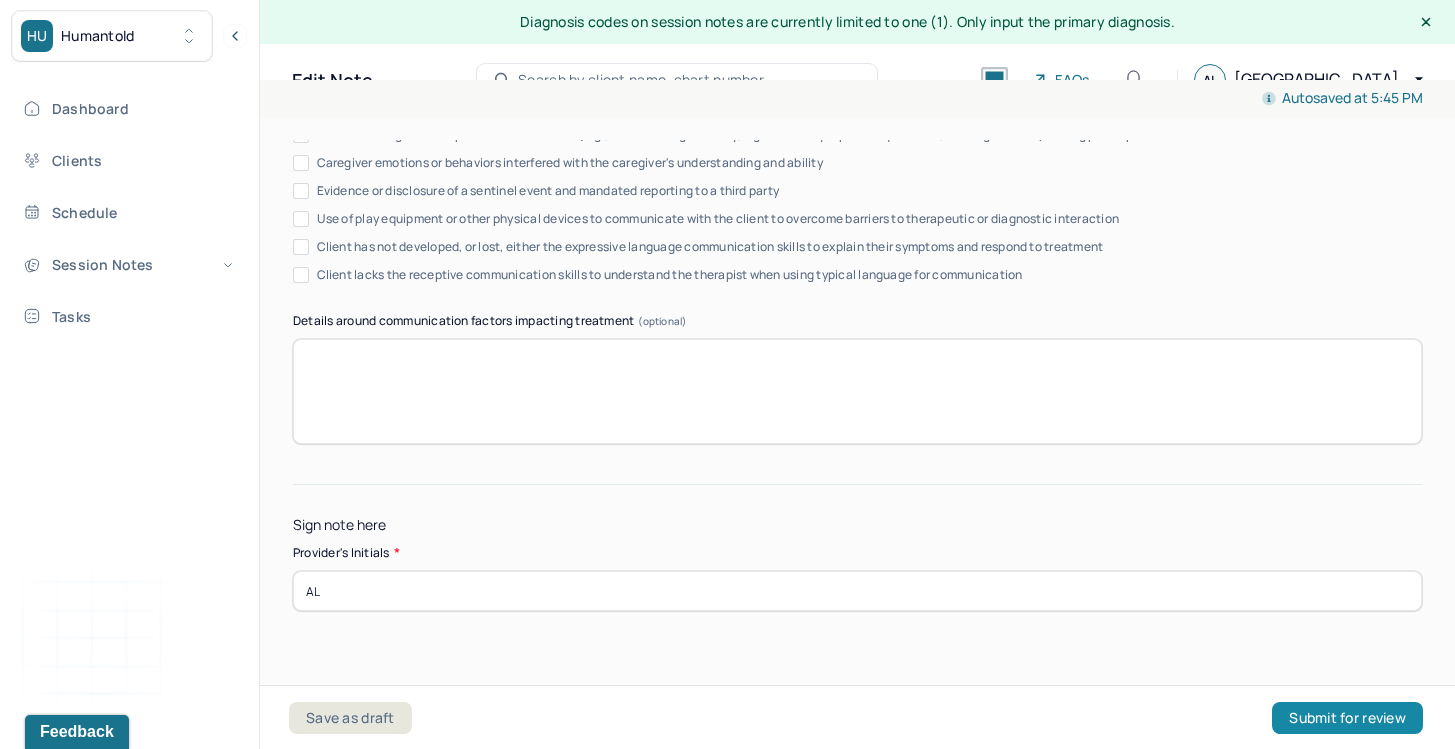click on "Submit for review" at bounding box center (1347, 718) 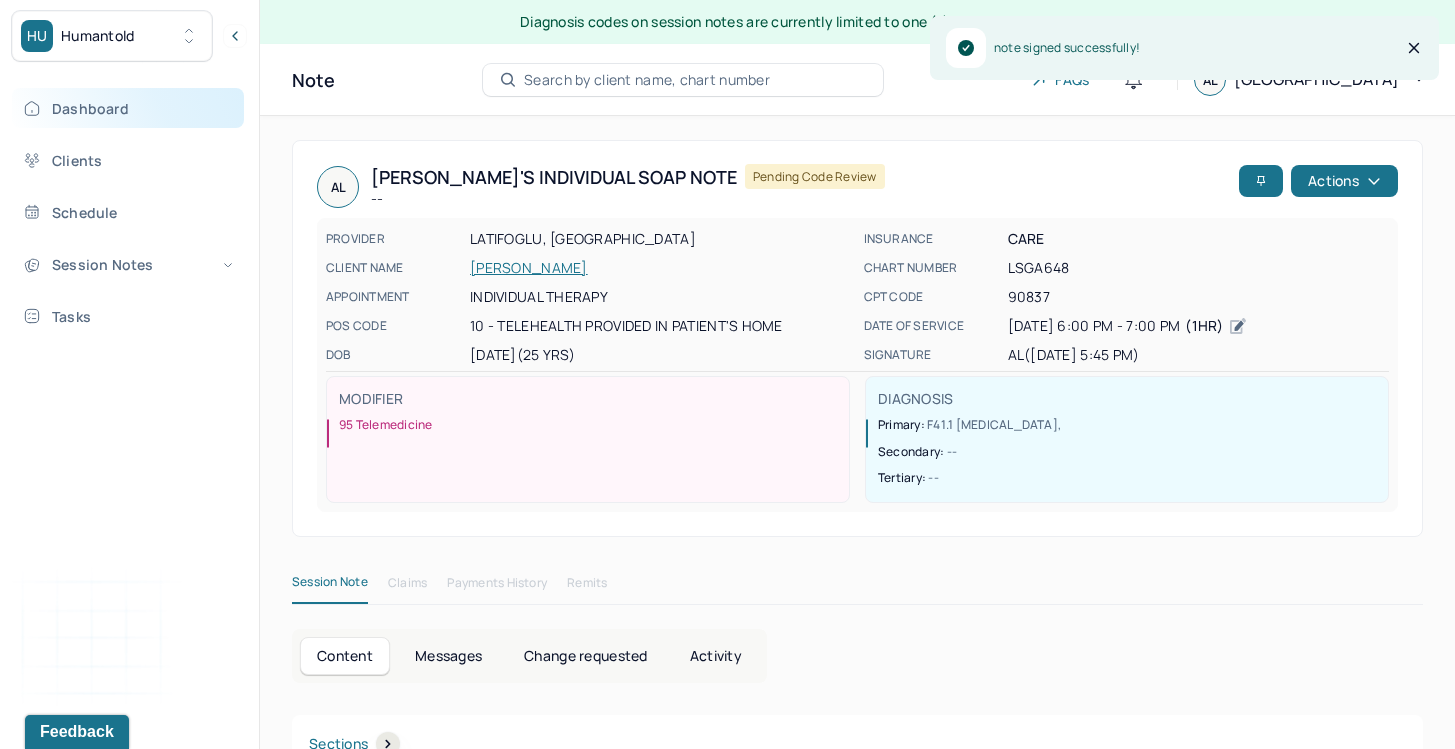 click on "Dashboard" at bounding box center (128, 108) 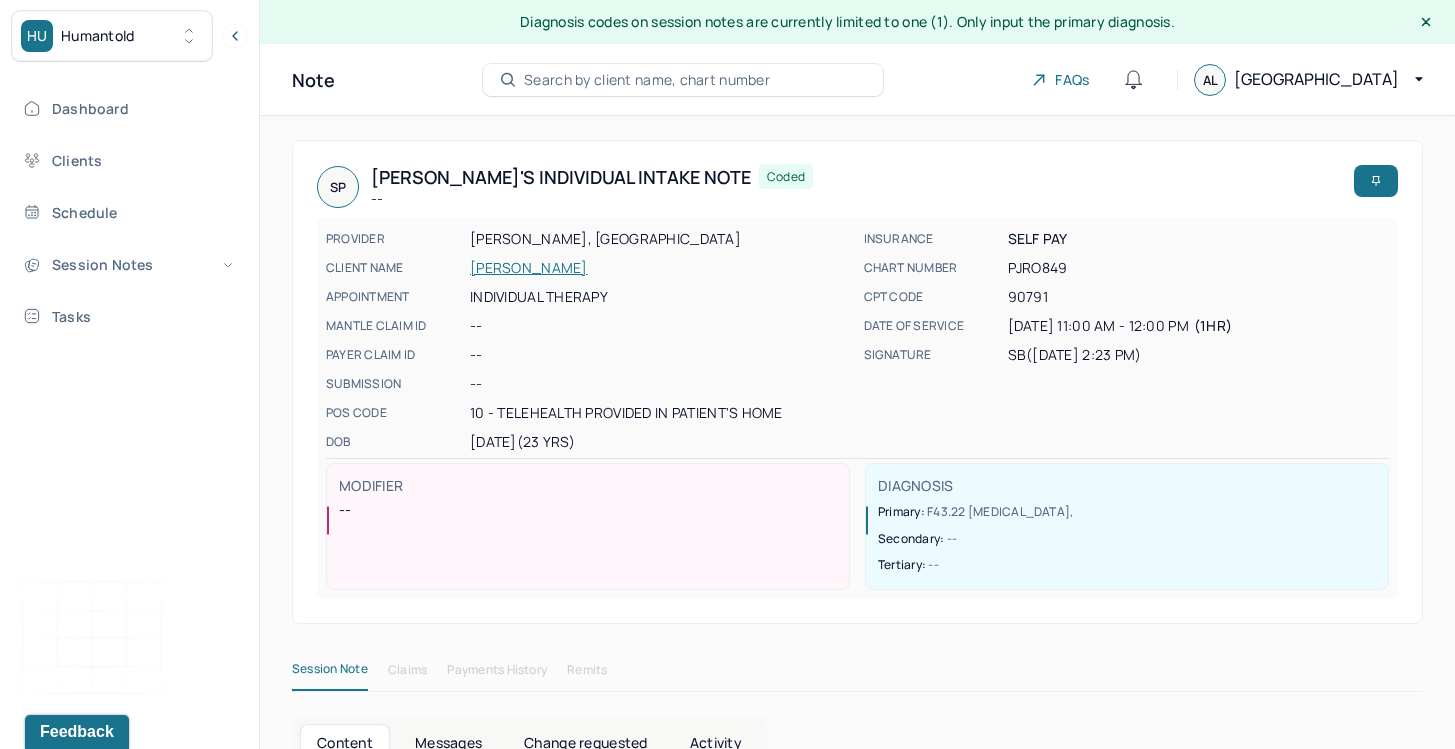 scroll, scrollTop: 370, scrollLeft: 0, axis: vertical 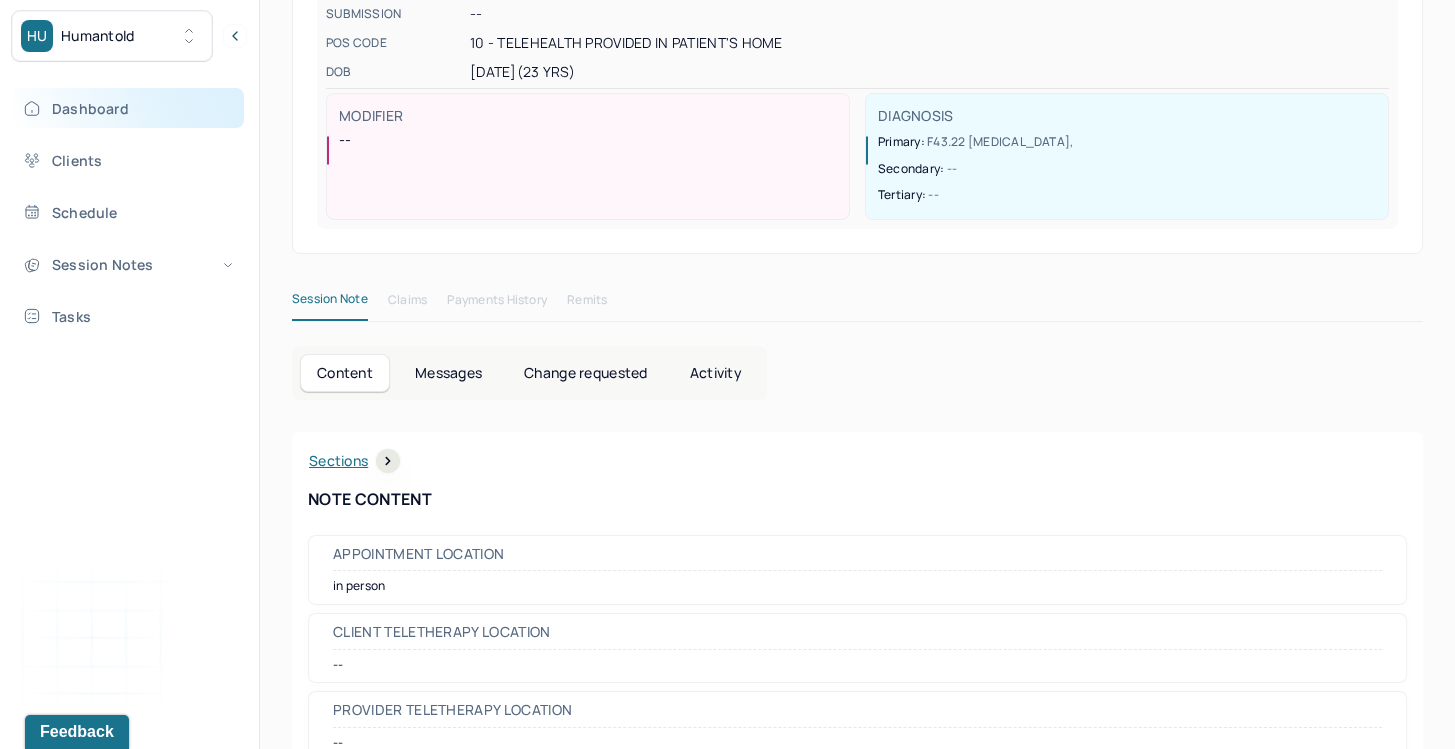 click on "Dashboard" at bounding box center [128, 108] 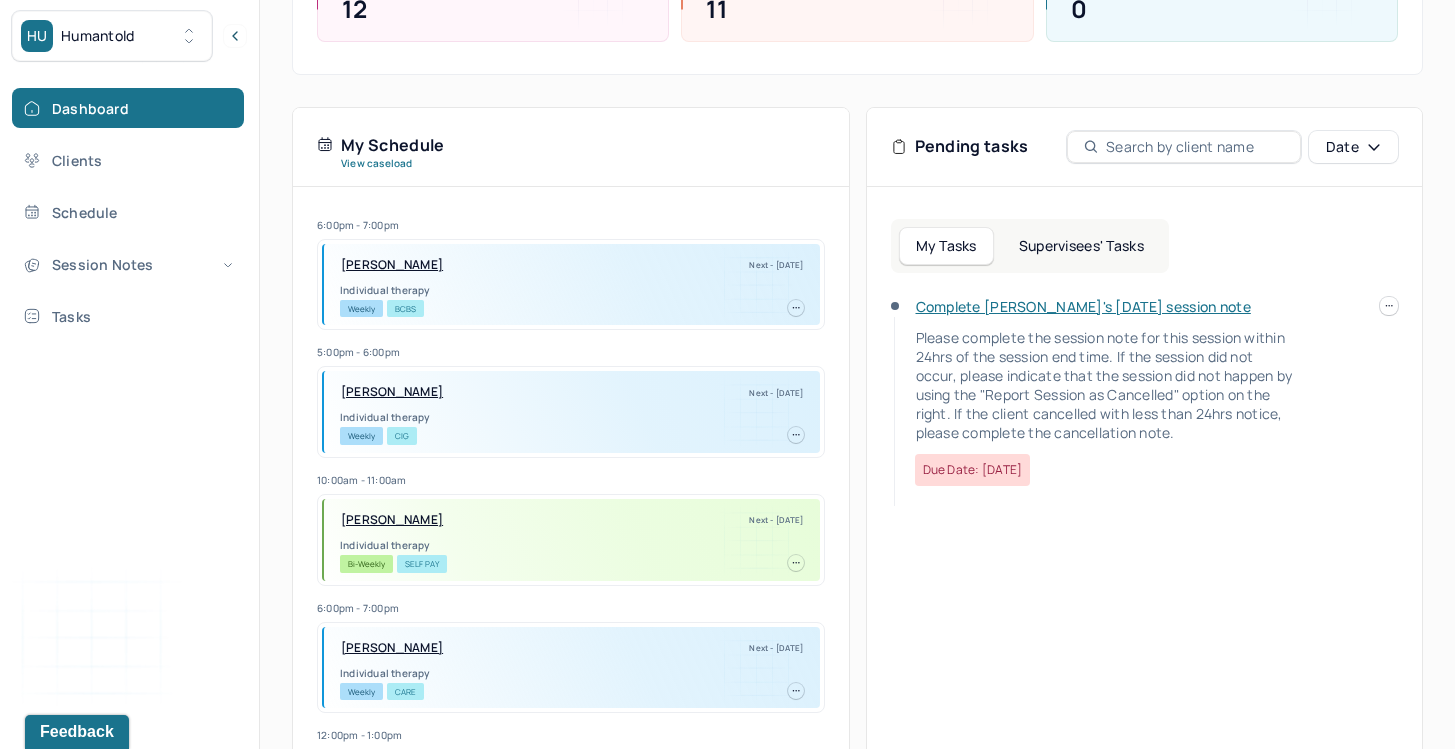 click on "Complete [PERSON_NAME]'s [DATE] session note" at bounding box center [1083, 306] 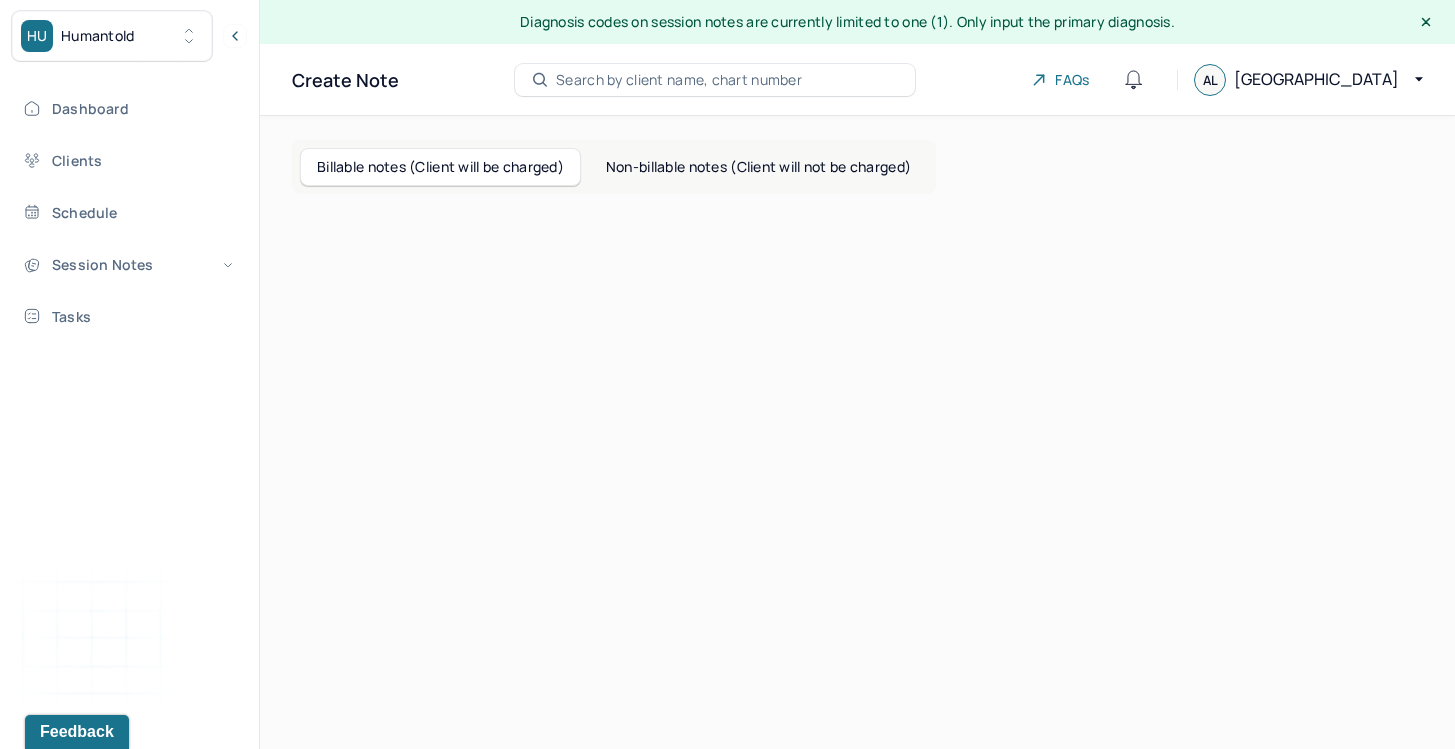 scroll, scrollTop: 0, scrollLeft: 0, axis: both 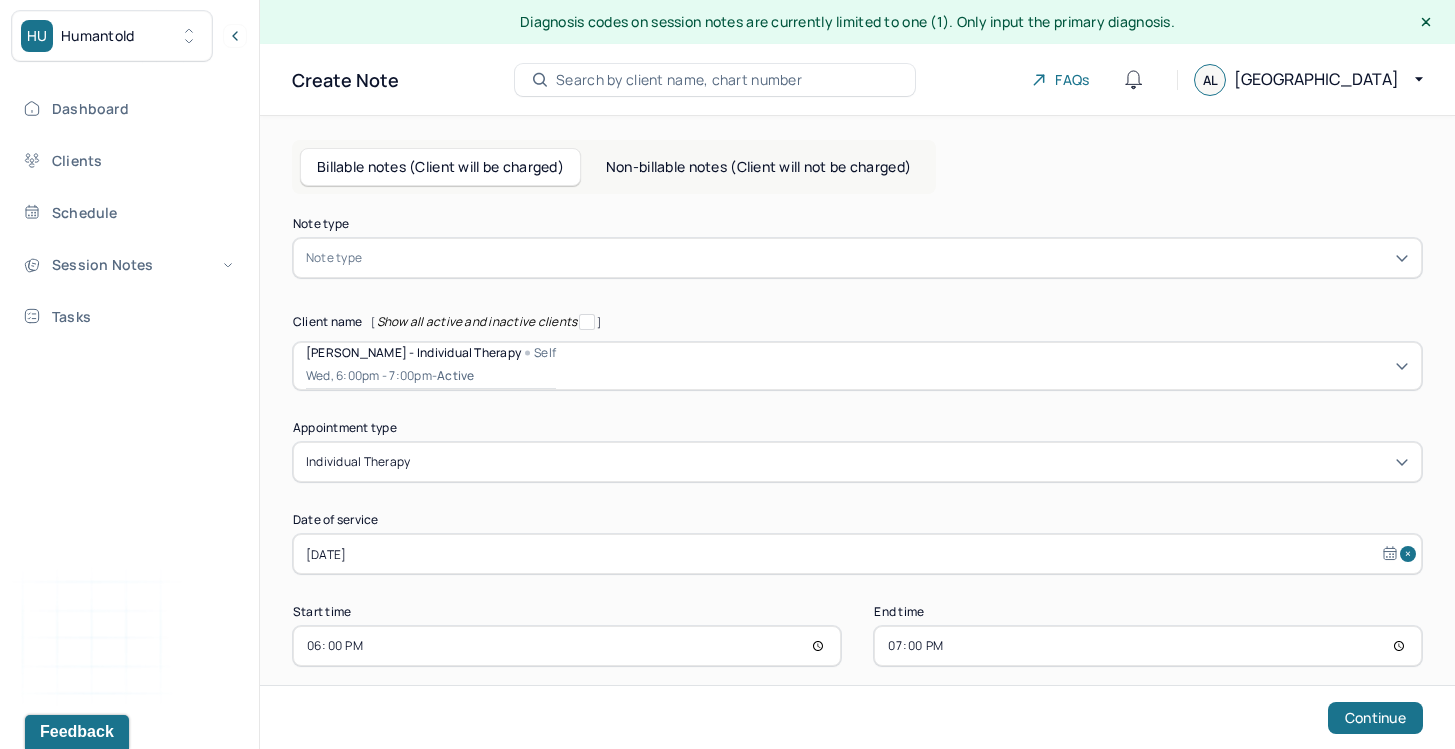 click on "Note type Note type" at bounding box center (857, 248) 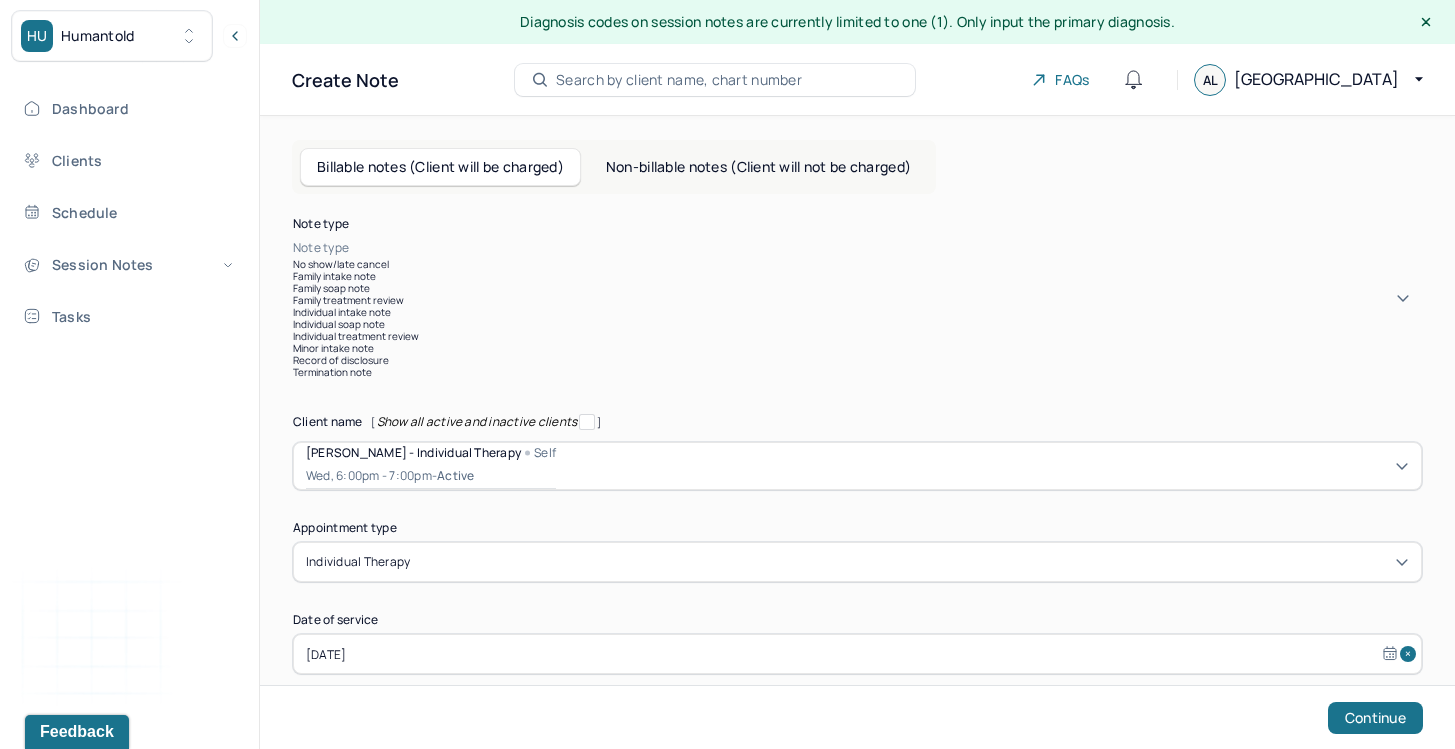 click on "Individual soap note" at bounding box center [857, 324] 